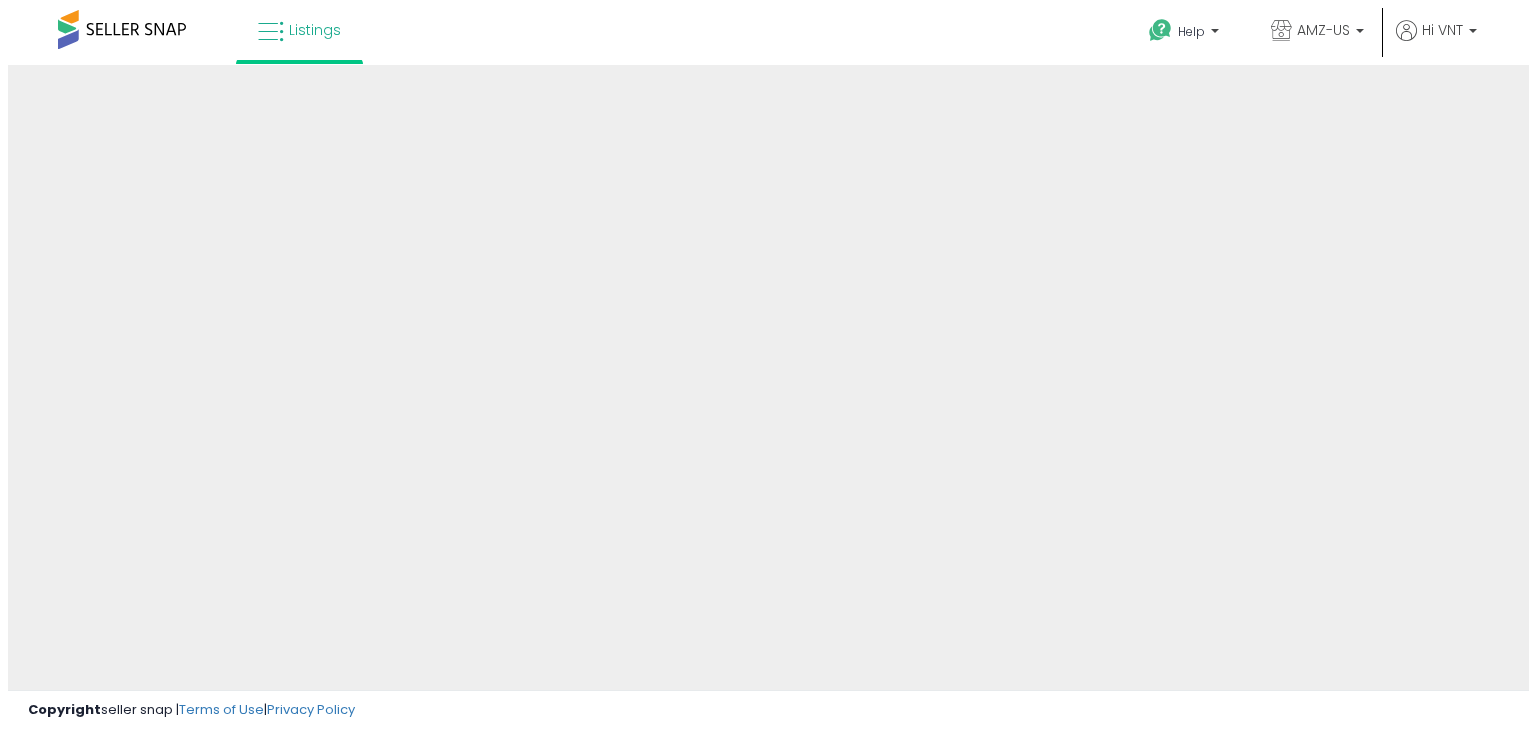 scroll, scrollTop: 0, scrollLeft: 0, axis: both 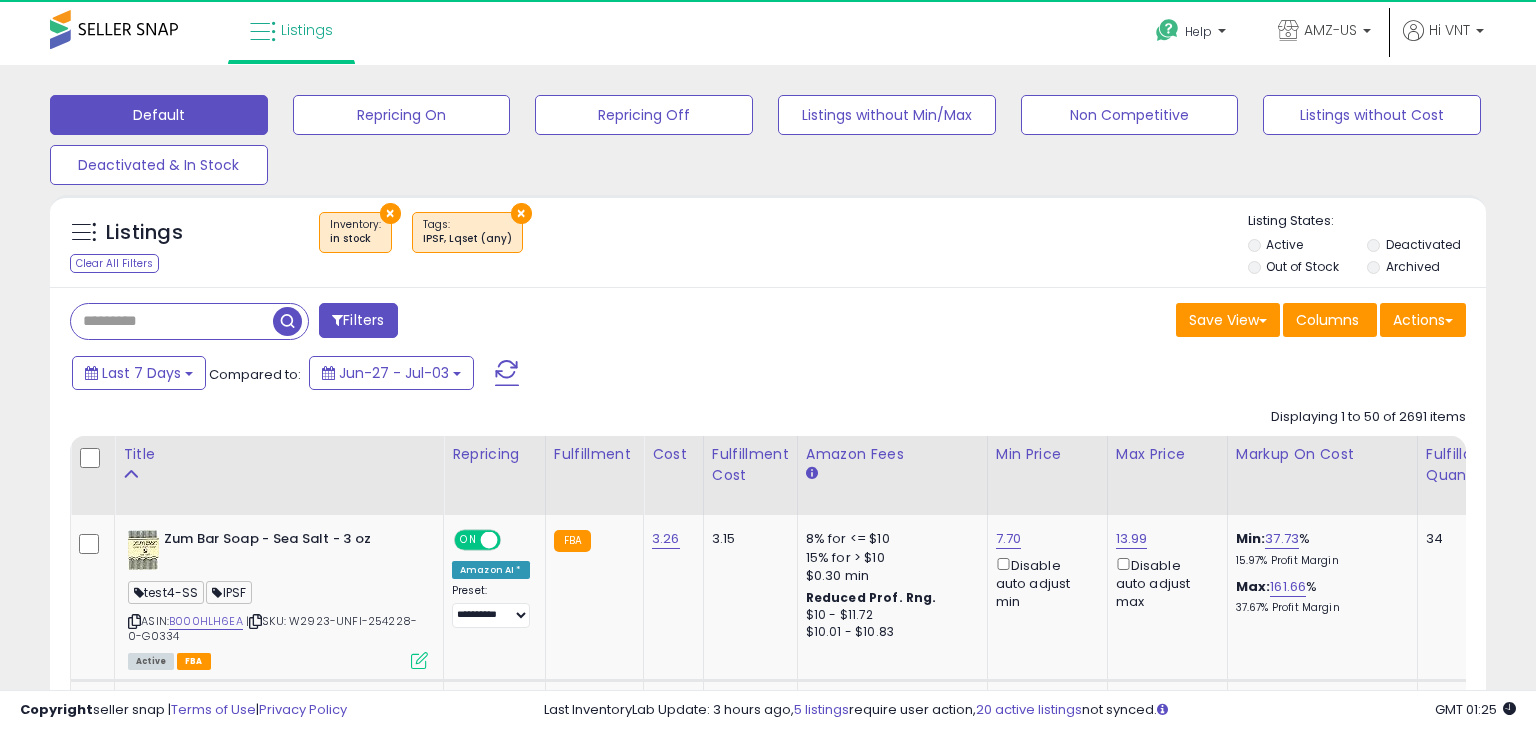 select on "**" 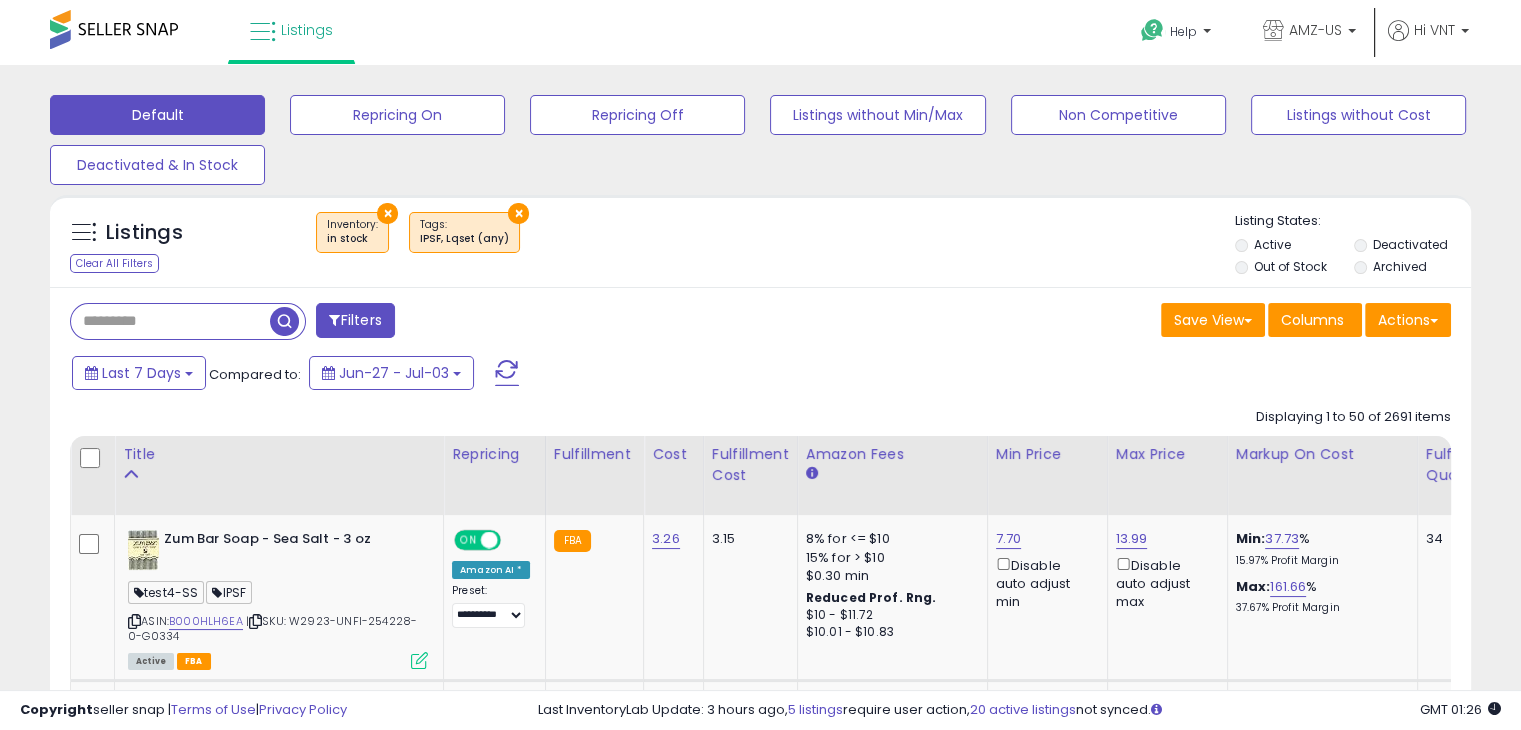 click on "×" at bounding box center [387, 213] 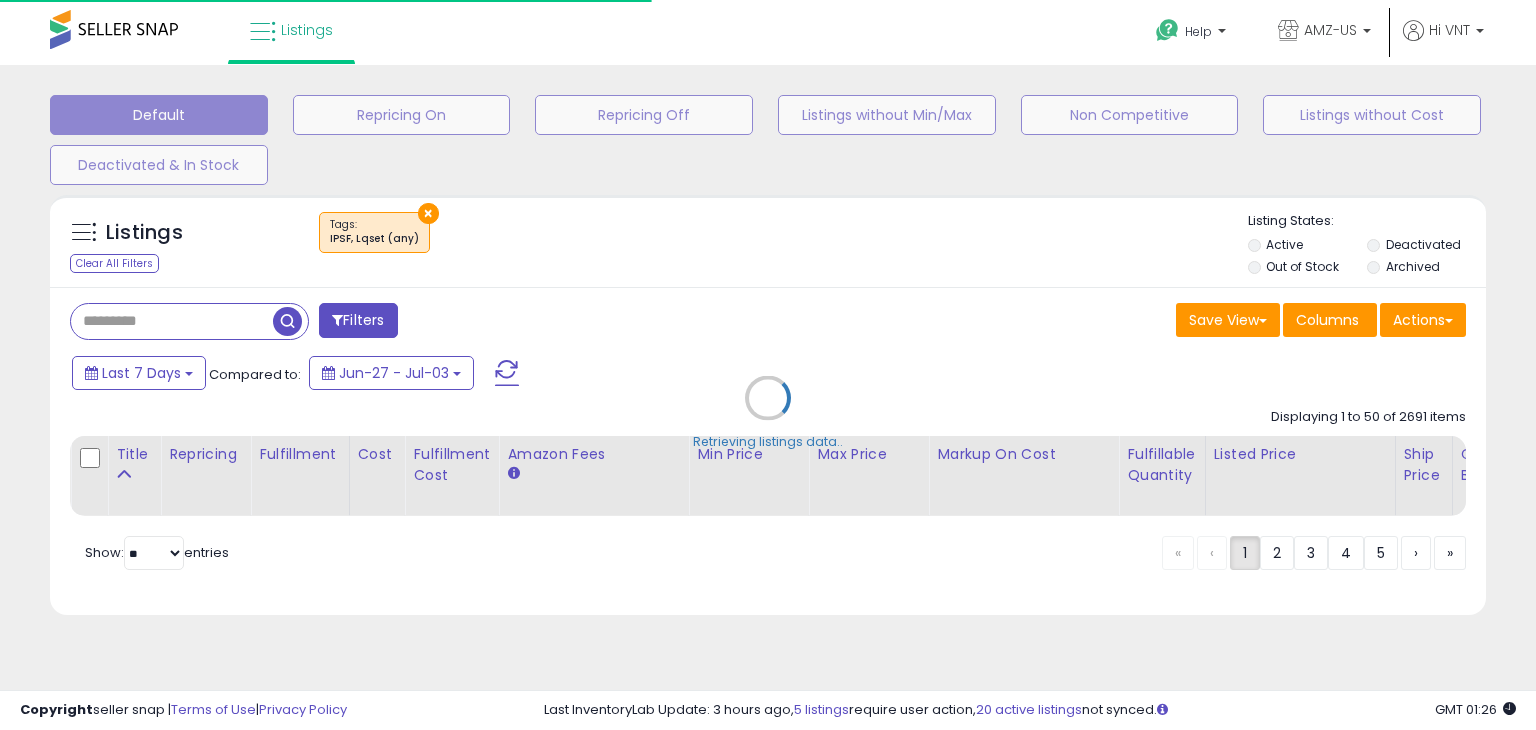 click on "Retrieving listings data.." at bounding box center (768, 412) 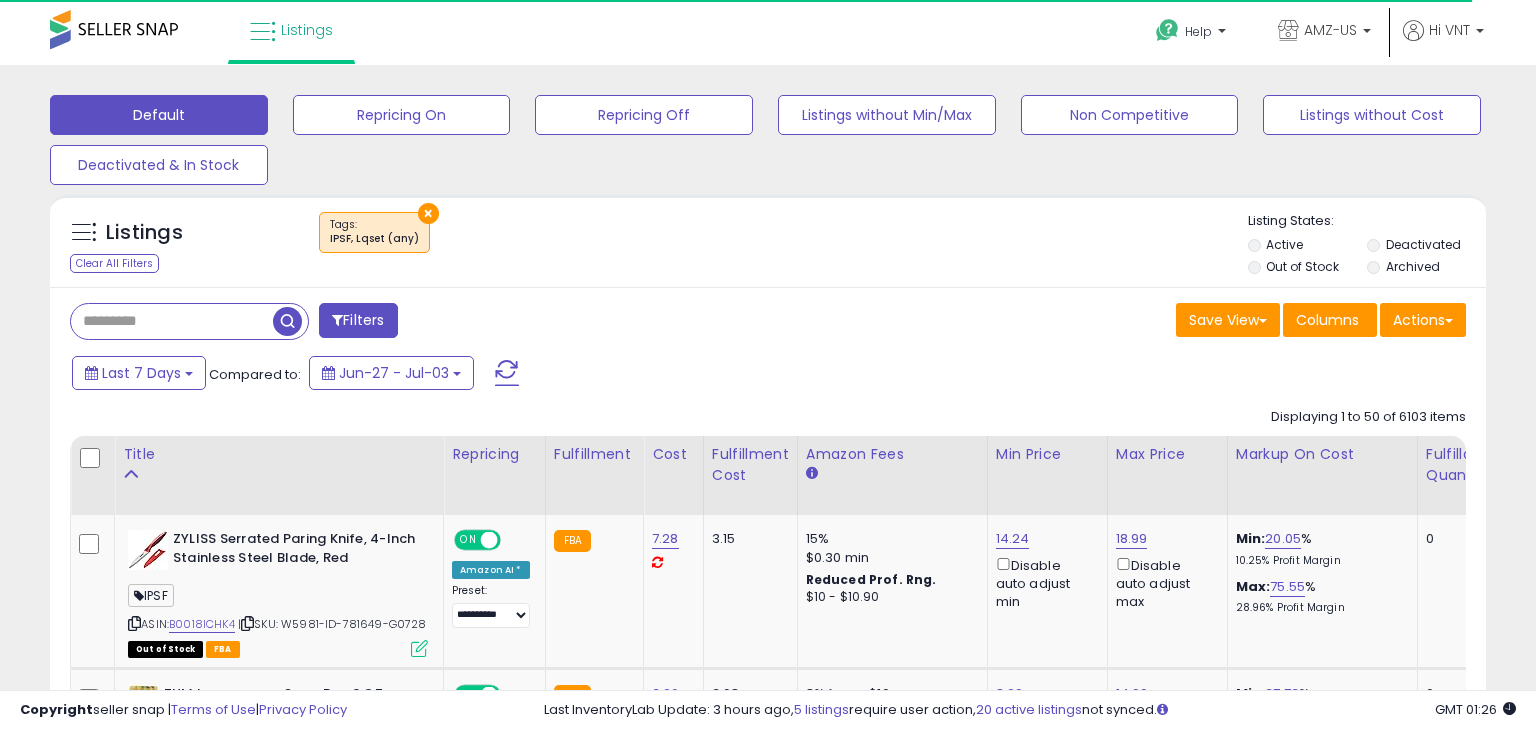 click on "Retrieving listings data.." at bounding box center (768, 5164) 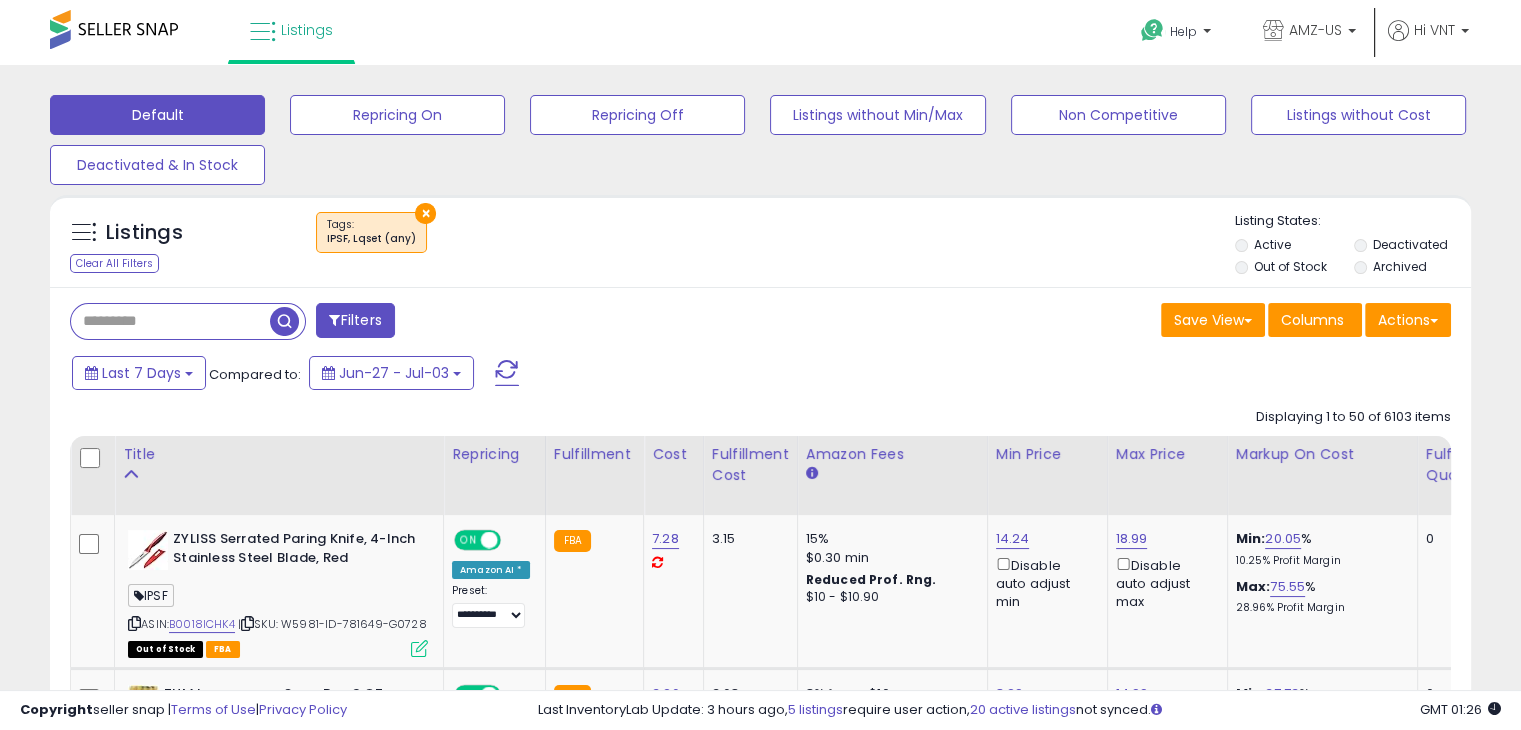 click on "×" at bounding box center (425, 213) 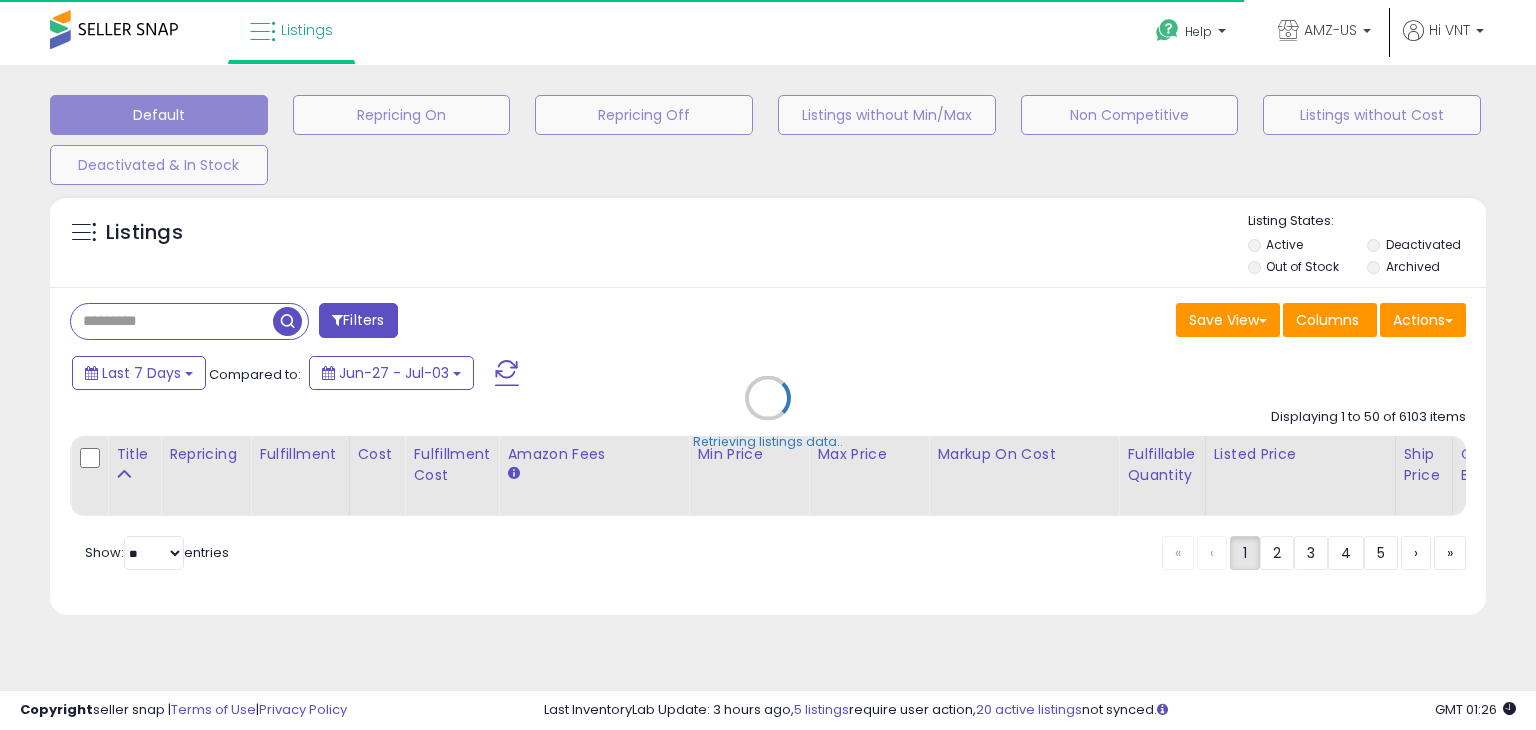 select on "*" 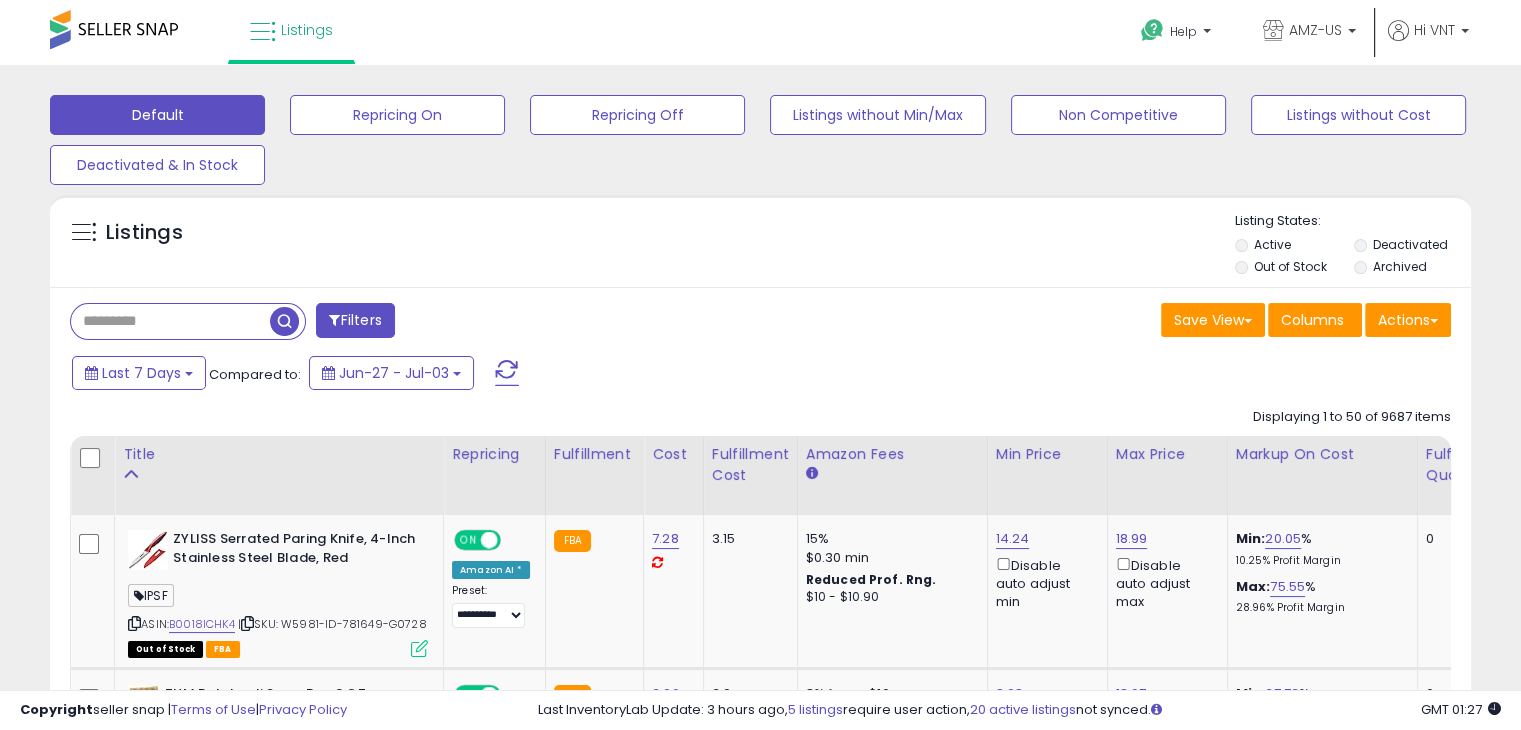 click at bounding box center (334, 320) 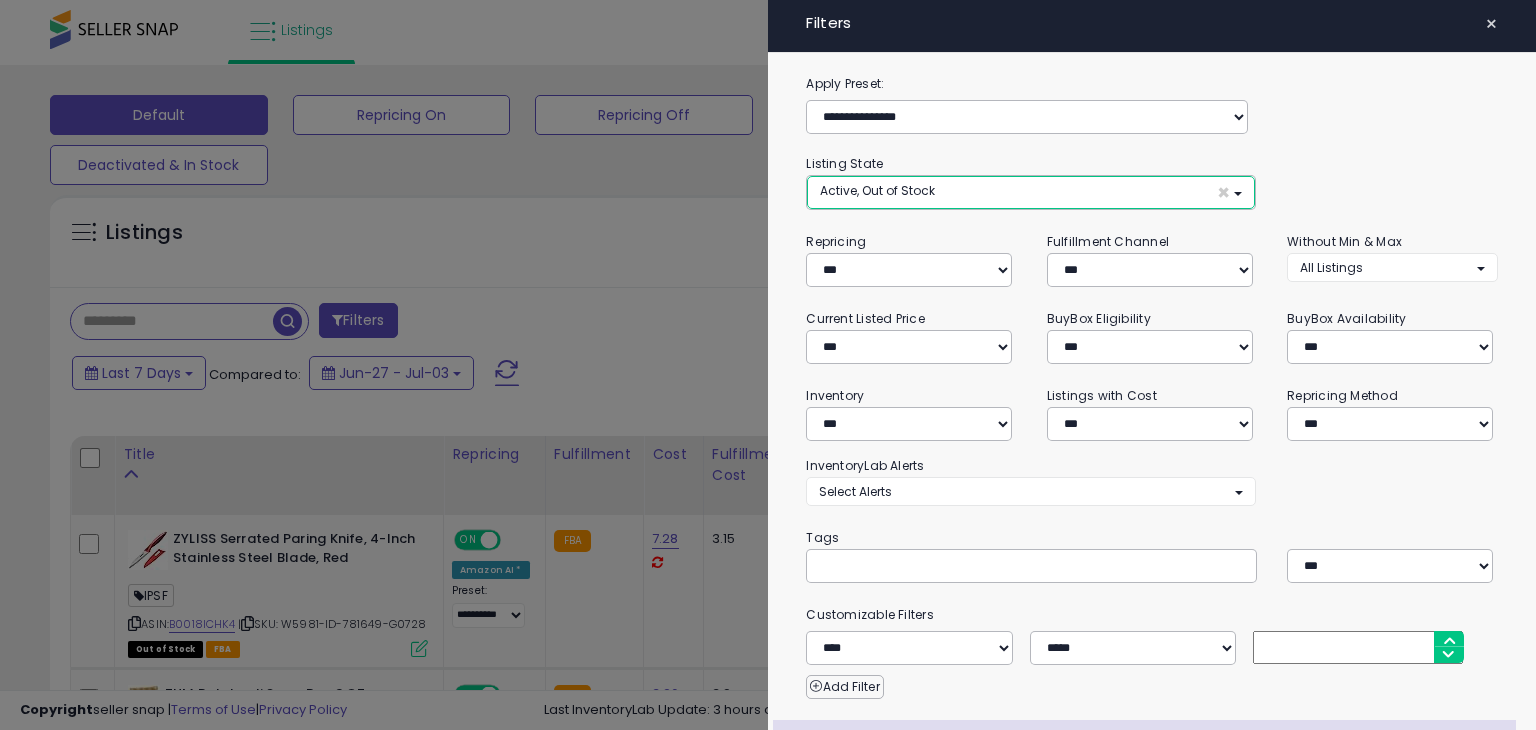 click on "Active, Out of Stock" at bounding box center (877, 190) 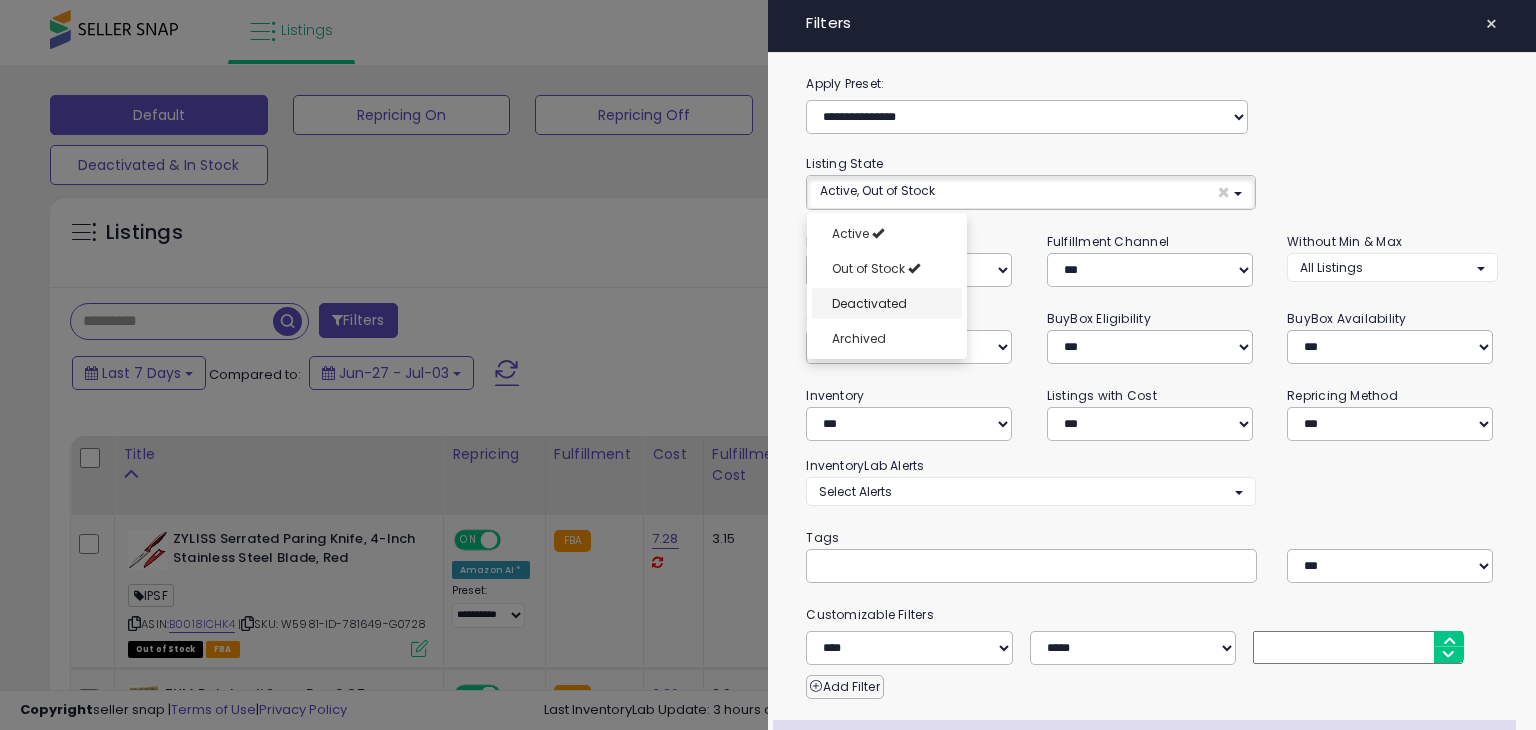 click on "Active" at bounding box center (887, 233) 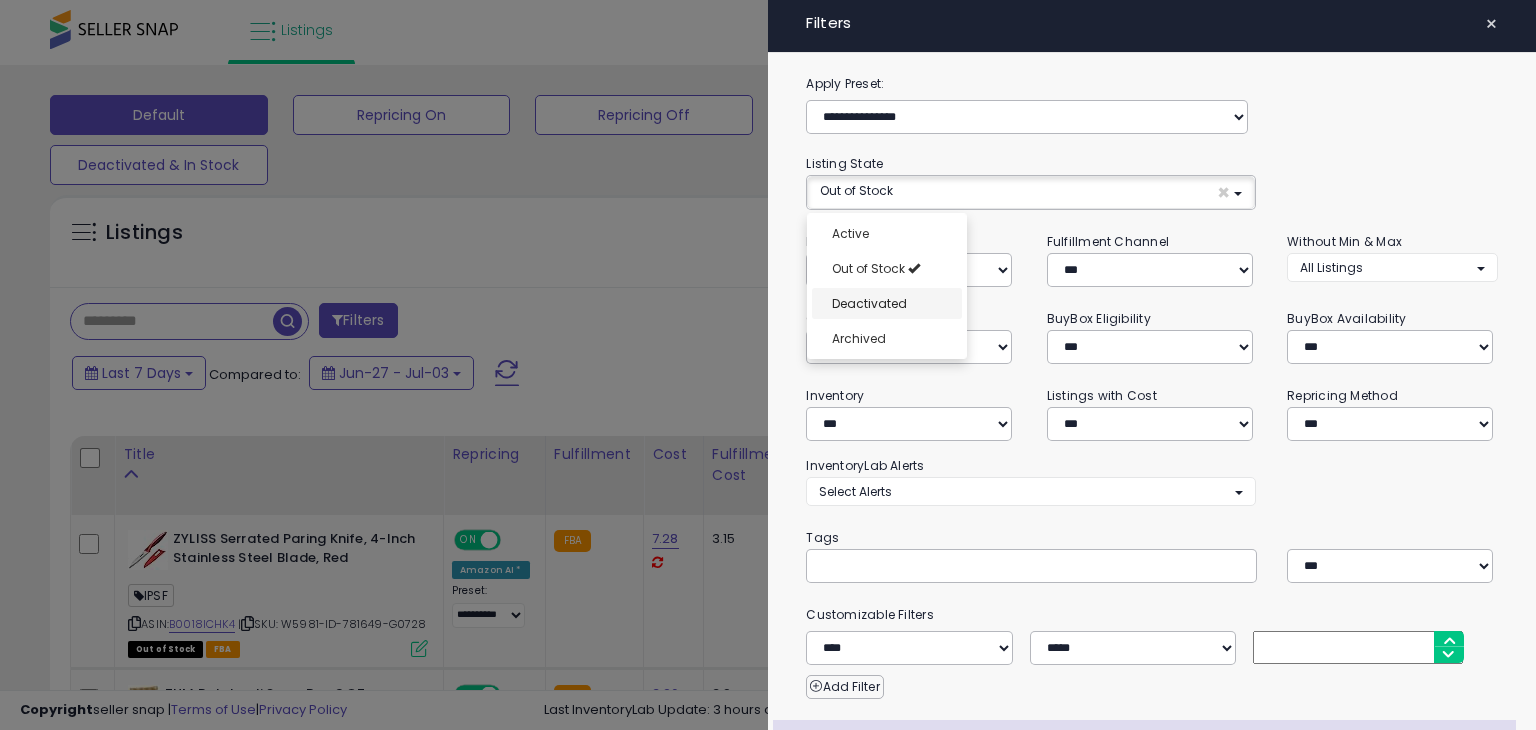 scroll, scrollTop: 16, scrollLeft: 0, axis: vertical 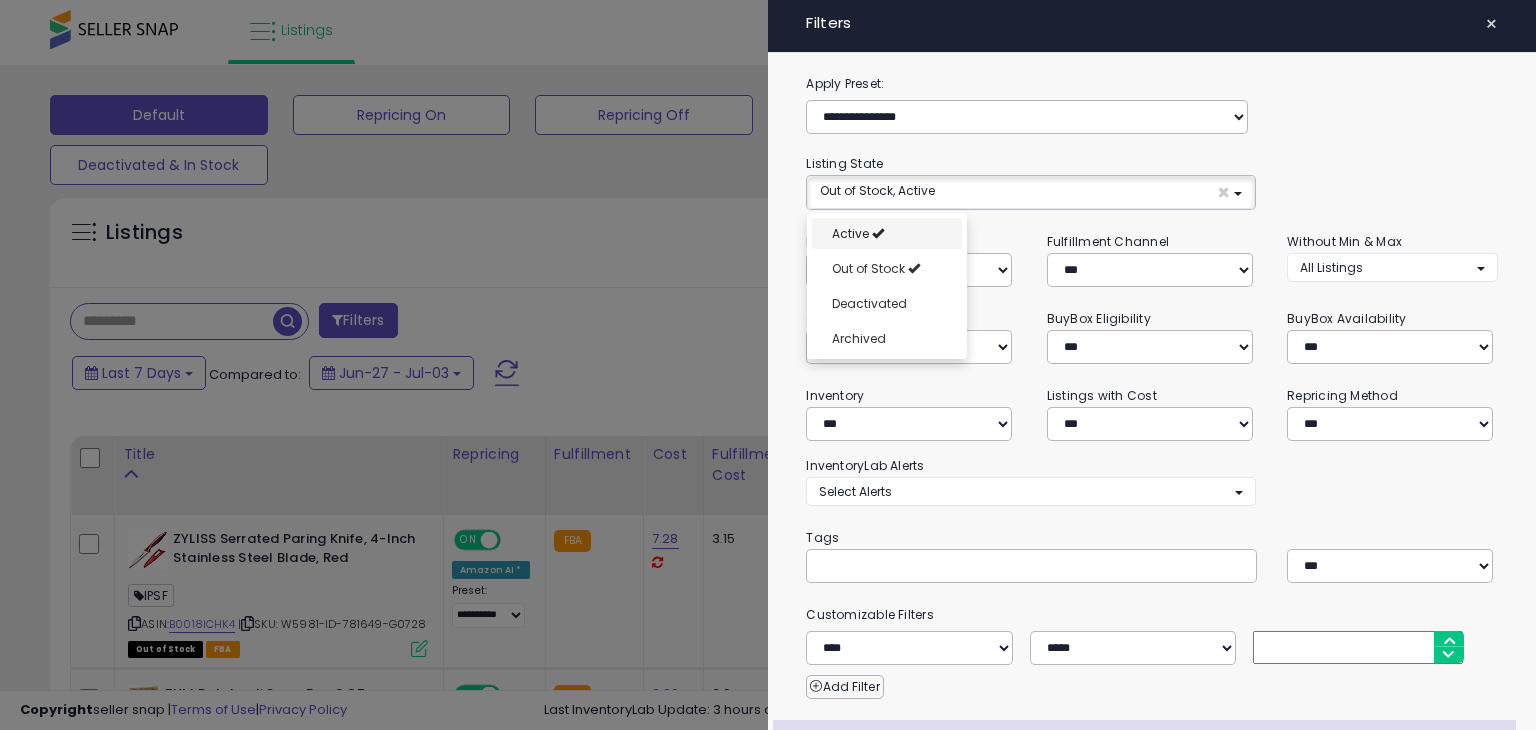 click on "Active" at bounding box center [887, 233] 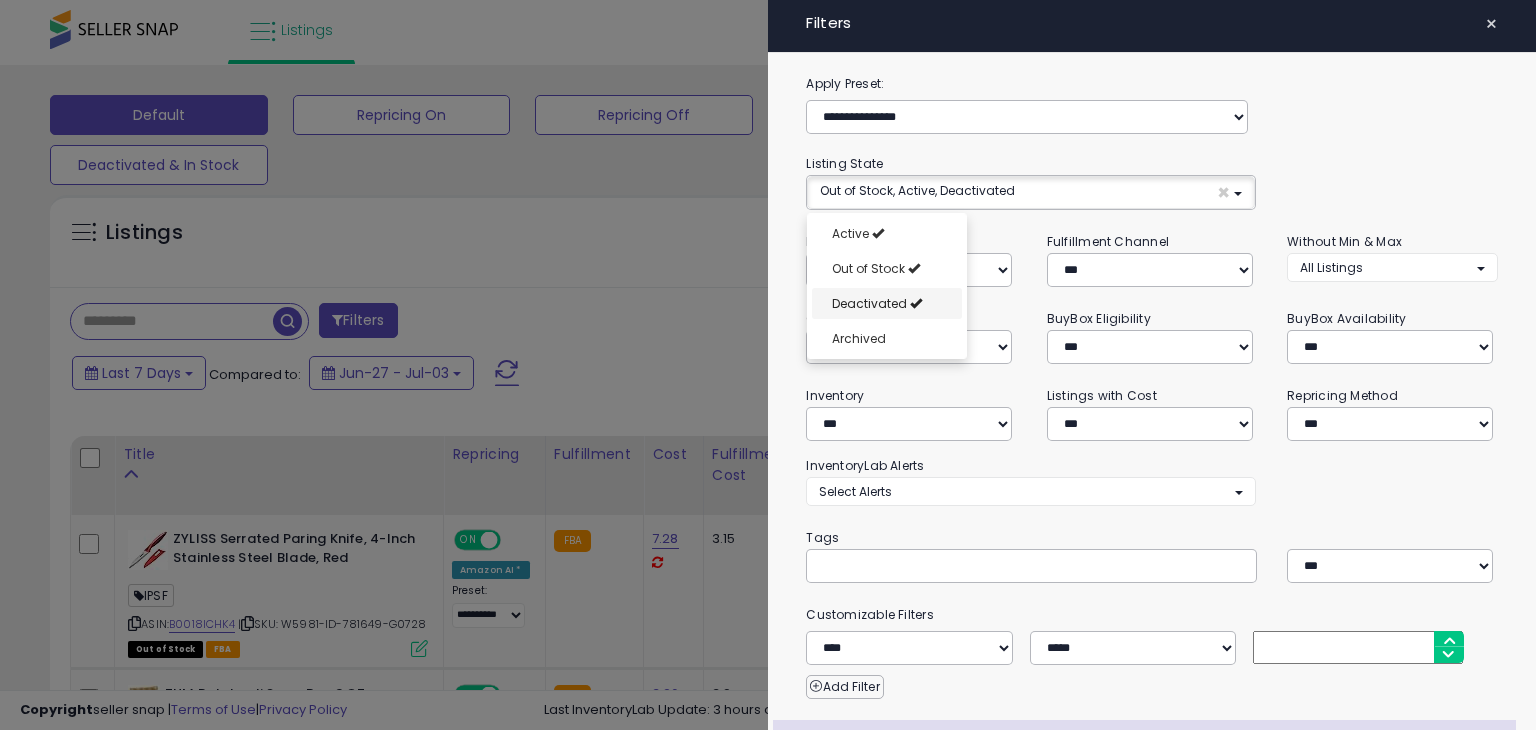 drag, startPoint x: 896, startPoint y: 297, endPoint x: 893, endPoint y: 320, distance: 23.194826 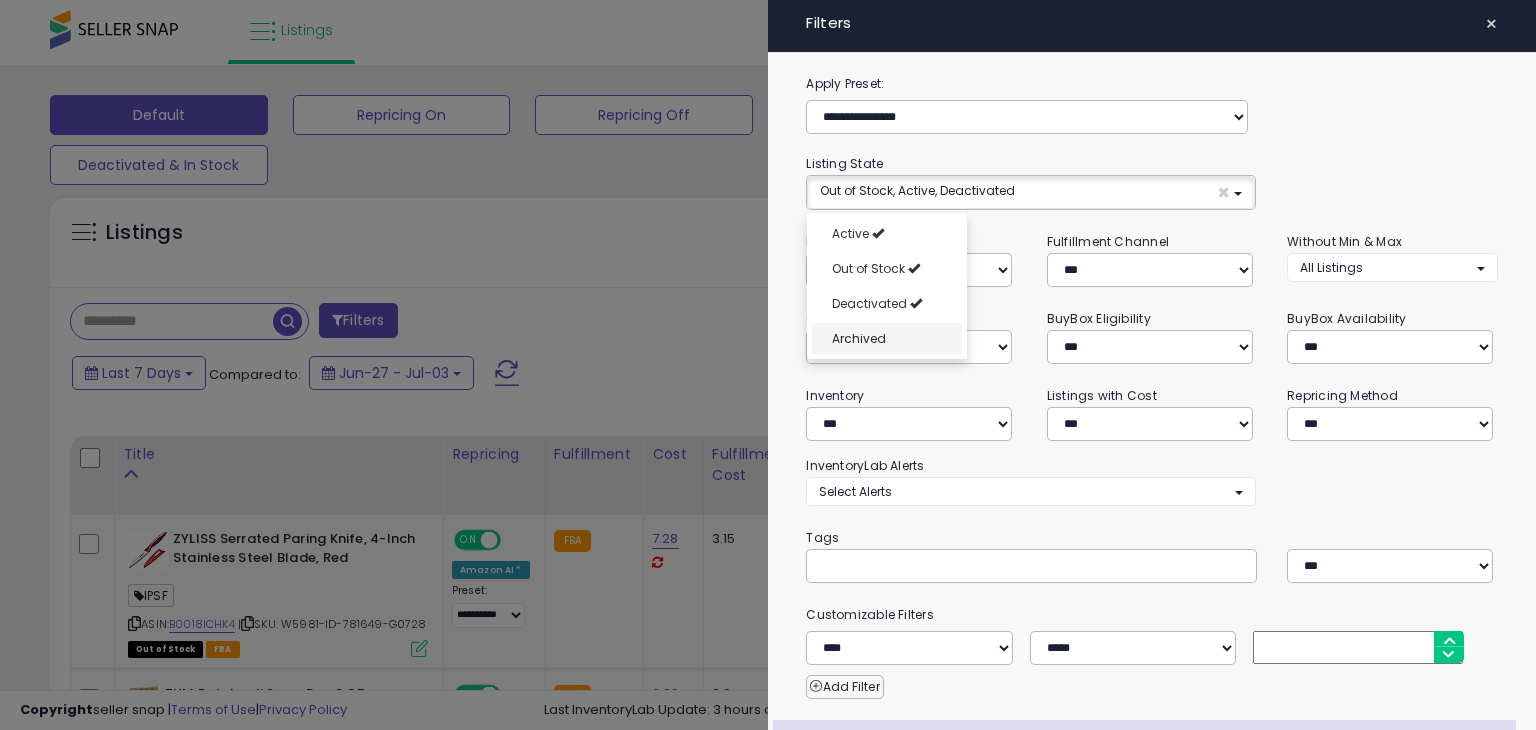select on "**********" 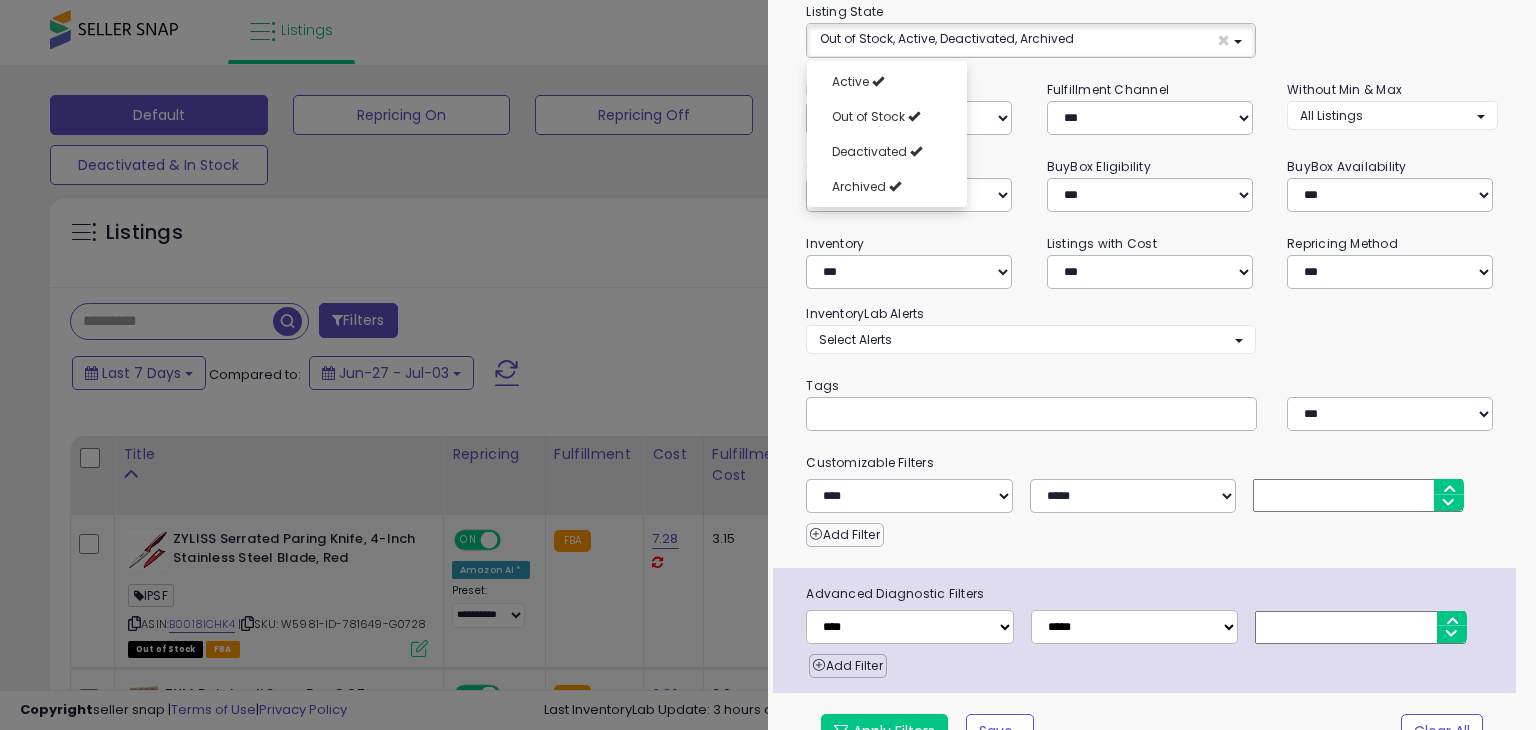 scroll, scrollTop: 184, scrollLeft: 0, axis: vertical 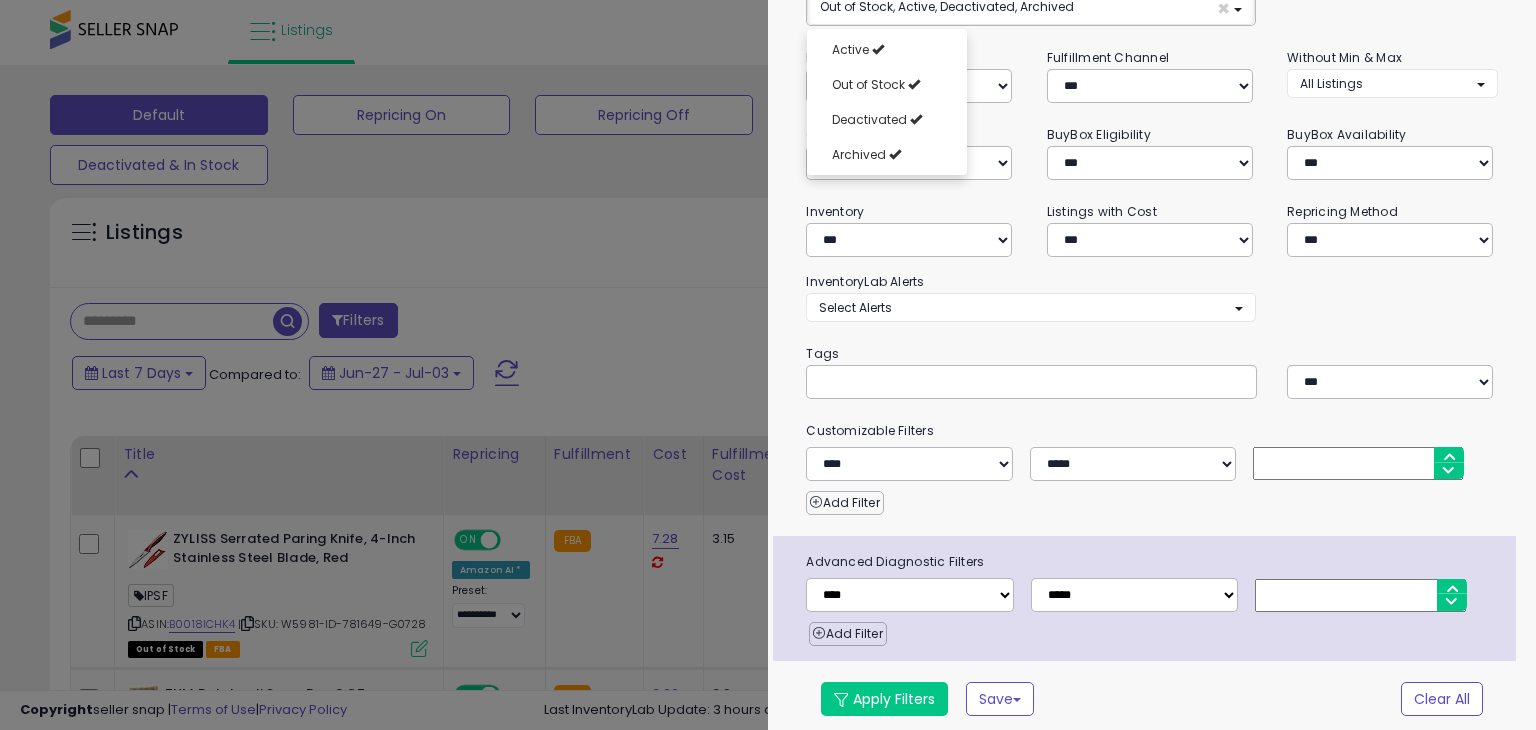 click on "Tags" at bounding box center (1151, 354) 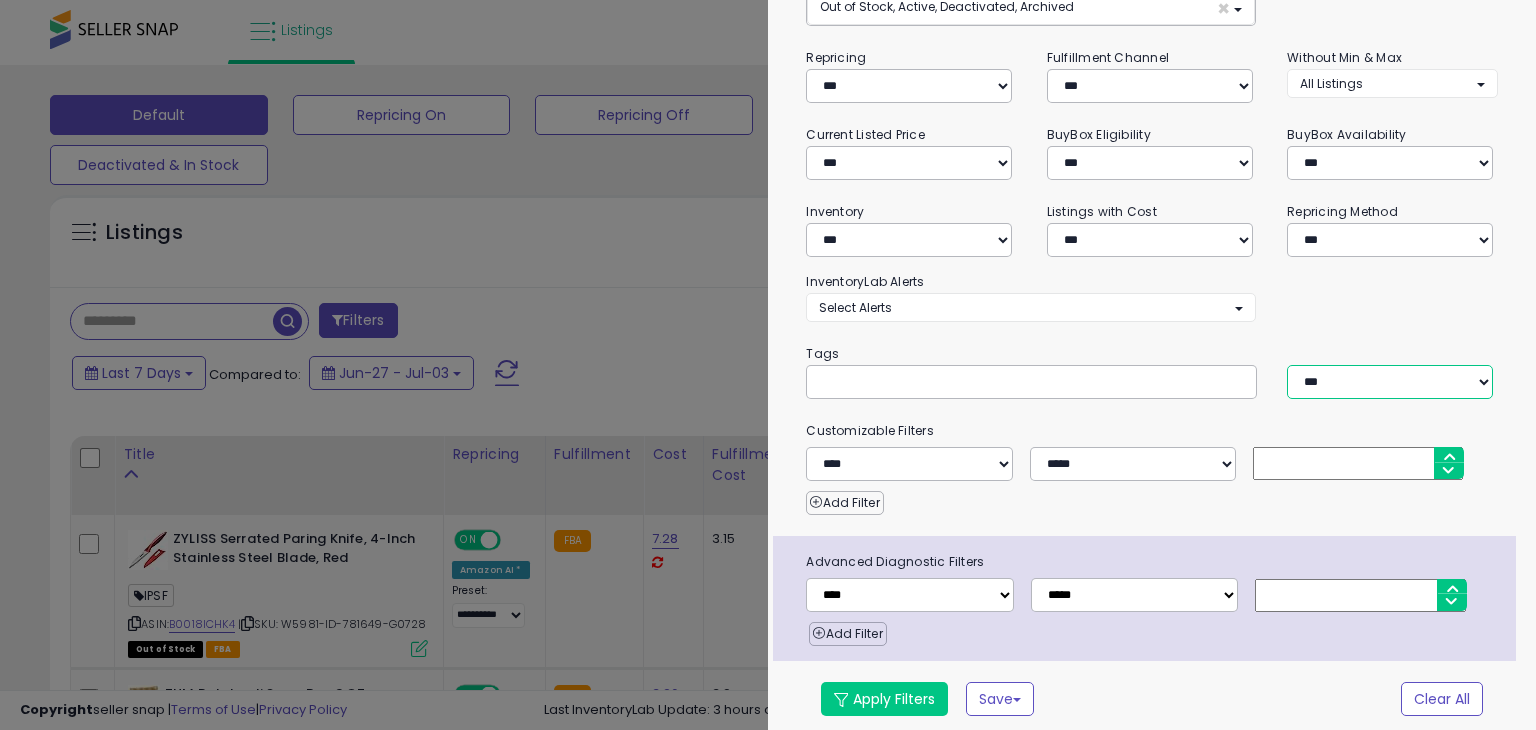 click on "***
***
****" at bounding box center (1390, 382) 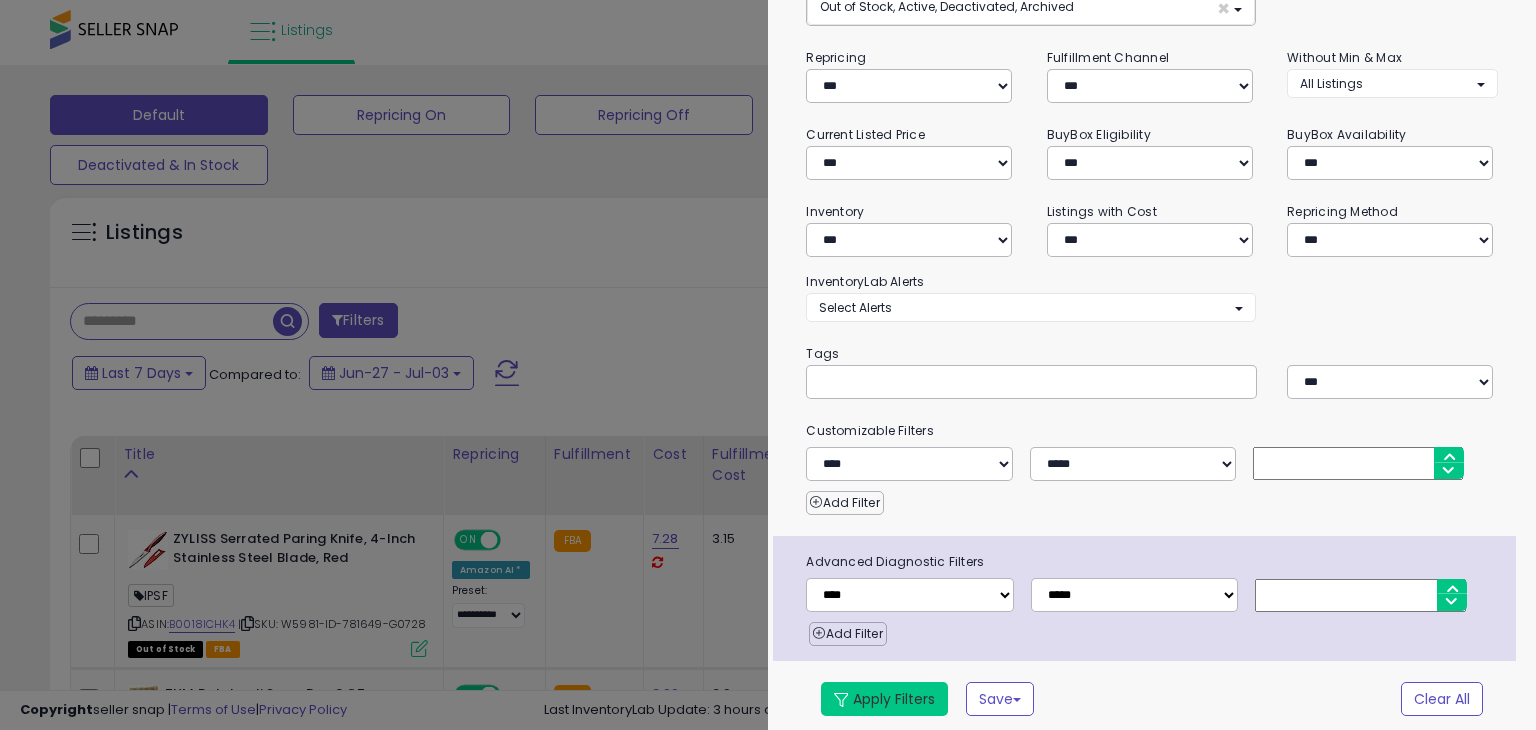 click on "**********" at bounding box center (1152, 313) 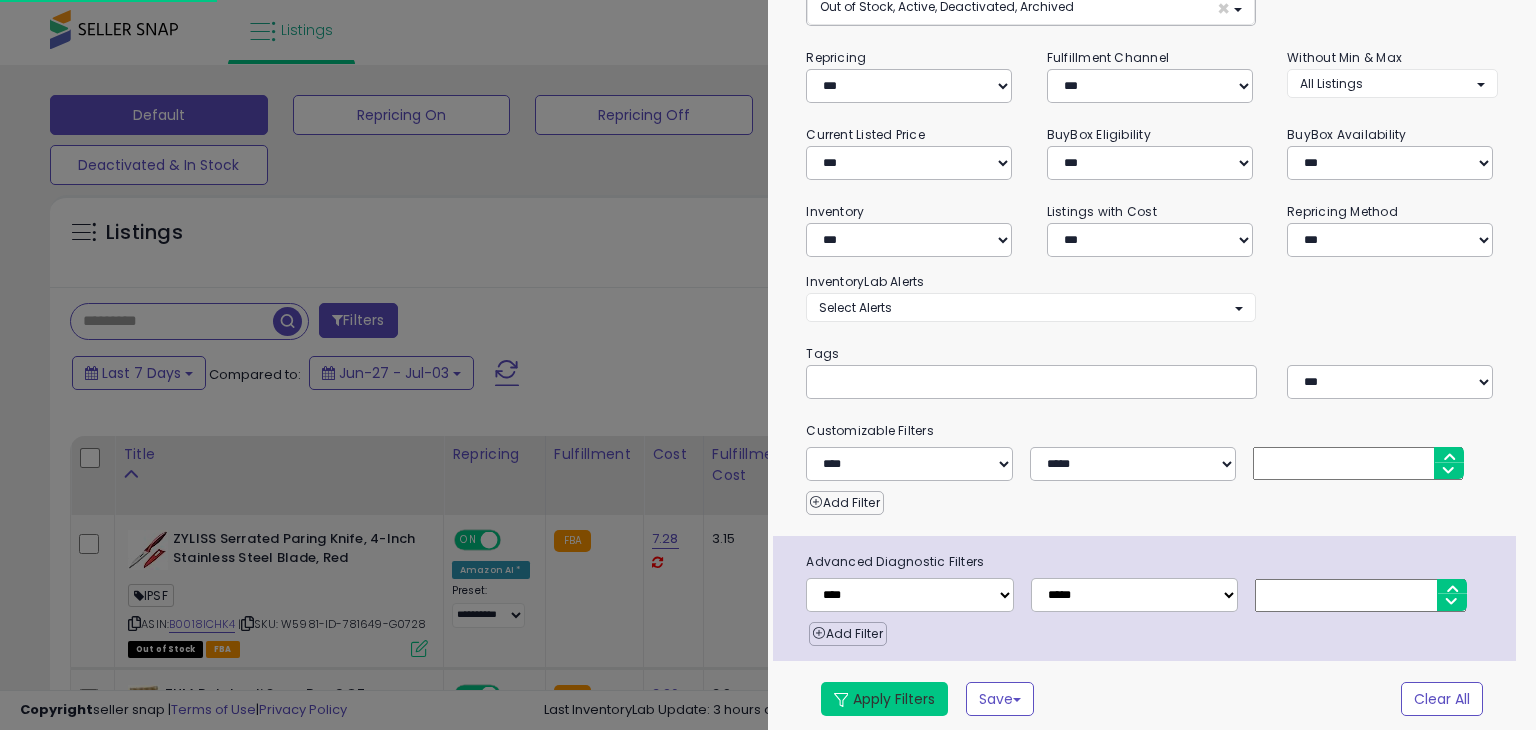 click on "Apply Filters" at bounding box center (884, 699) 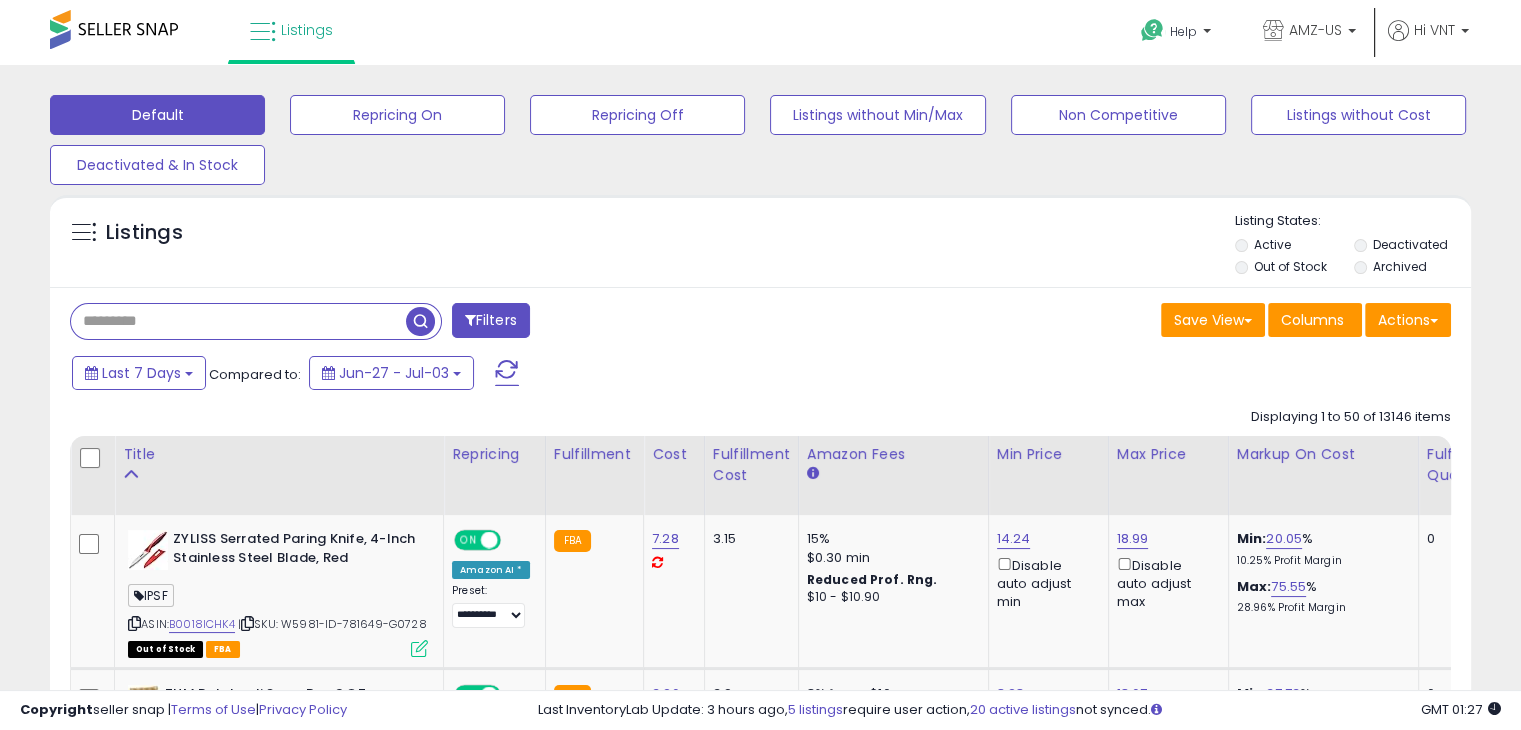 click at bounding box center [238, 321] 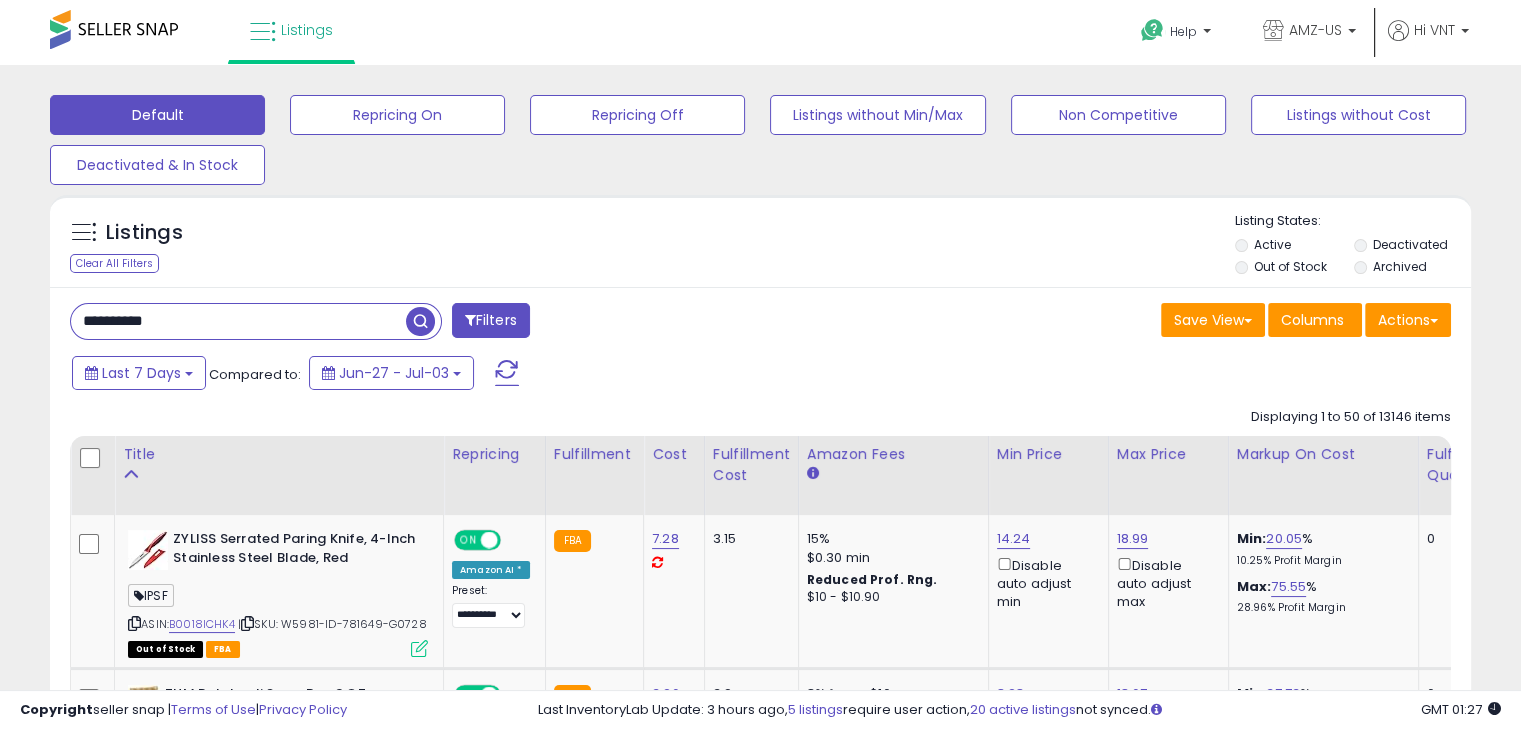 type on "**********" 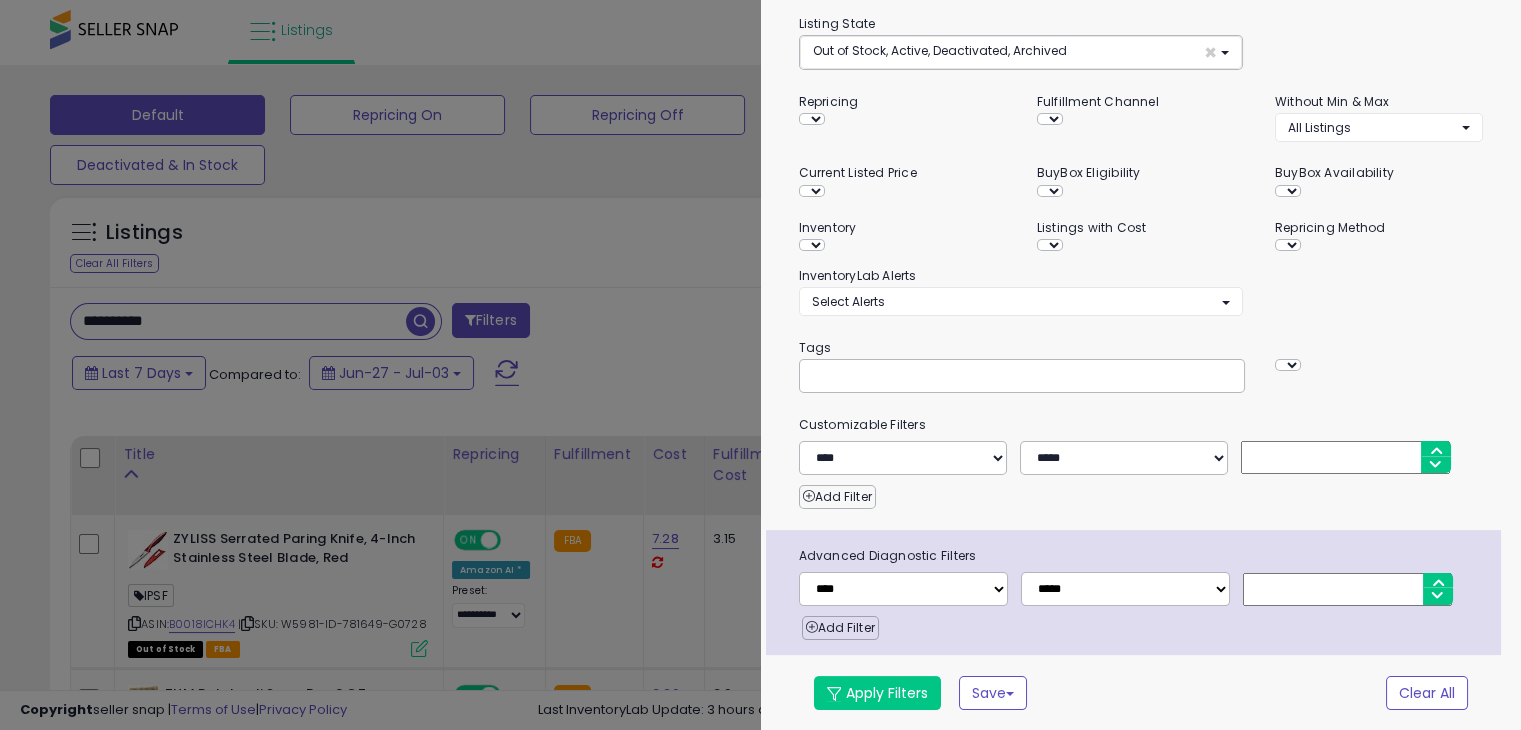 scroll, scrollTop: 182, scrollLeft: 0, axis: vertical 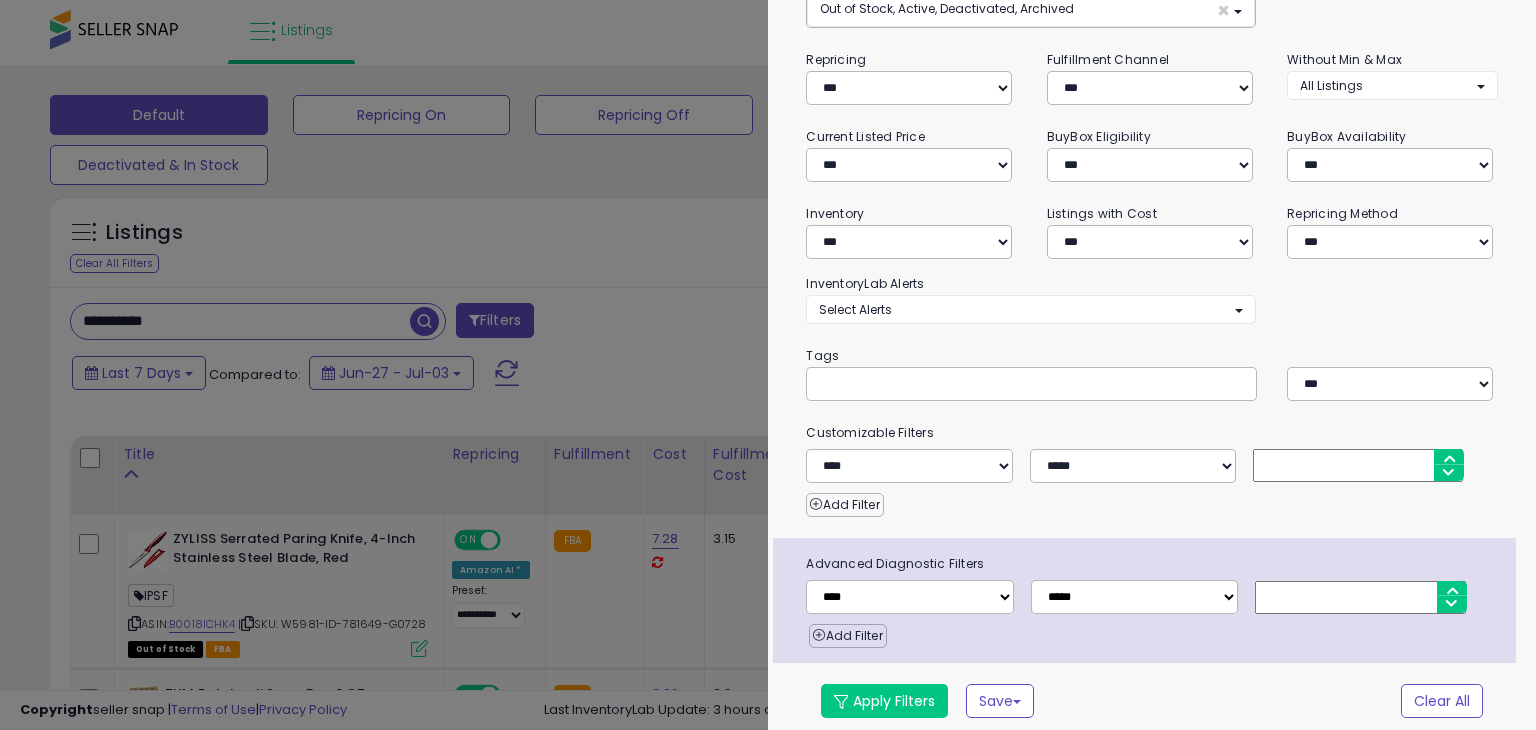 click at bounding box center [768, 365] 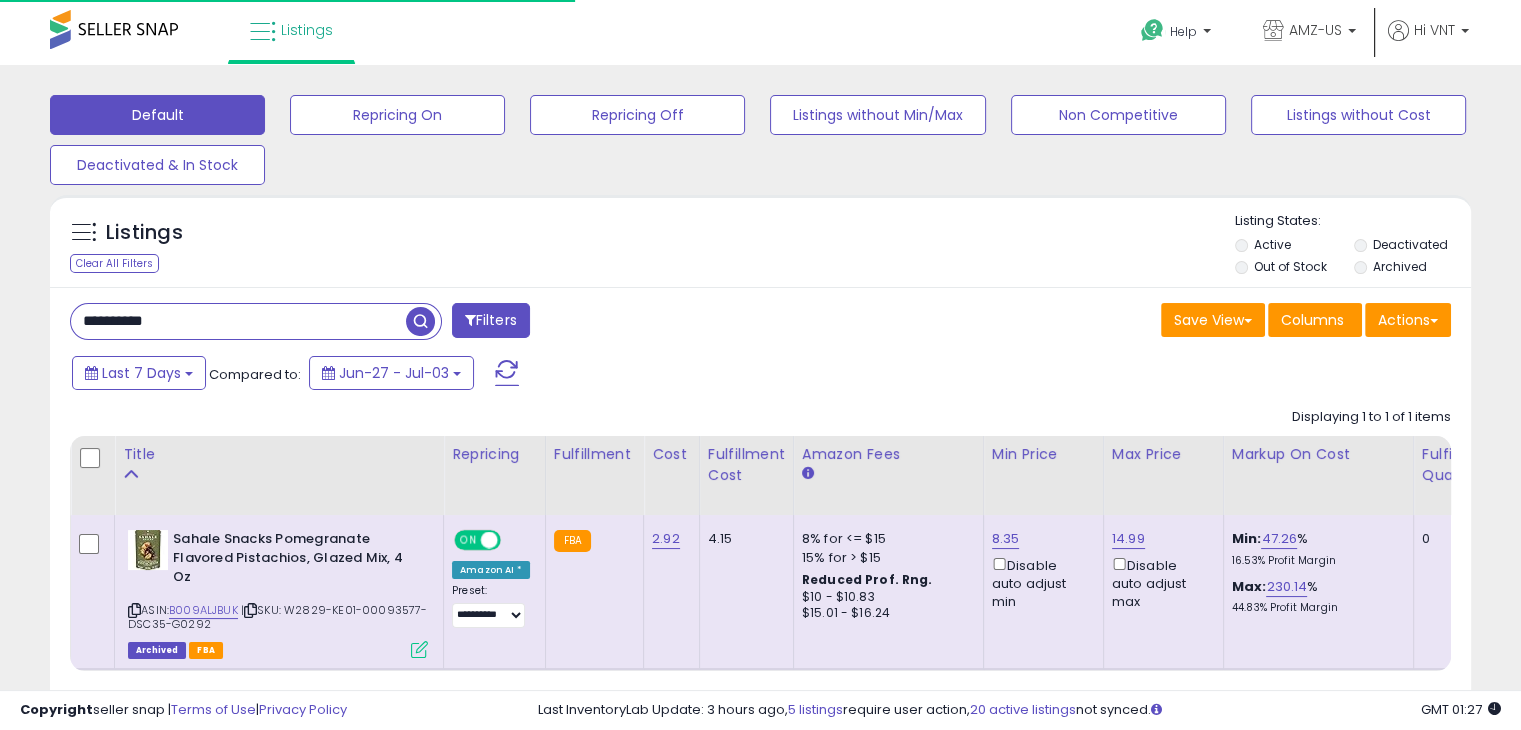 click on "**********" at bounding box center [238, 321] 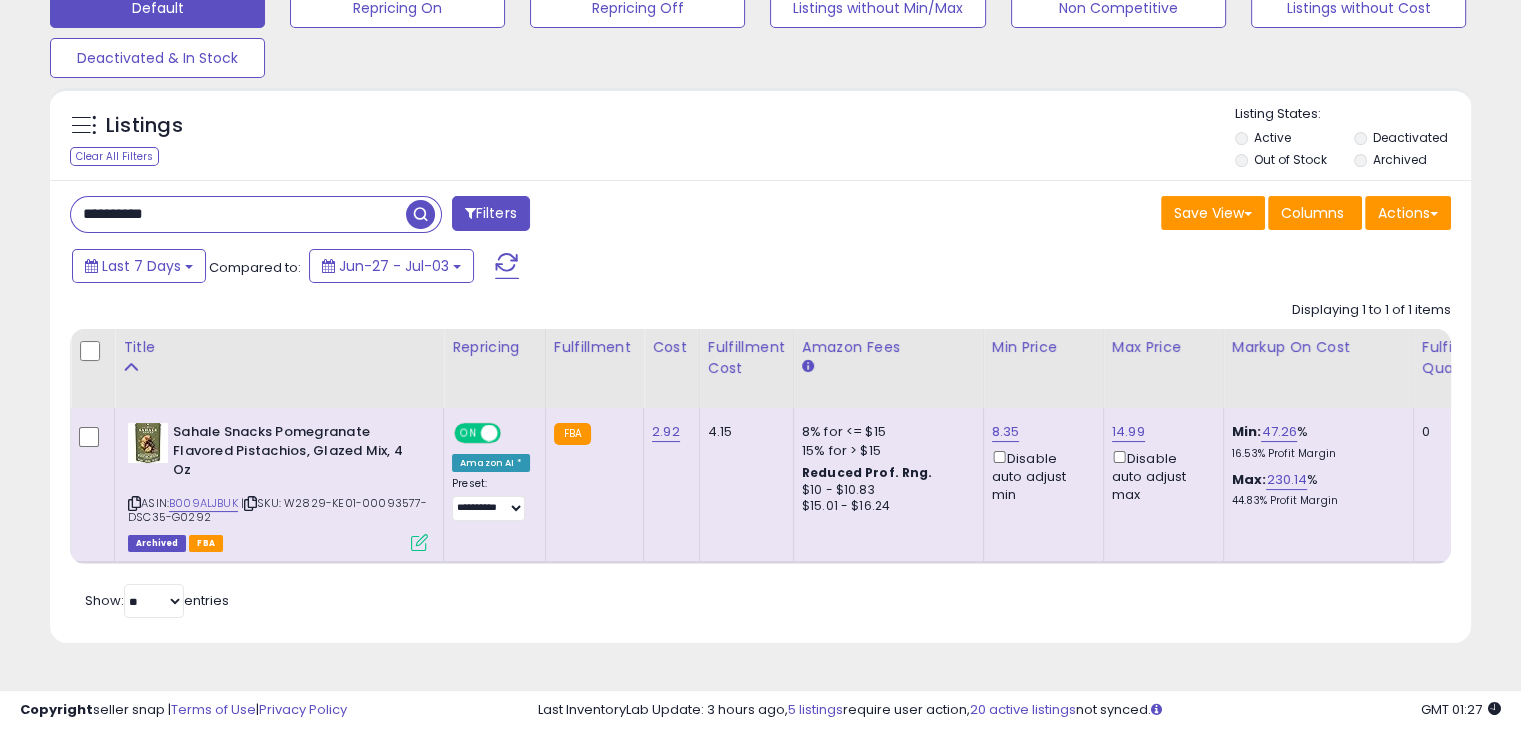 scroll, scrollTop: 165, scrollLeft: 0, axis: vertical 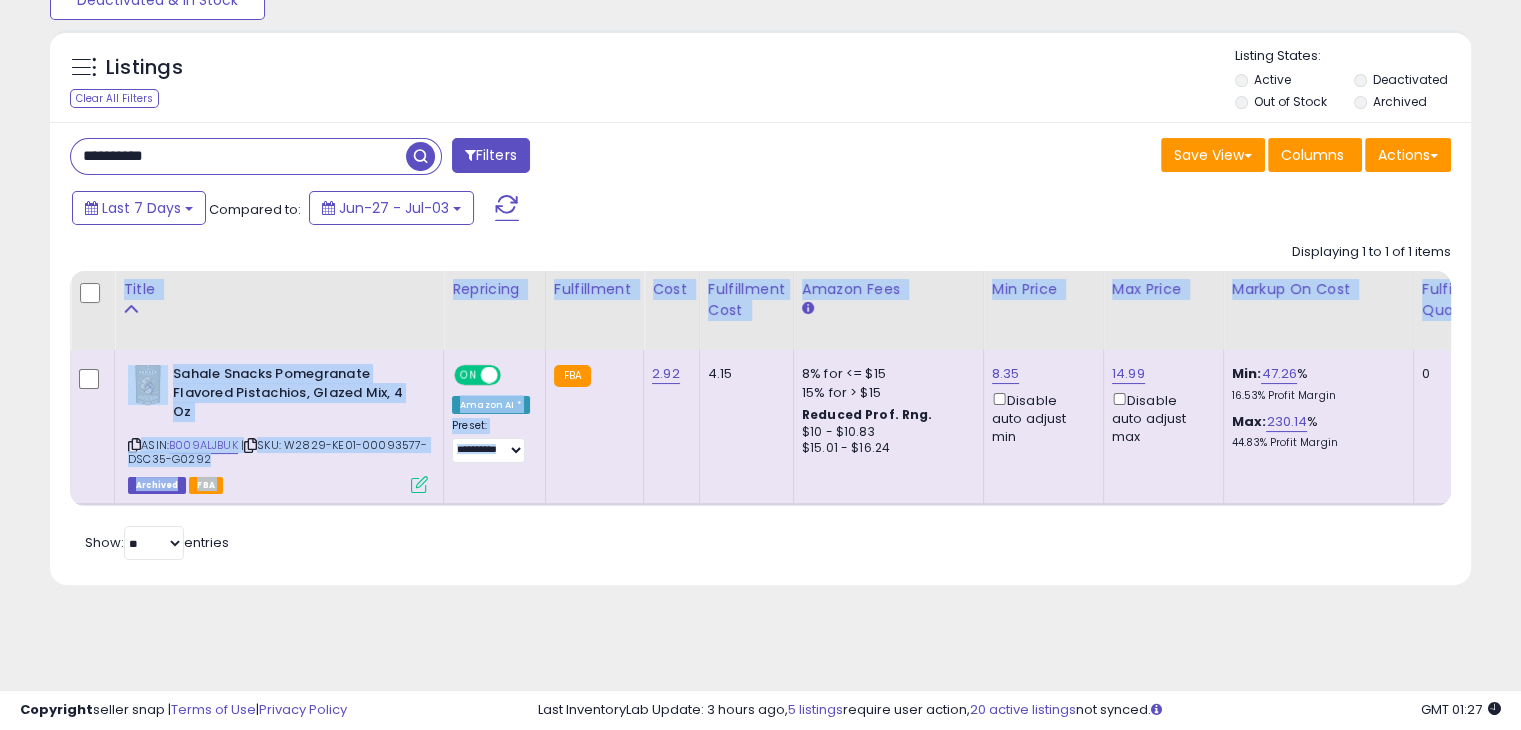 drag, startPoint x: 566, startPoint y: 504, endPoint x: 732, endPoint y: 534, distance: 168.68906 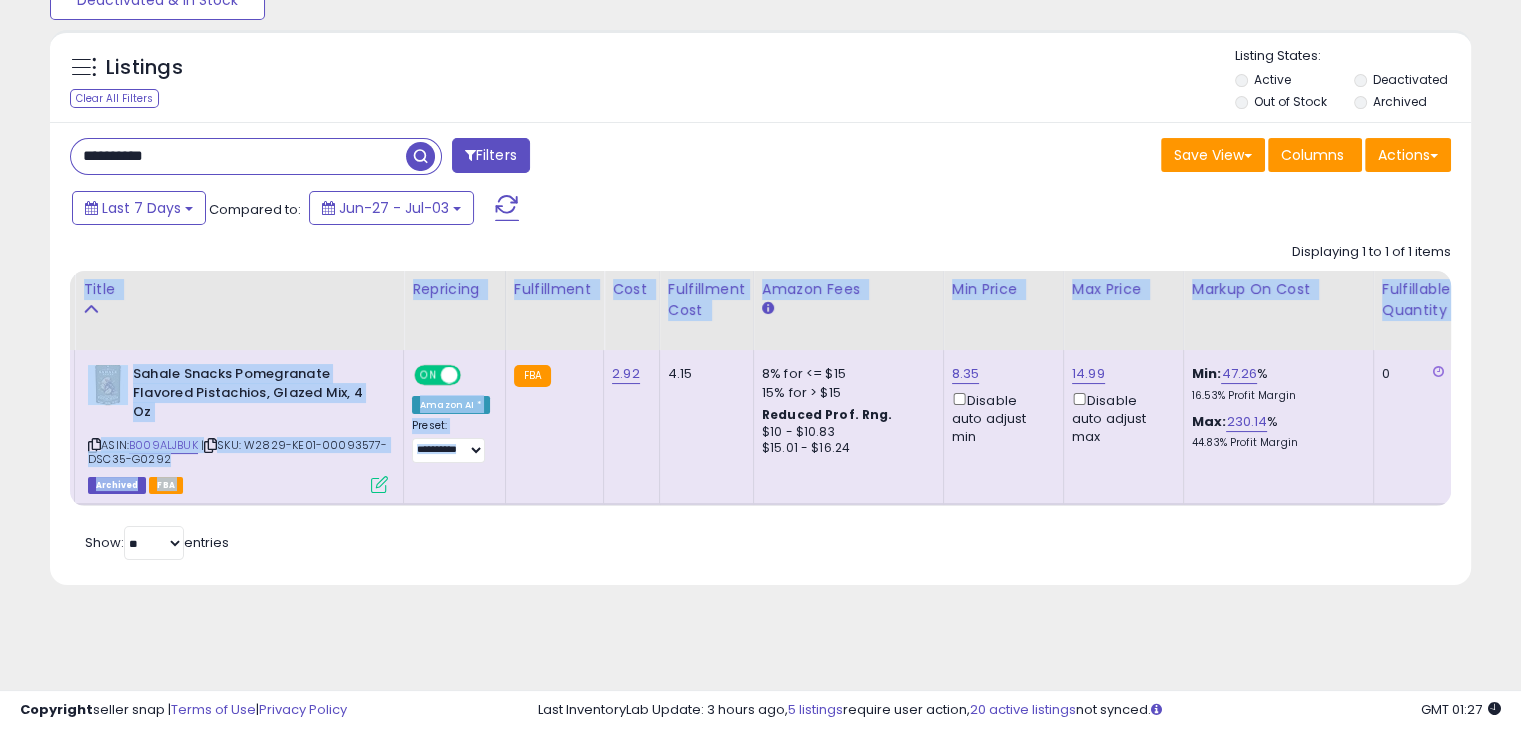 scroll, scrollTop: 0, scrollLeft: 64, axis: horizontal 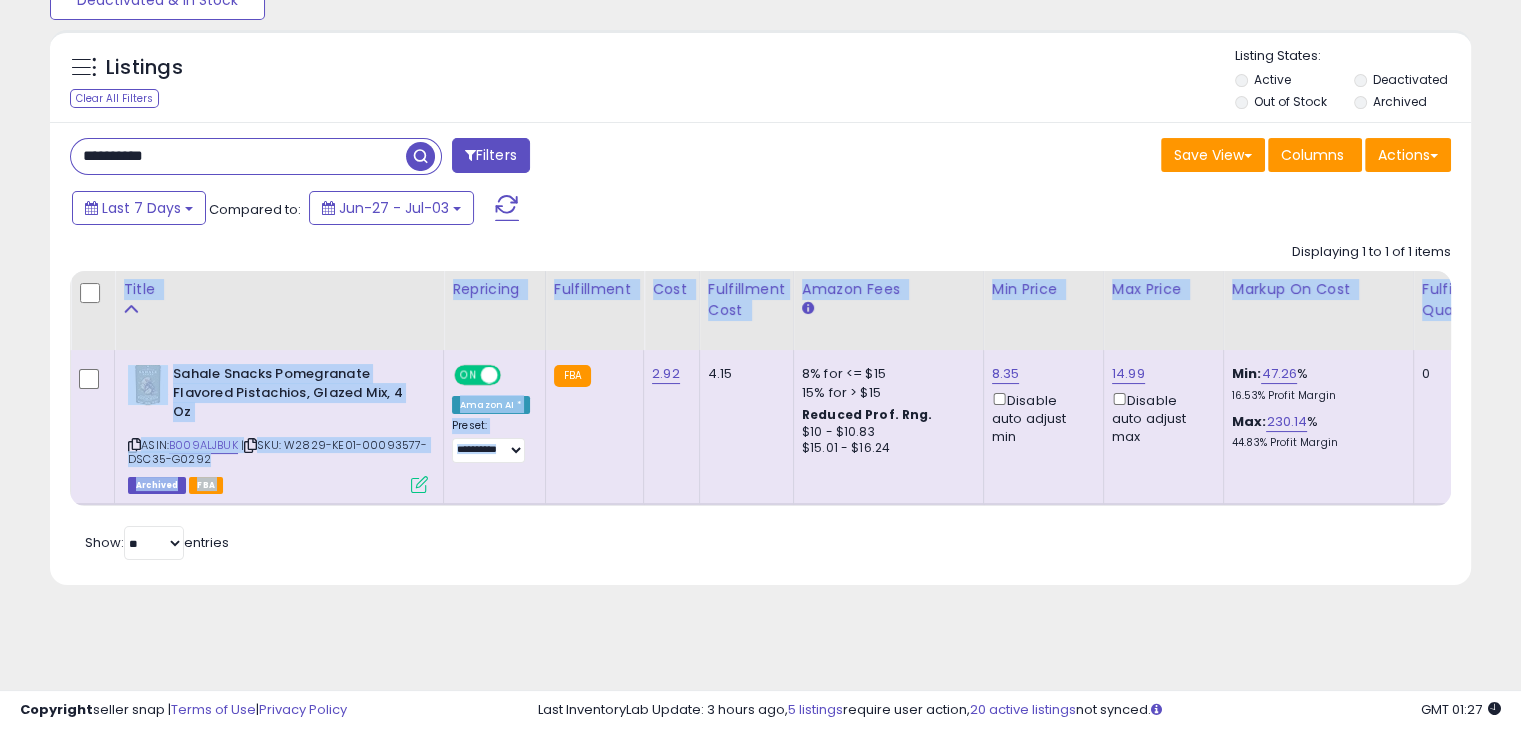 click on "Retrieving listings data..
Displaying 1 to 1 of 1 items
Title
Repricing" at bounding box center [760, 399] 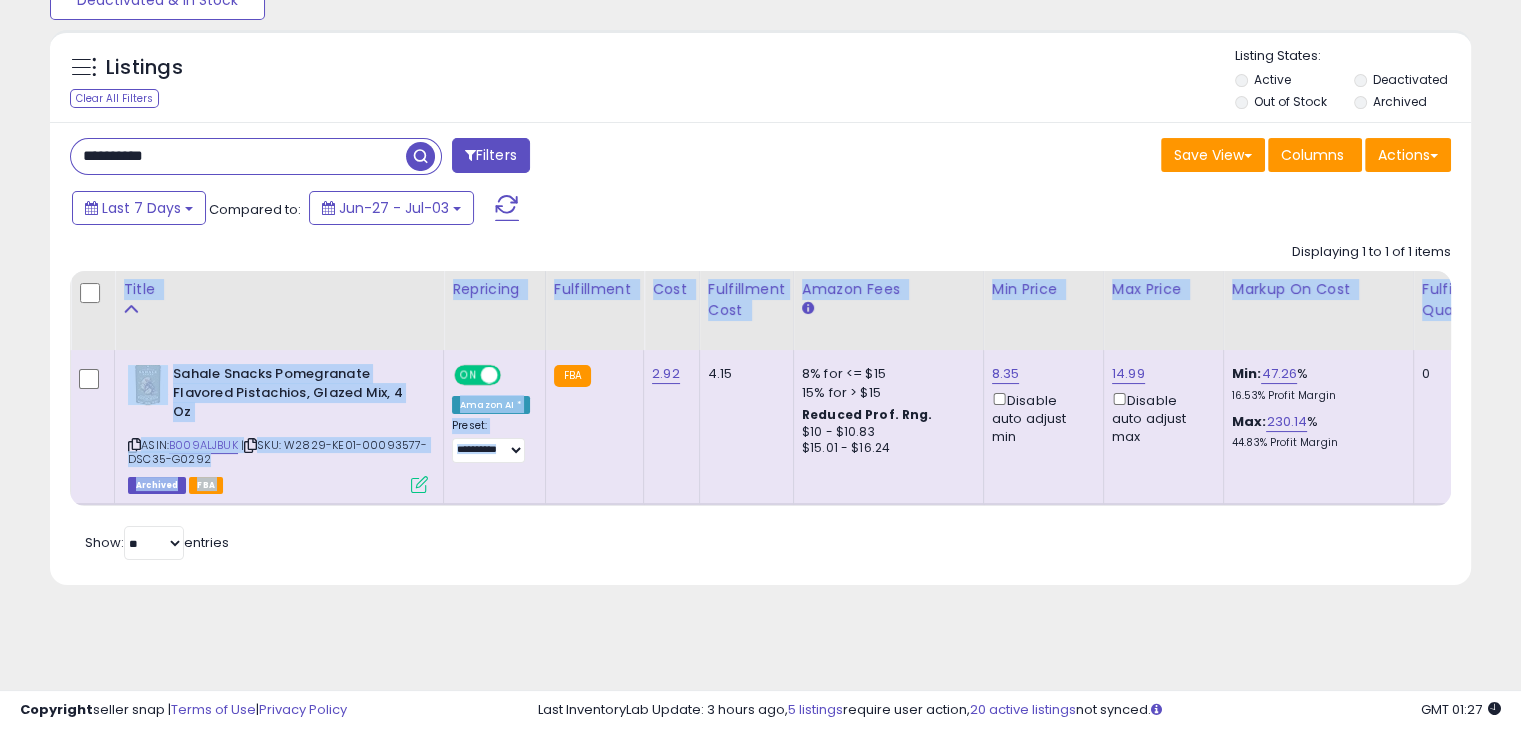 drag, startPoint x: 503, startPoint y: 581, endPoint x: 493, endPoint y: 529, distance: 52.95281 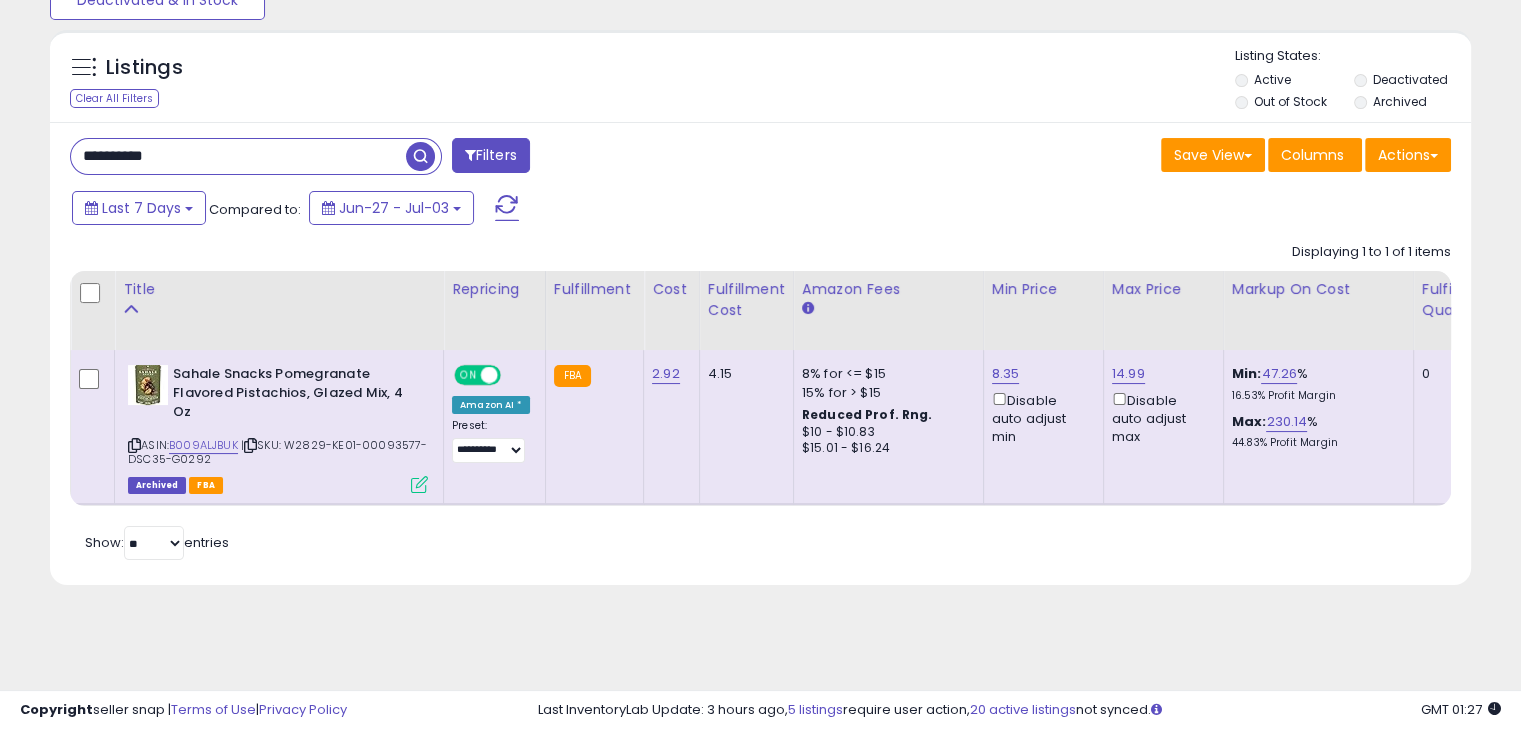 click on "Last 7 Days
Compared to:
Jun-27 - Jul-03" at bounding box center (585, 210) 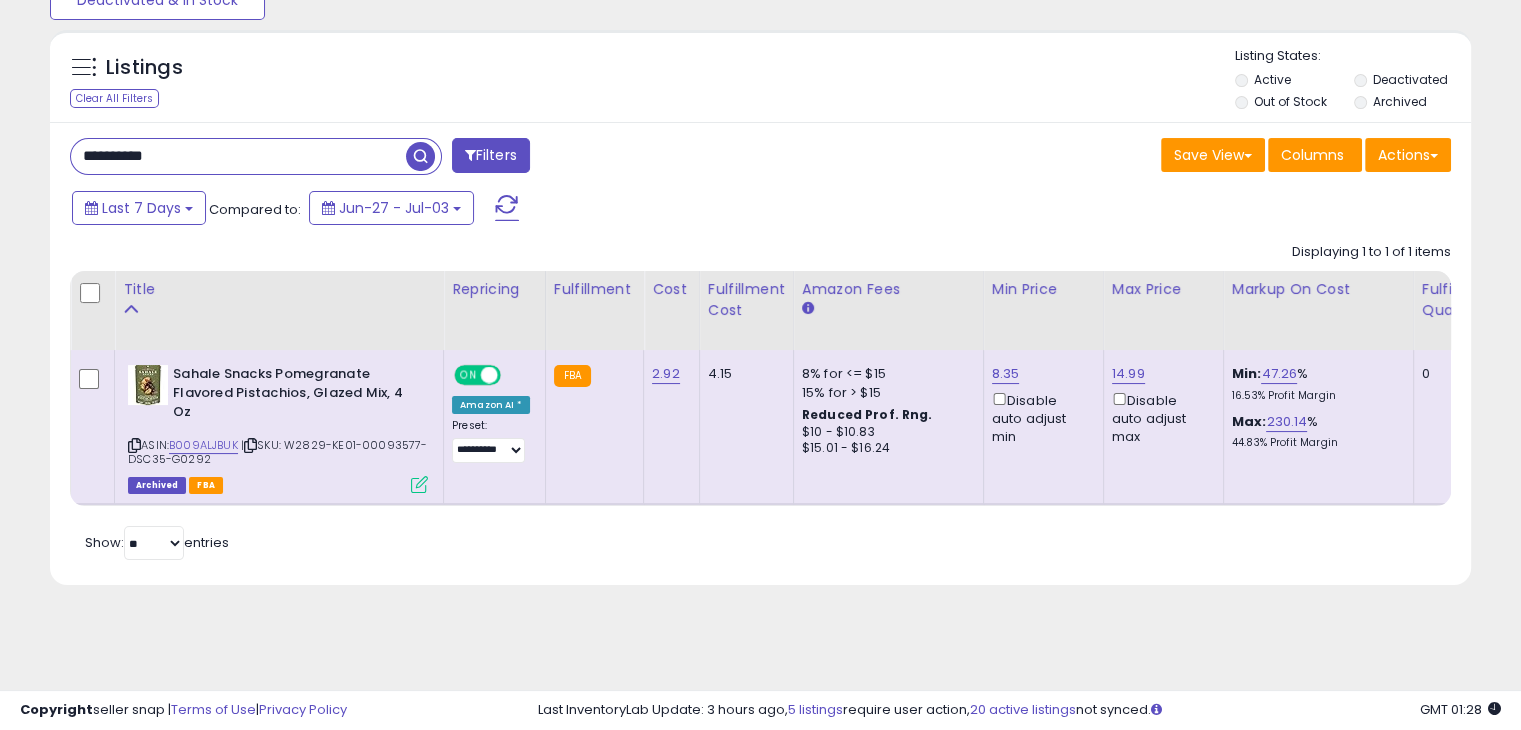 click at bounding box center [250, 445] 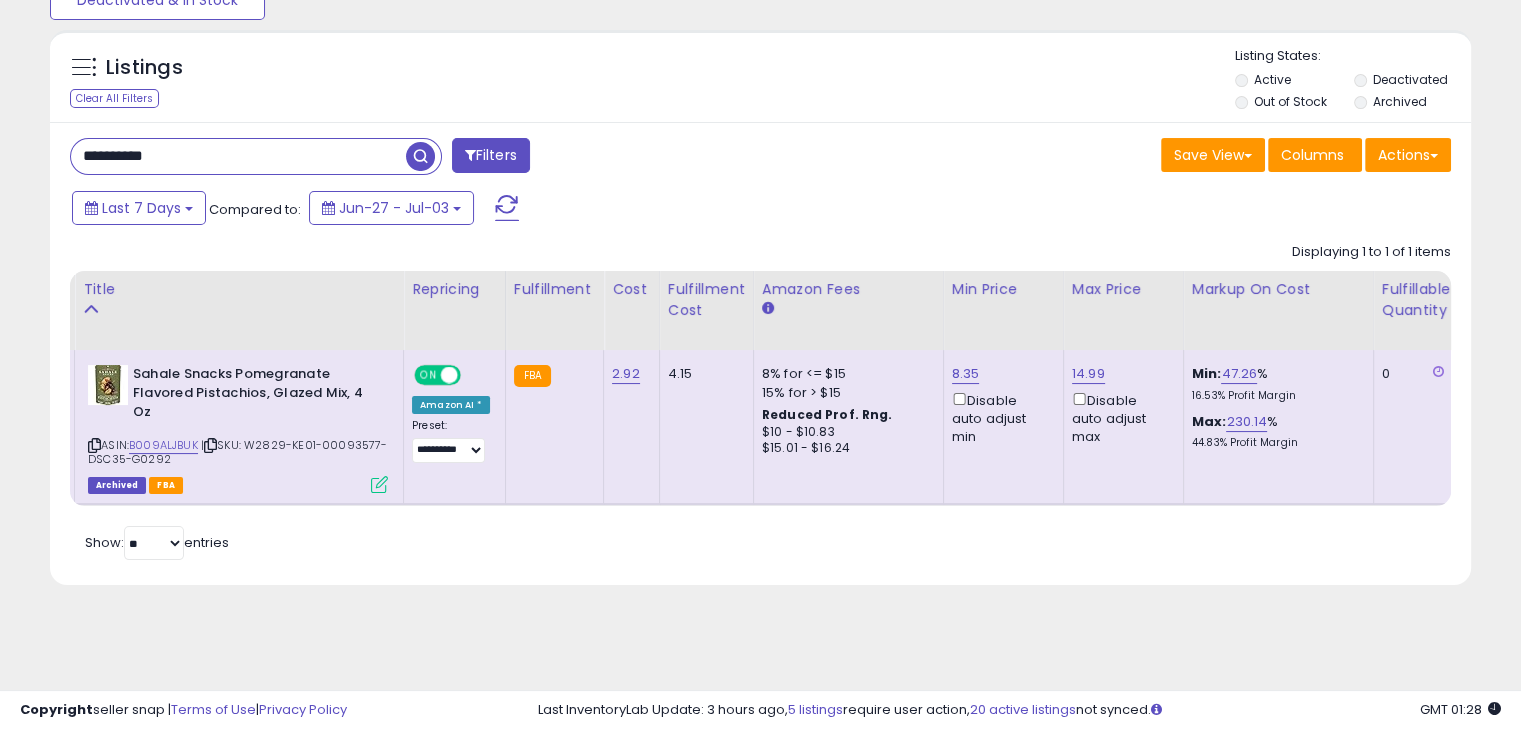 scroll, scrollTop: 0, scrollLeft: 122, axis: horizontal 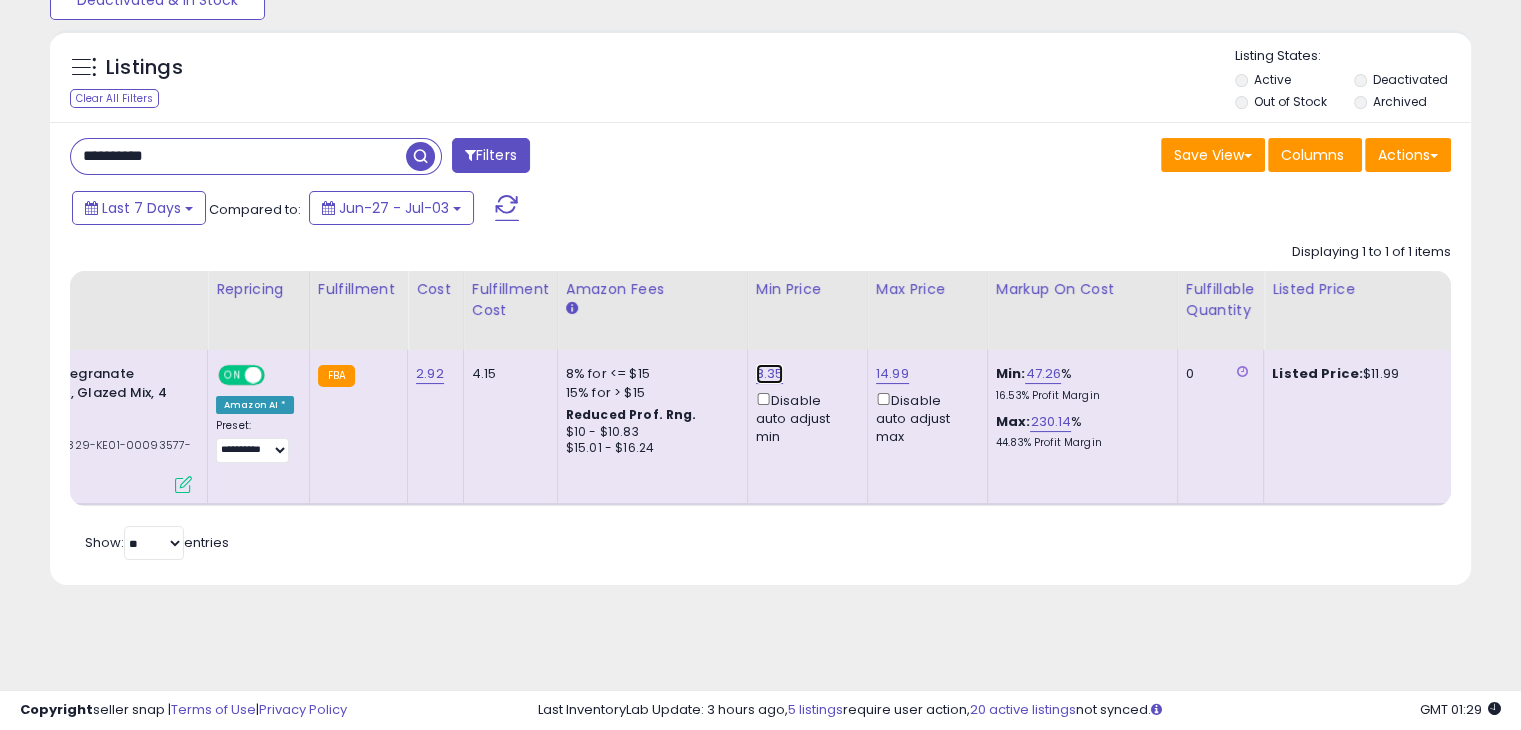click on "8.35" at bounding box center (770, 374) 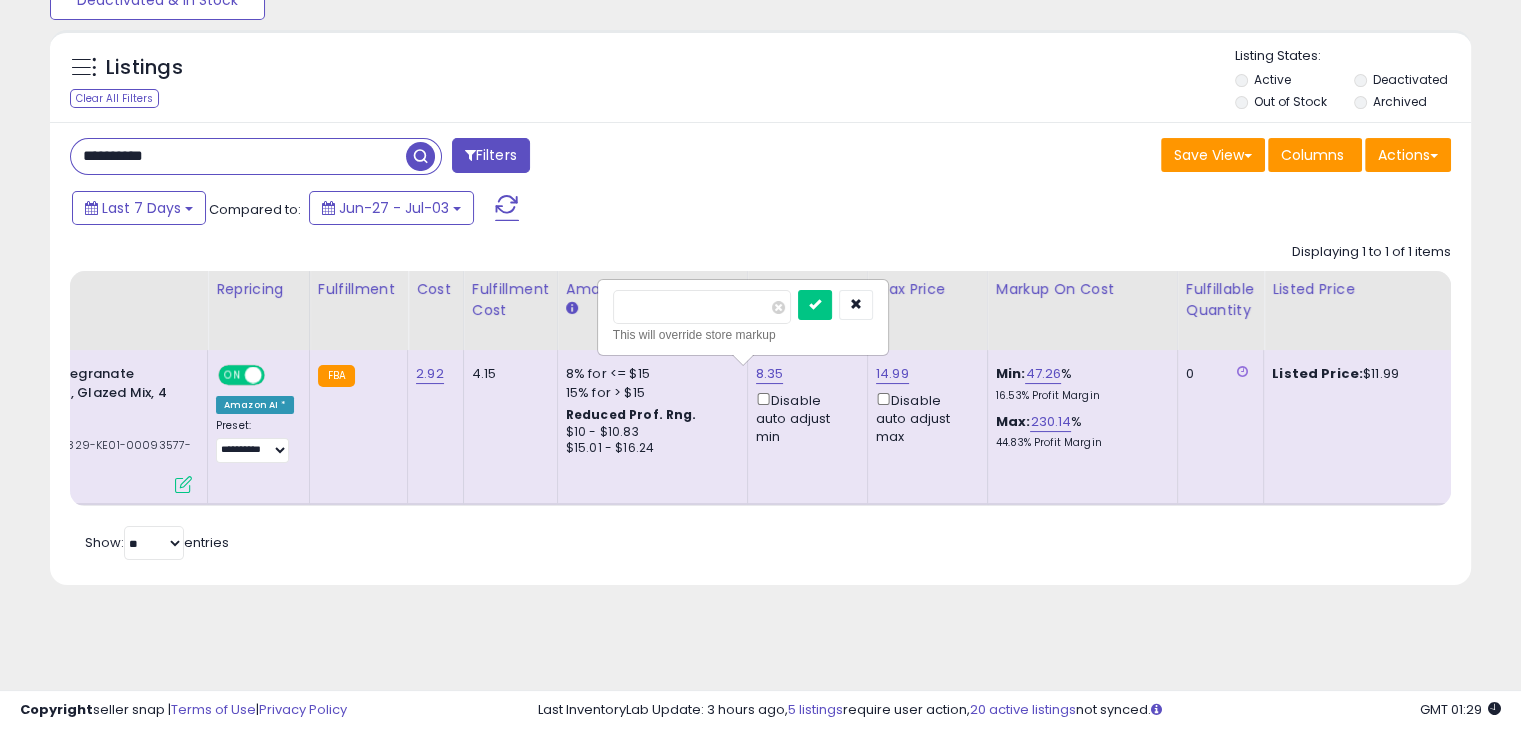 click on "Displaying 1 to 1 of 1 items
Title
Repricing" 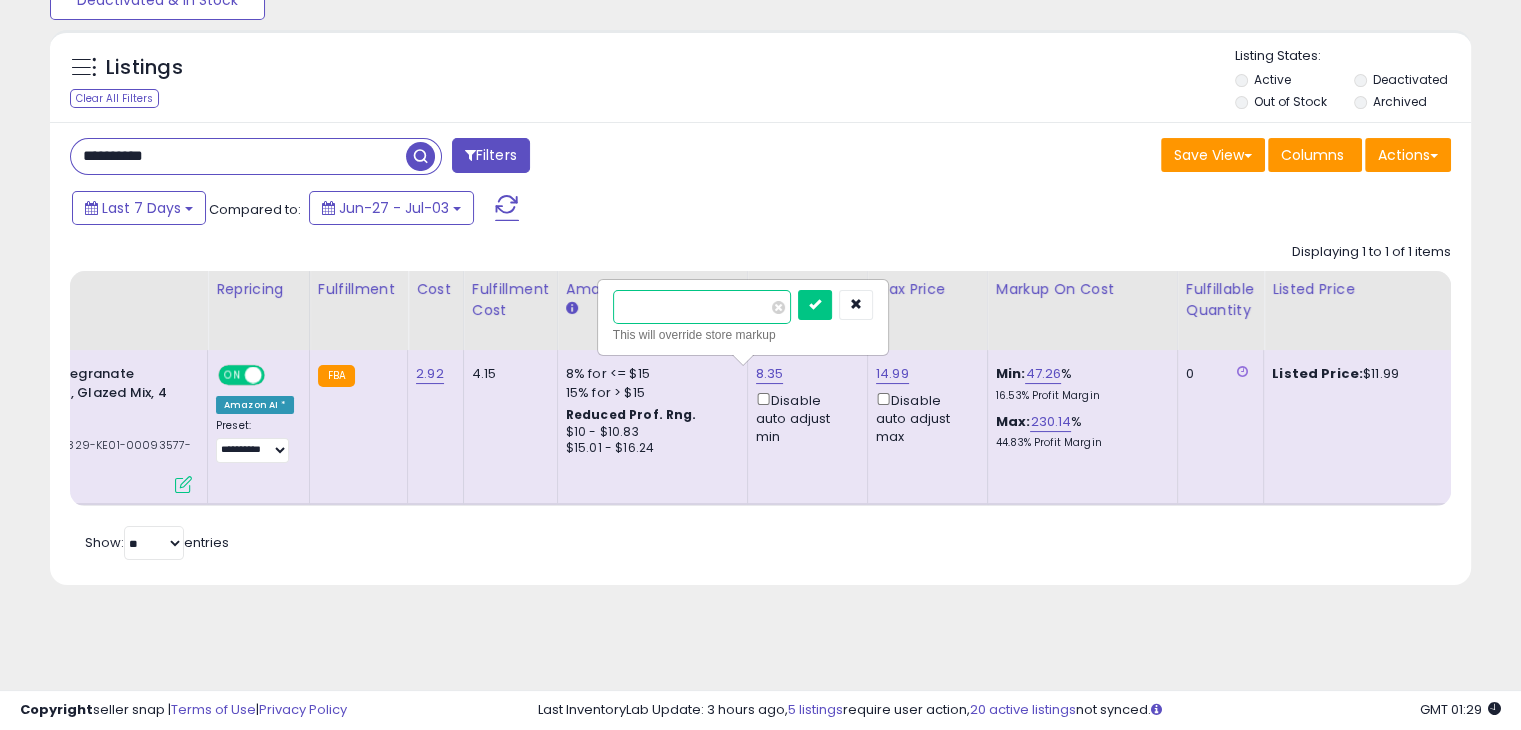 click on "****" at bounding box center (702, 307) 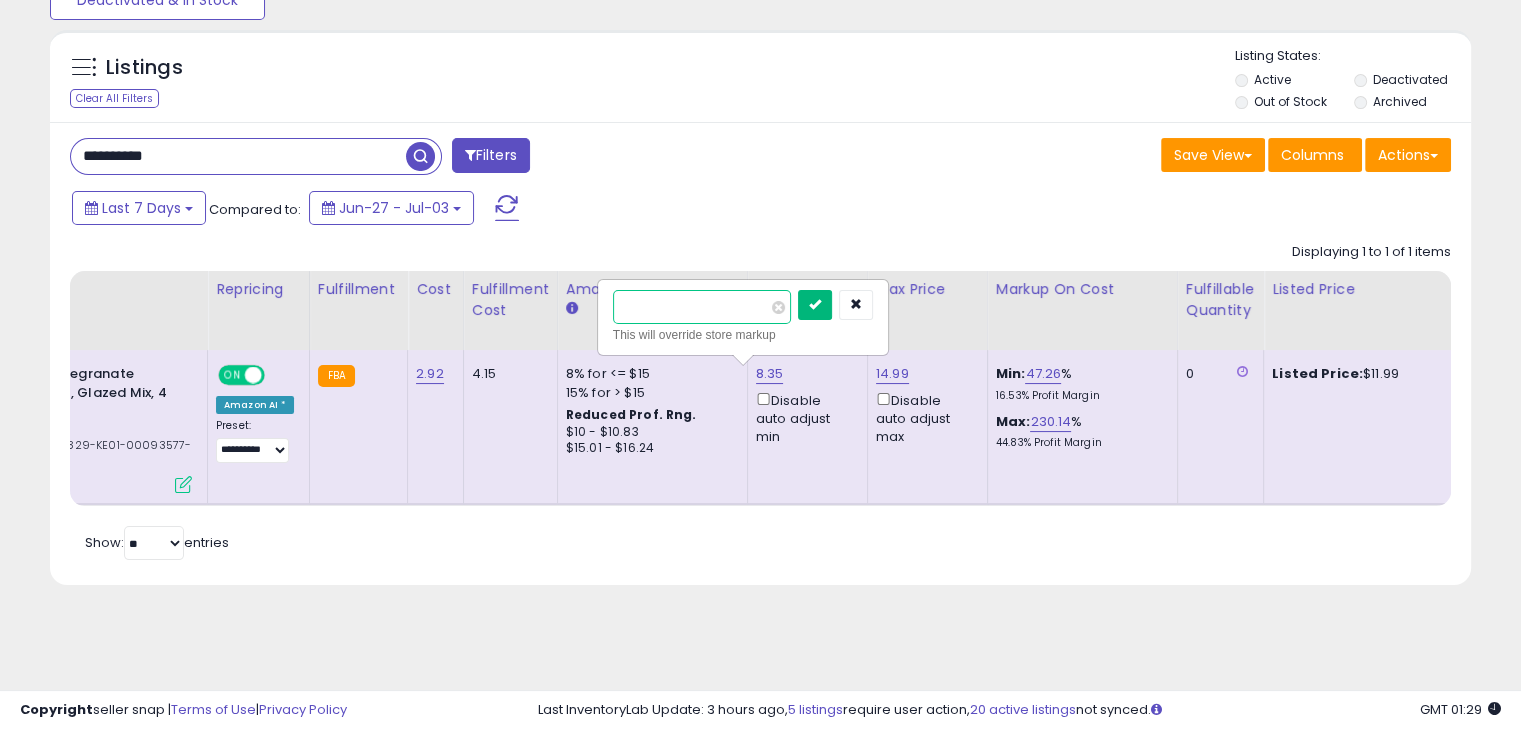 type on "****" 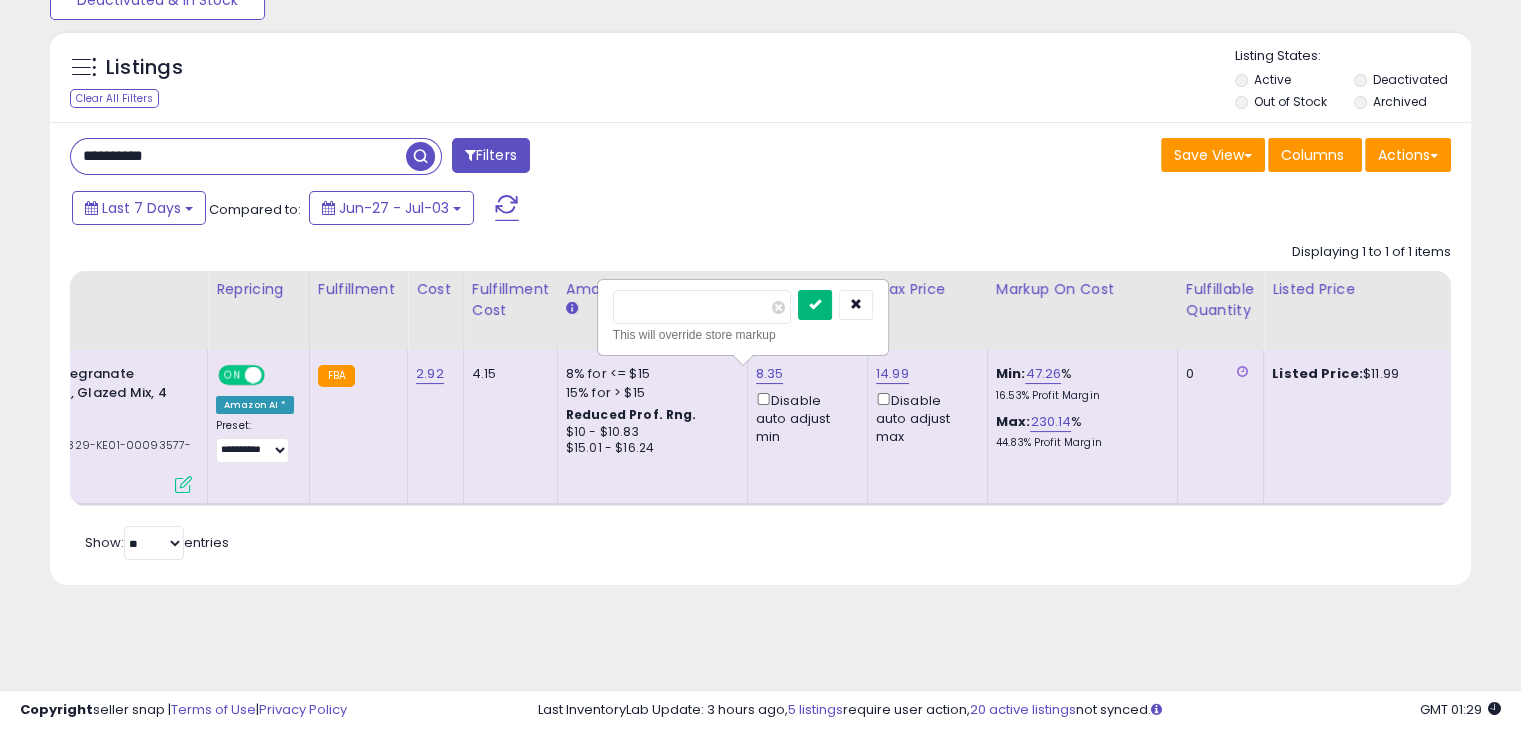 click at bounding box center (815, 305) 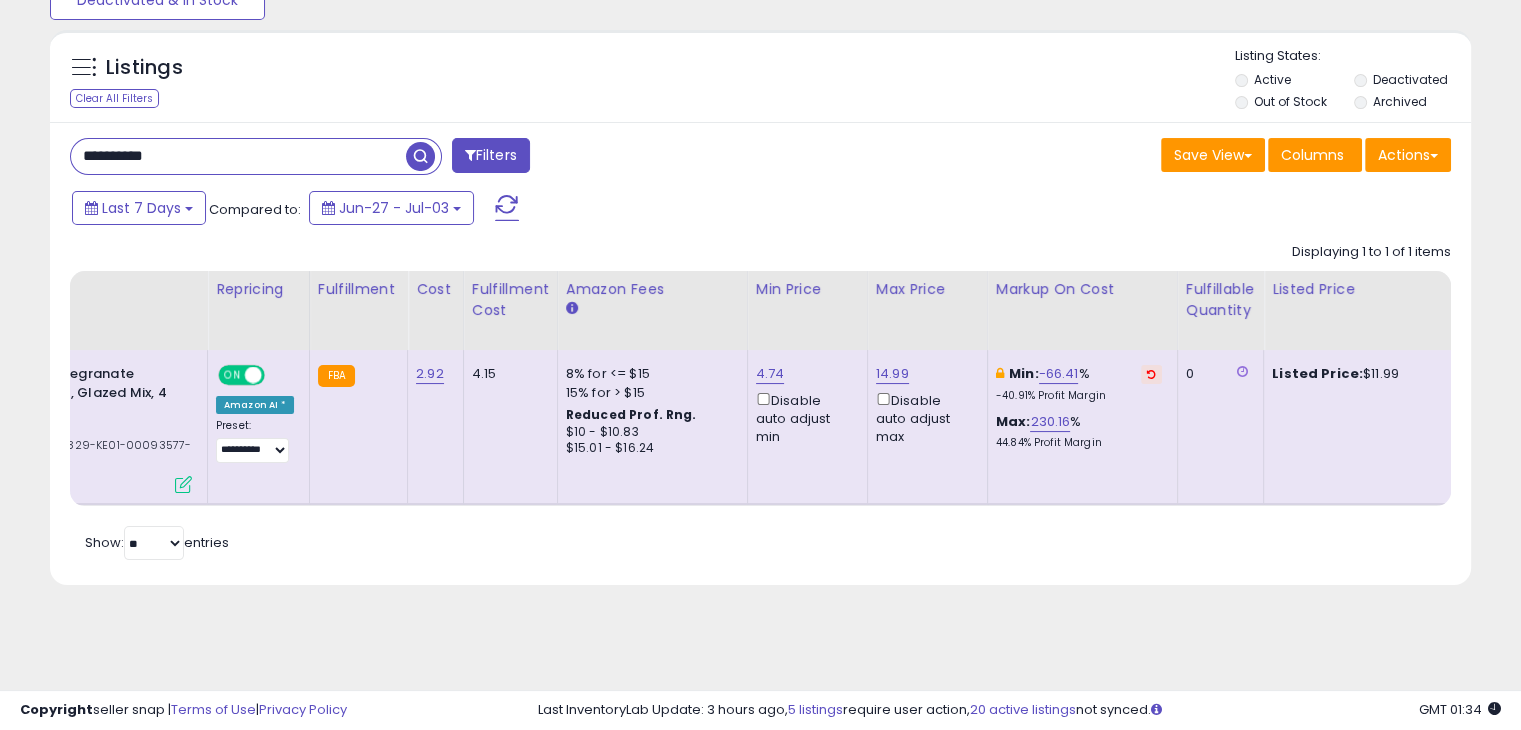 click on "4.74 Disable auto adjust min" 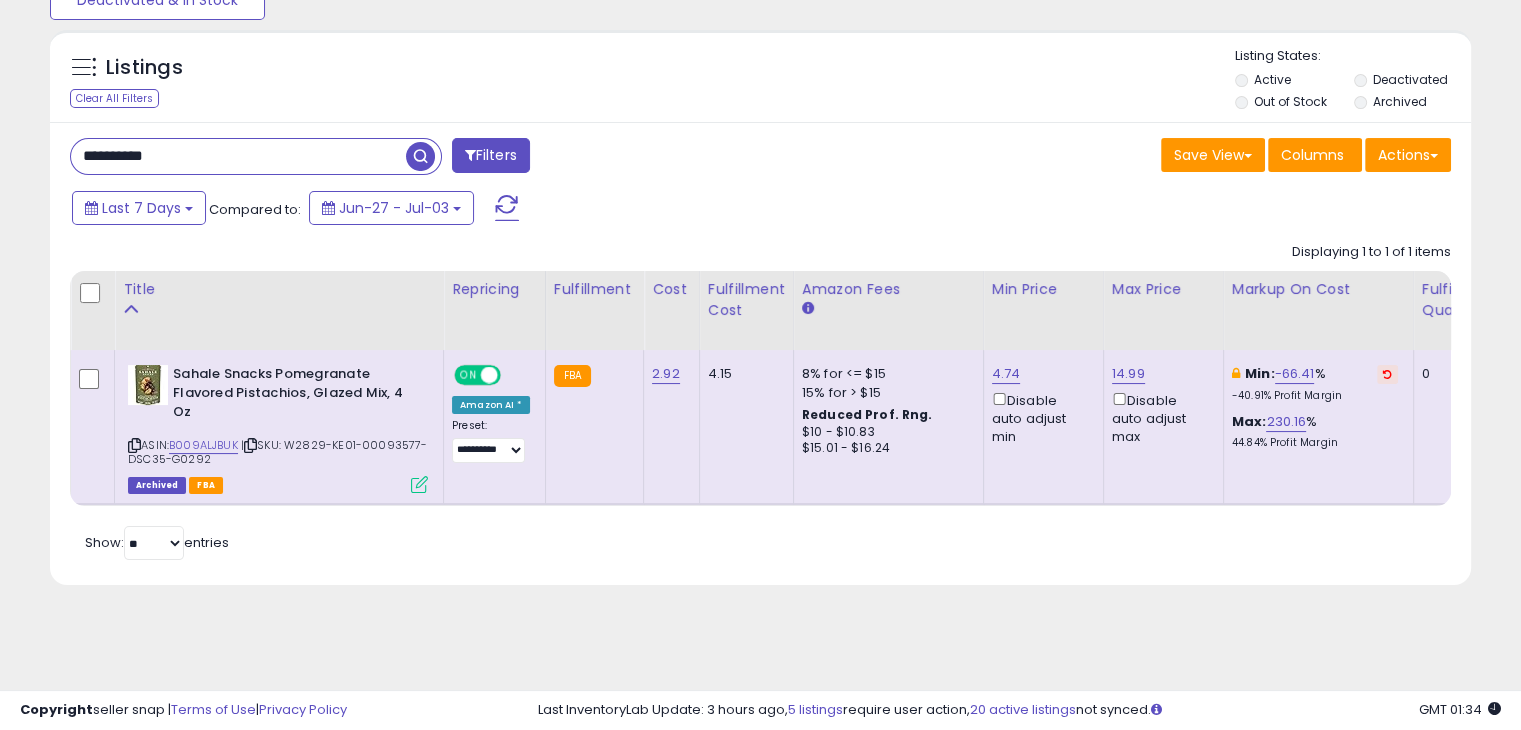 scroll, scrollTop: 0, scrollLeft: 106, axis: horizontal 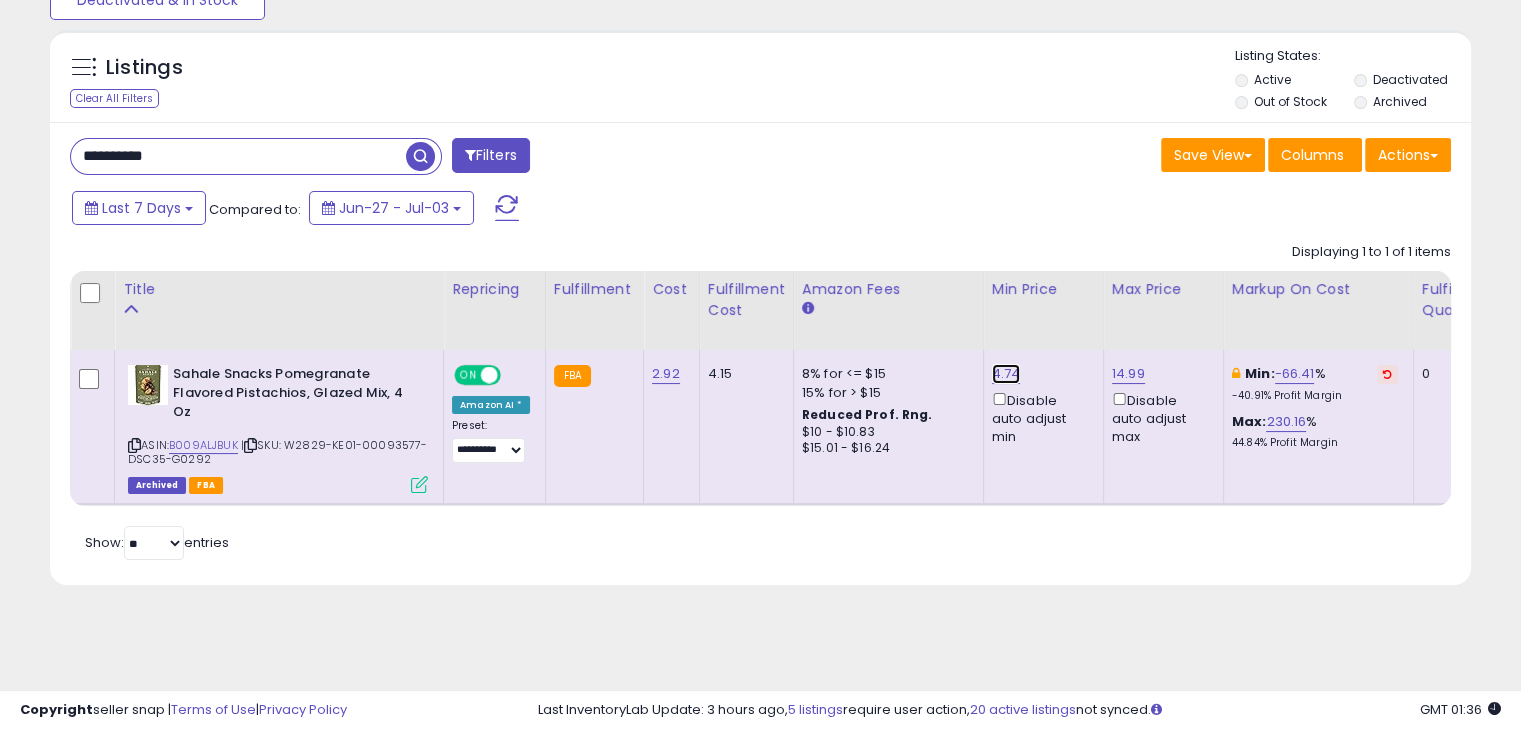 click on "4.74" at bounding box center [1006, 374] 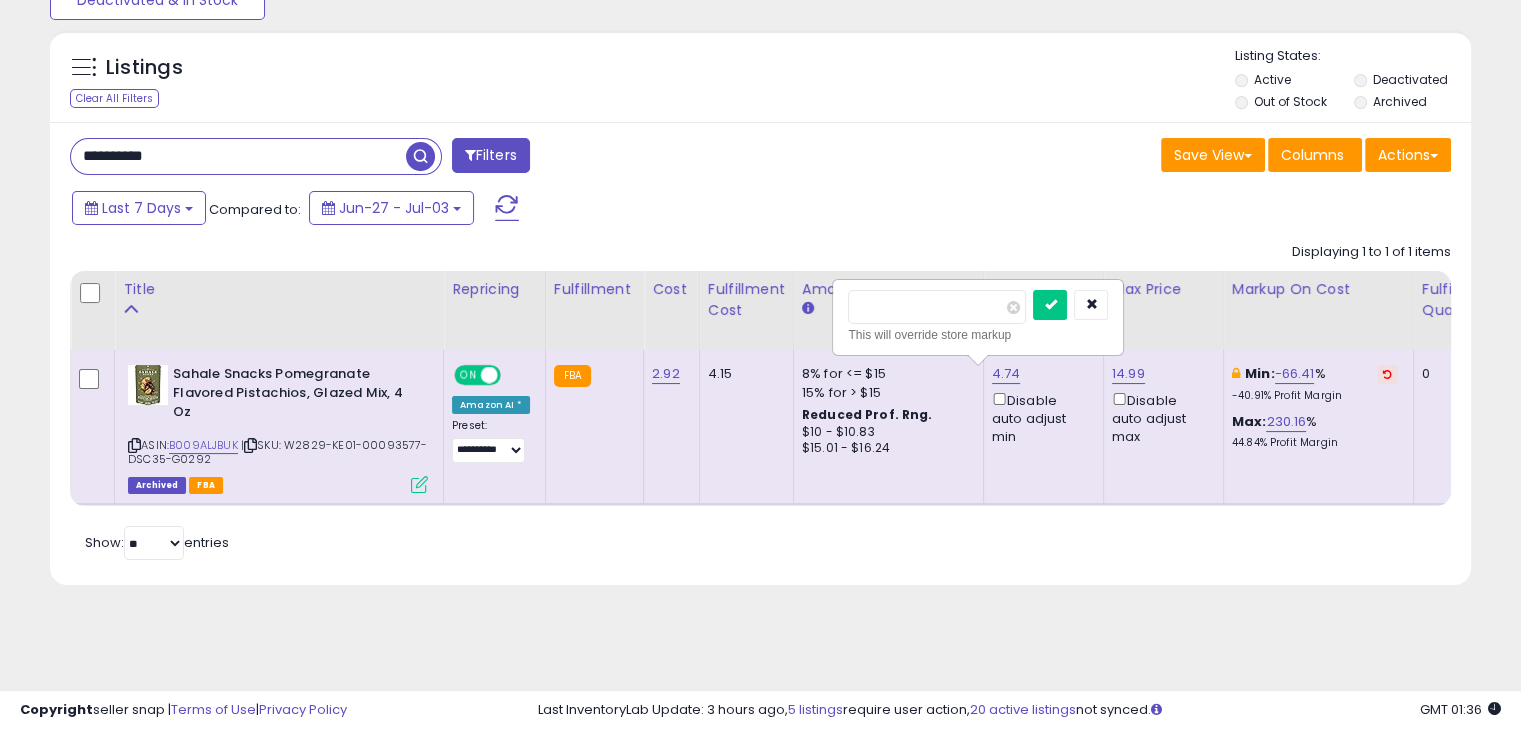 type on "*" 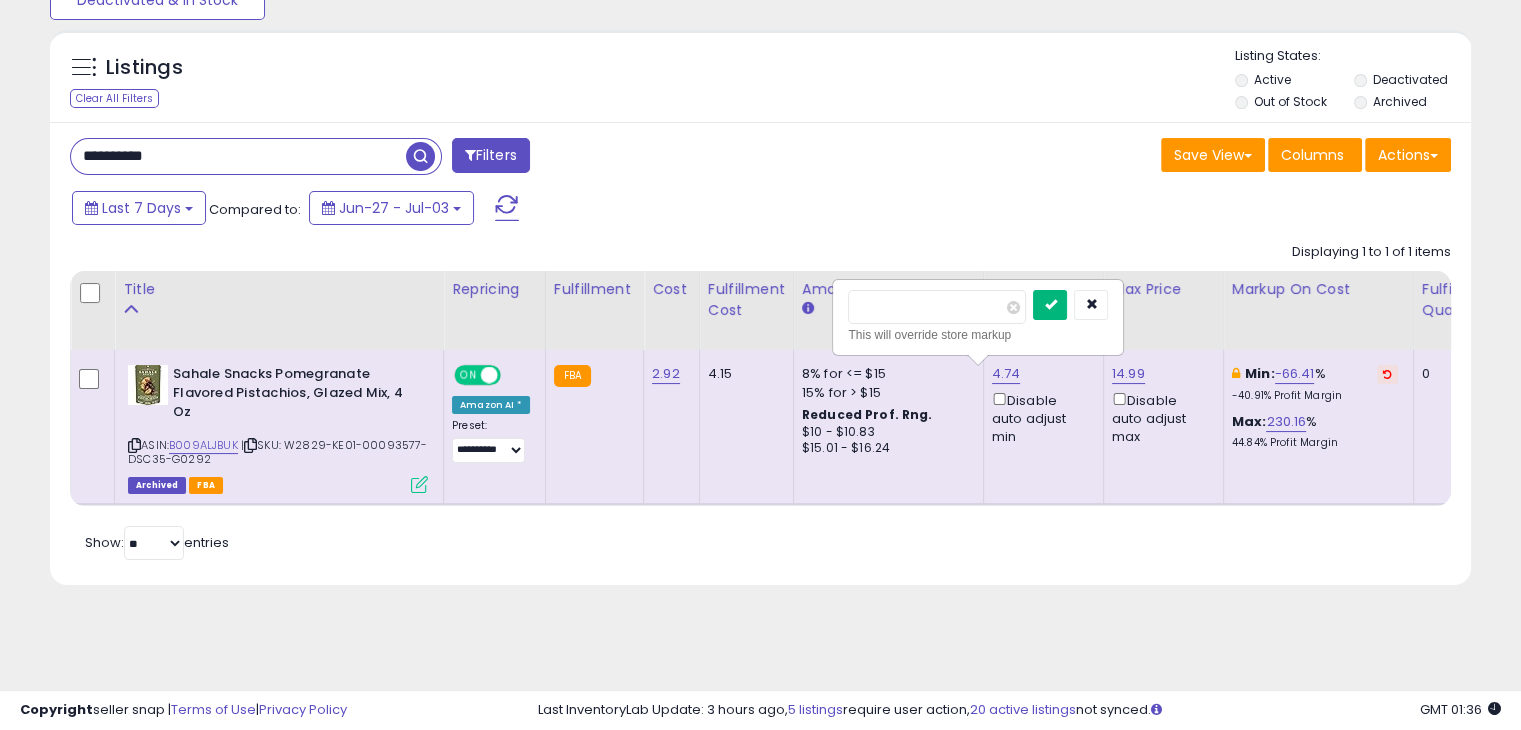 click at bounding box center [1050, 304] 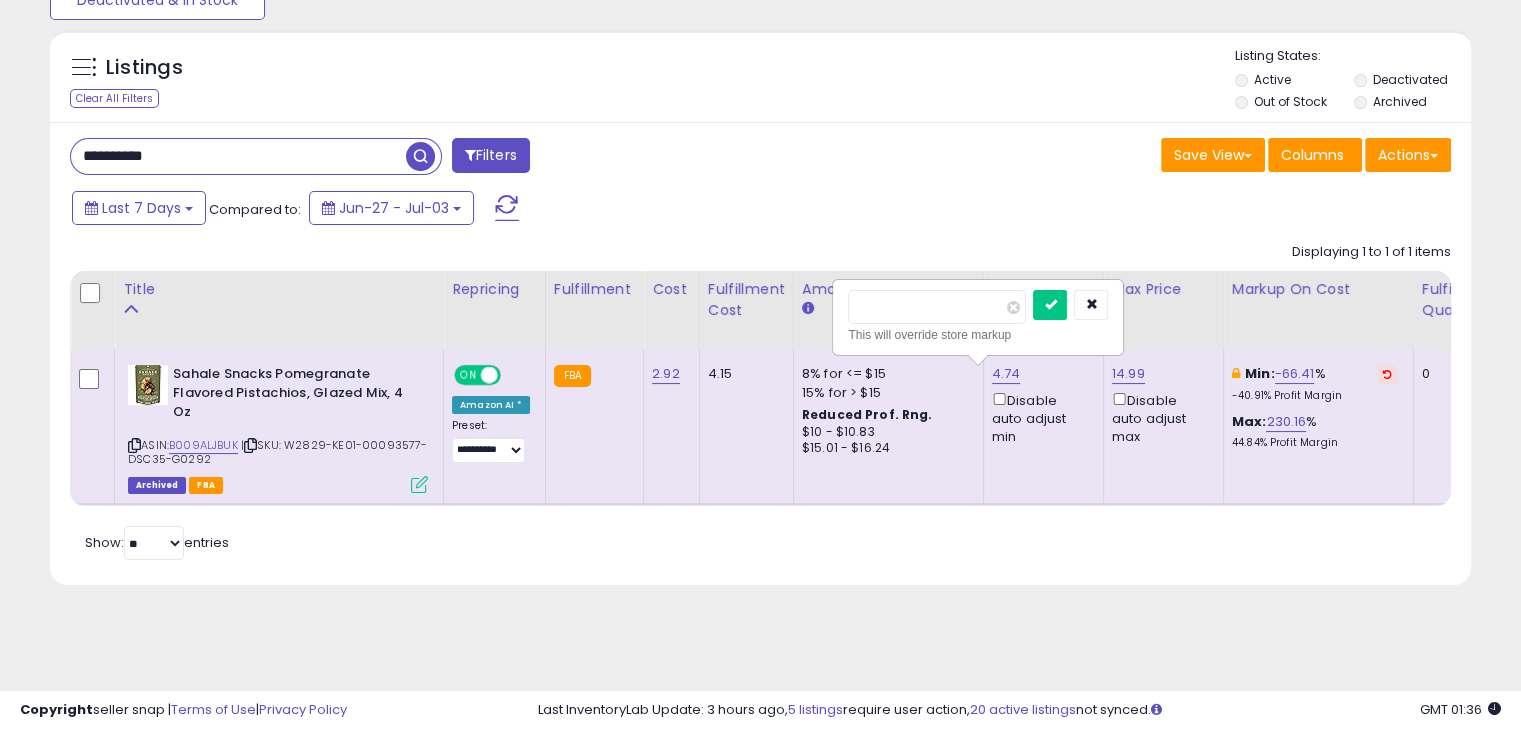 click at bounding box center (0, 0) 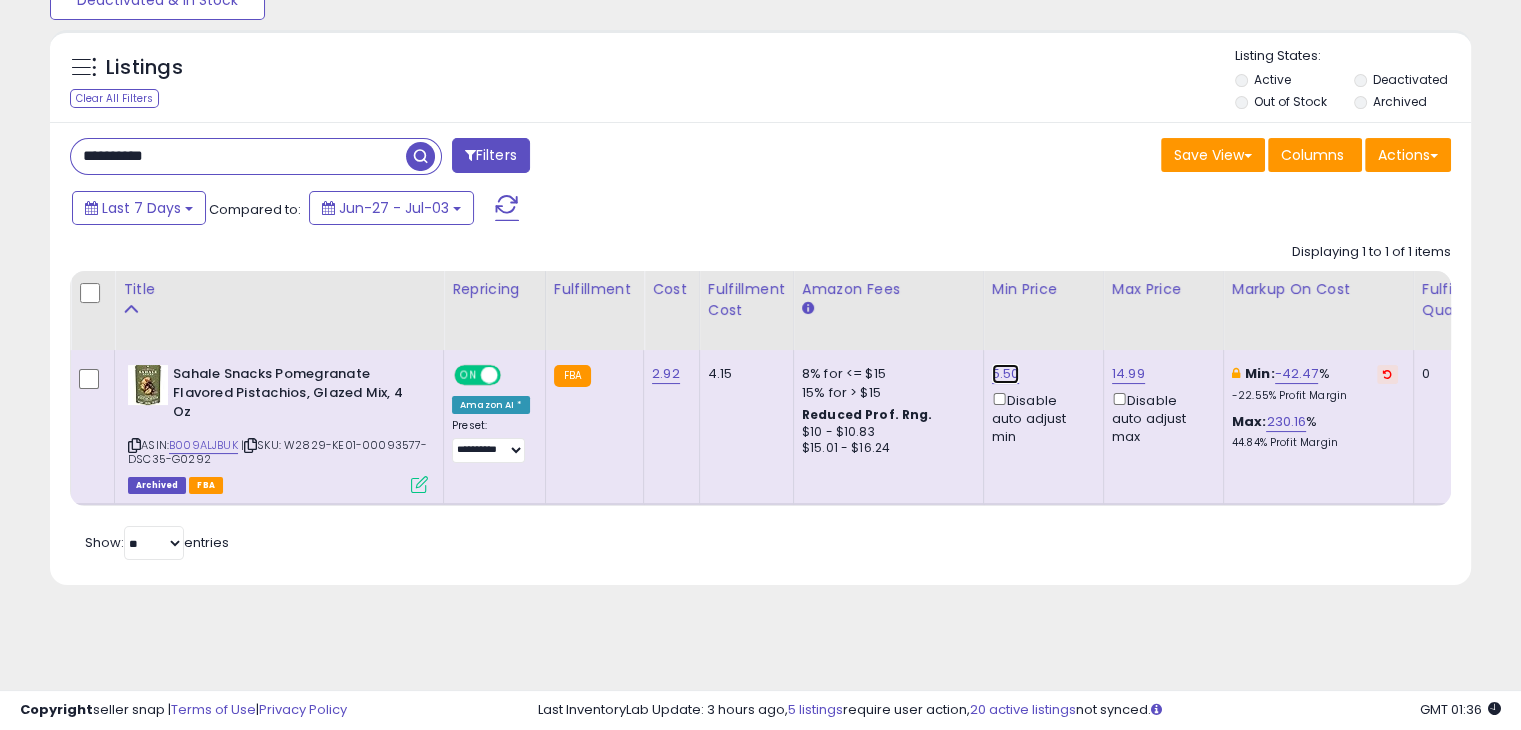 click on "5.50" at bounding box center [1006, 374] 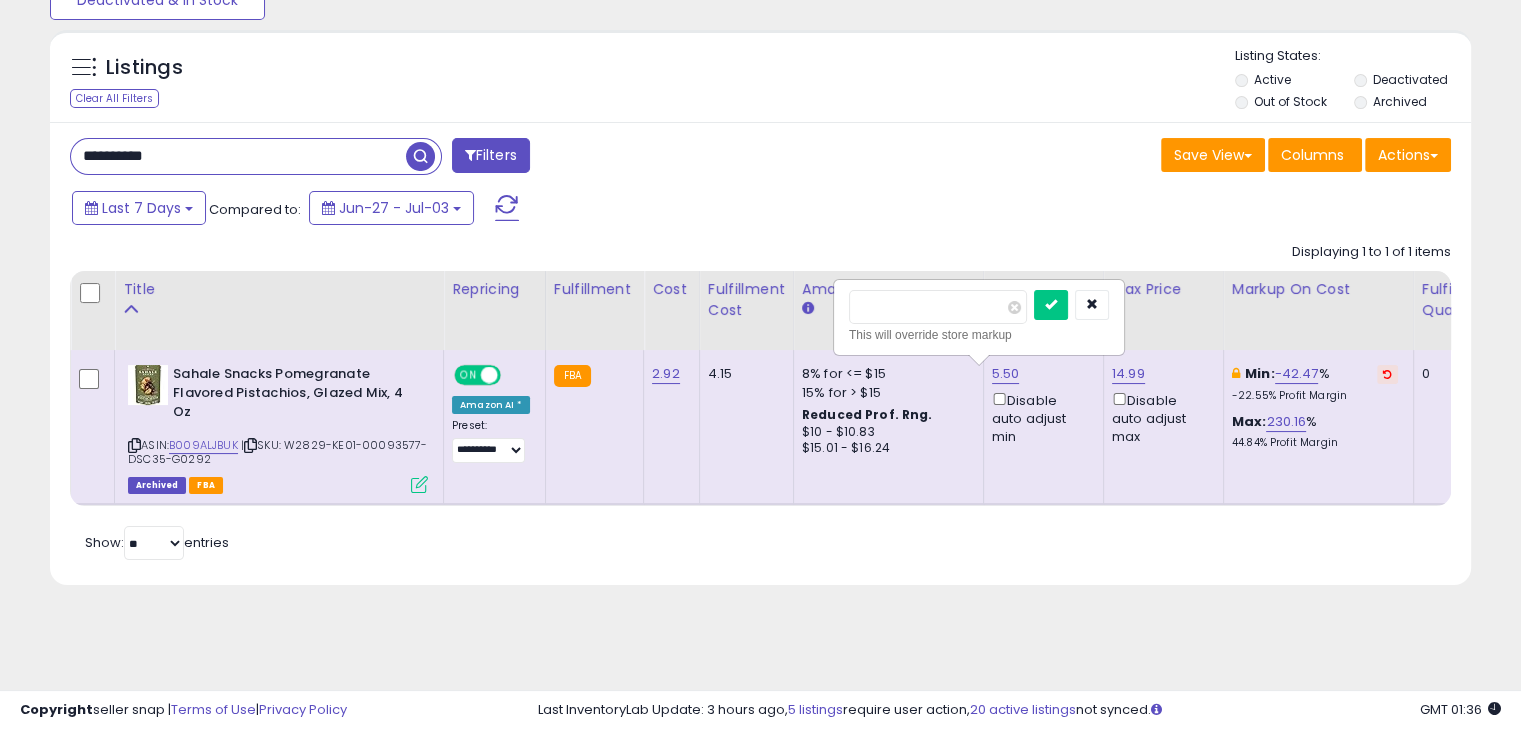 type on "*" 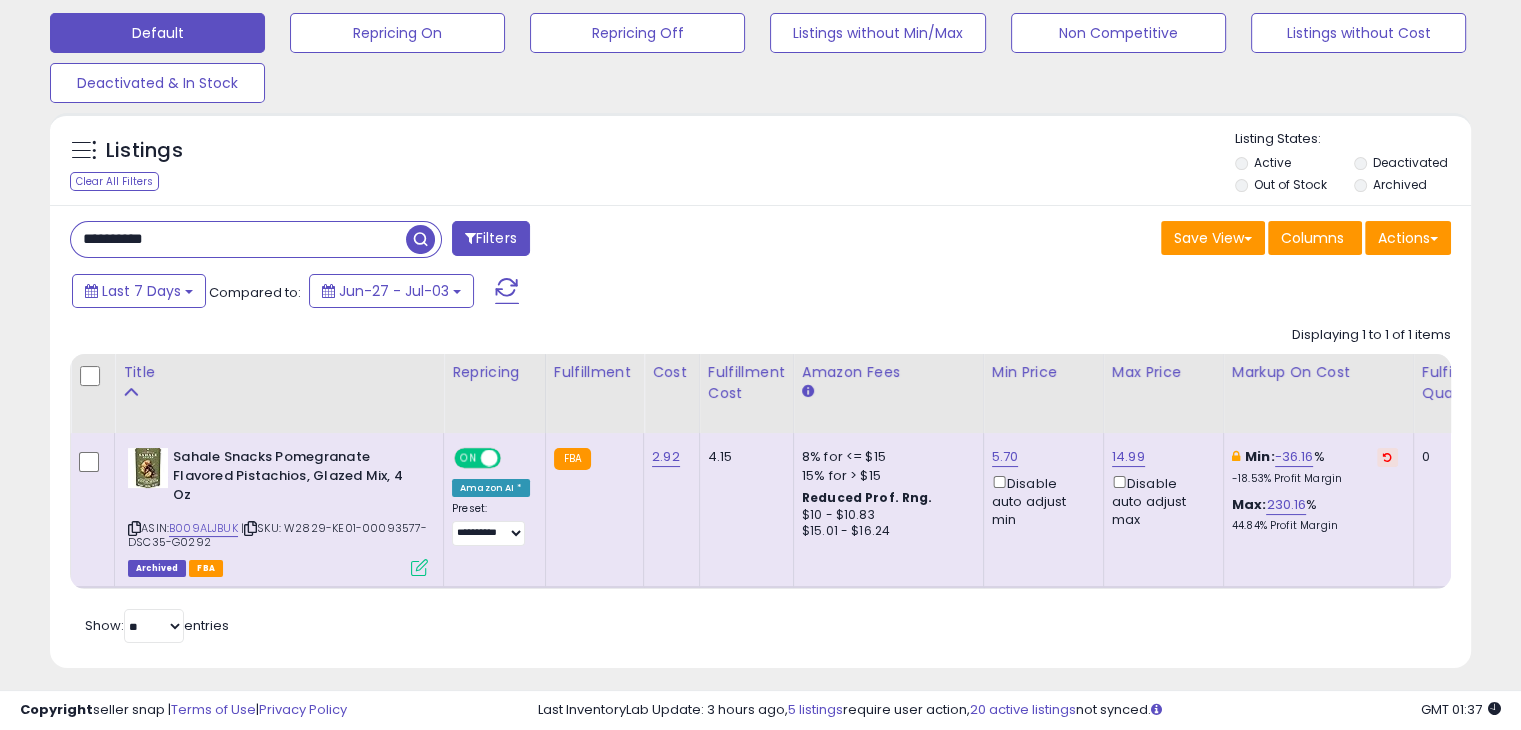 scroll, scrollTop: 65, scrollLeft: 0, axis: vertical 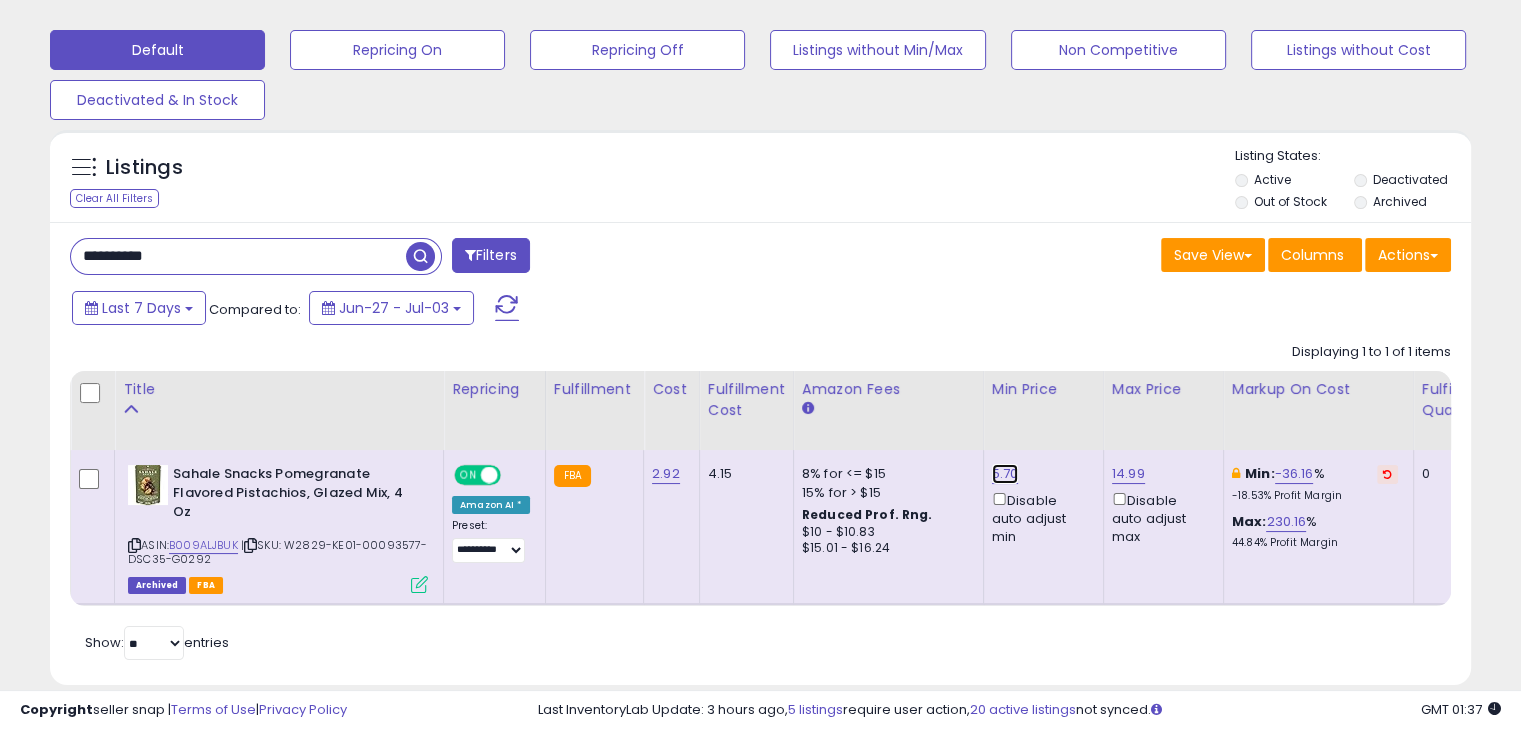click on "5.70" at bounding box center [1005, 474] 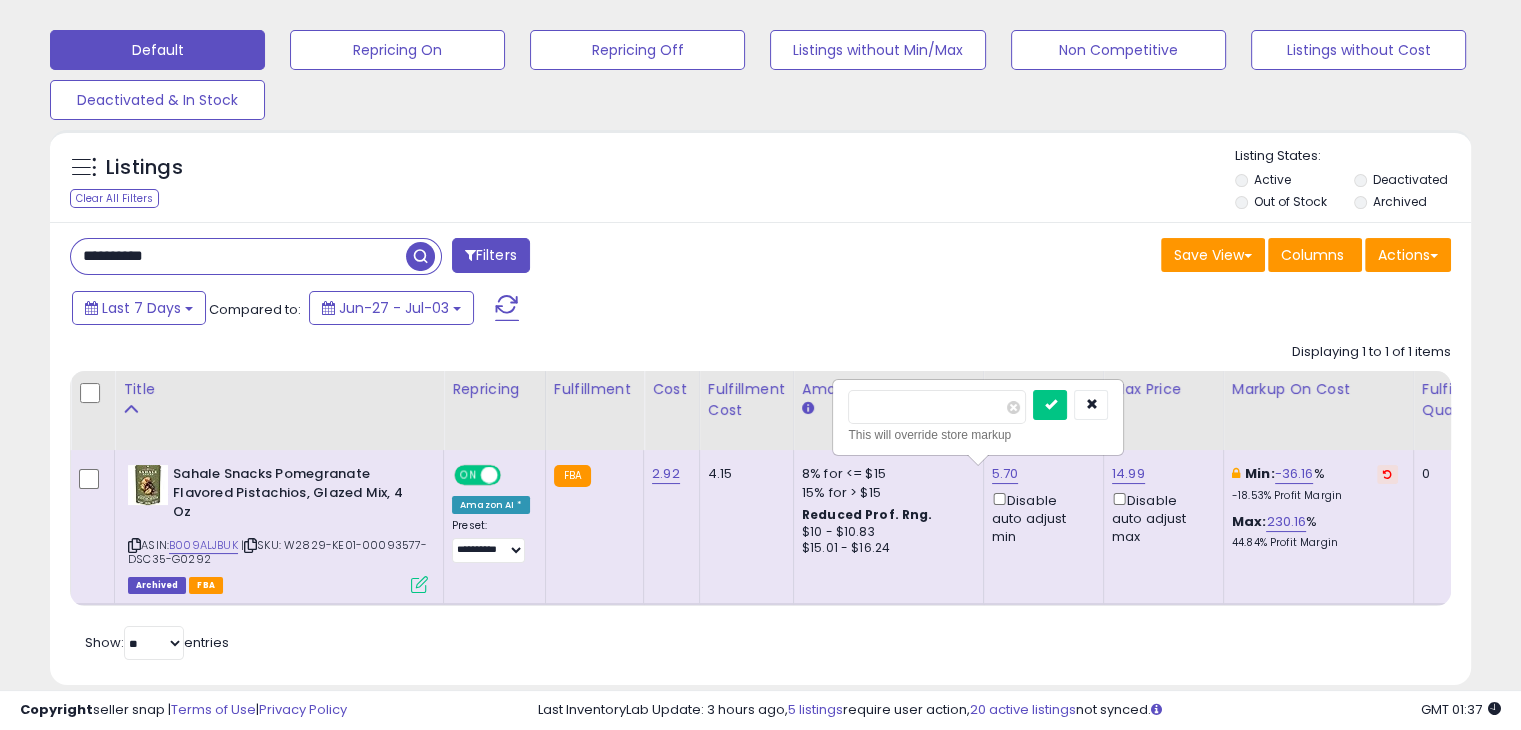 type on "*" 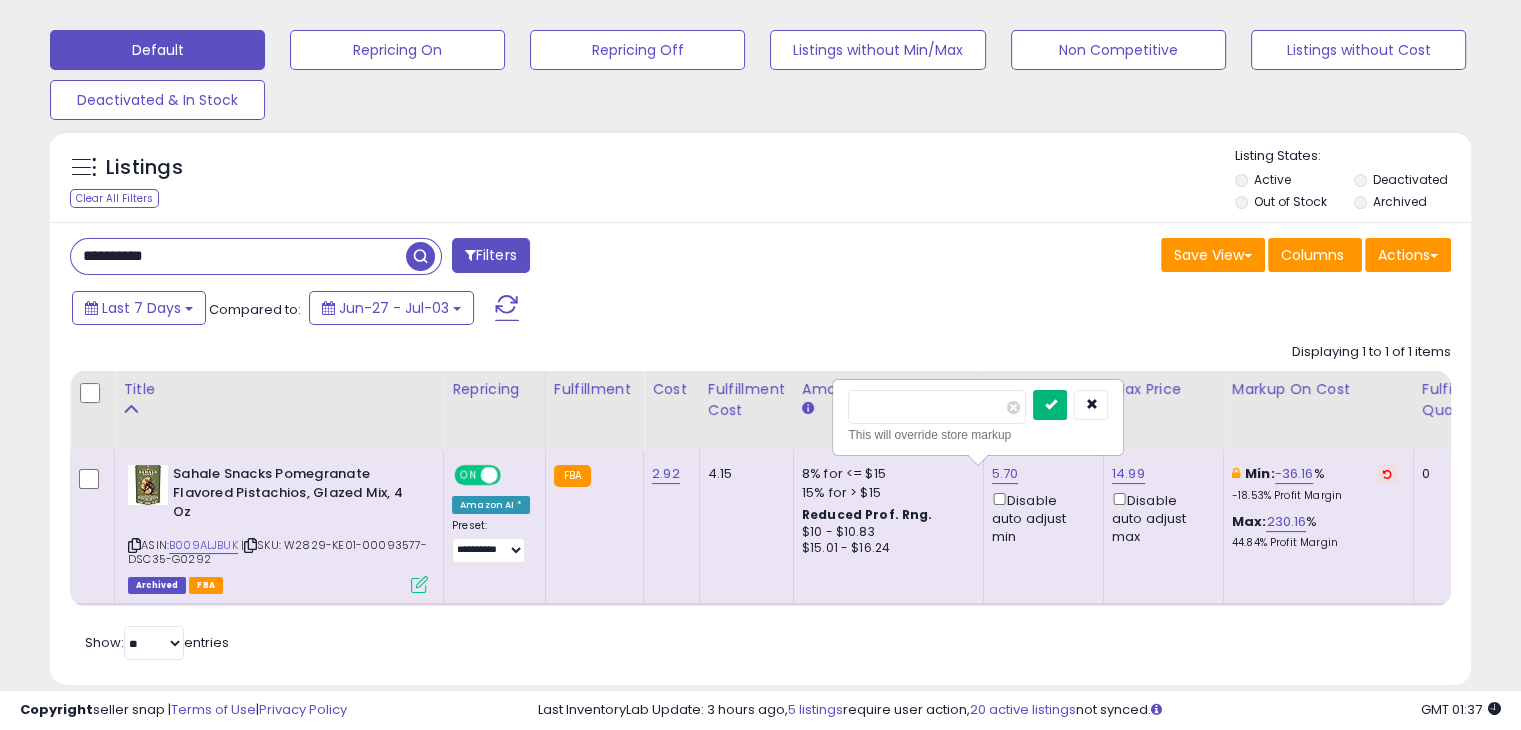 type on "*" 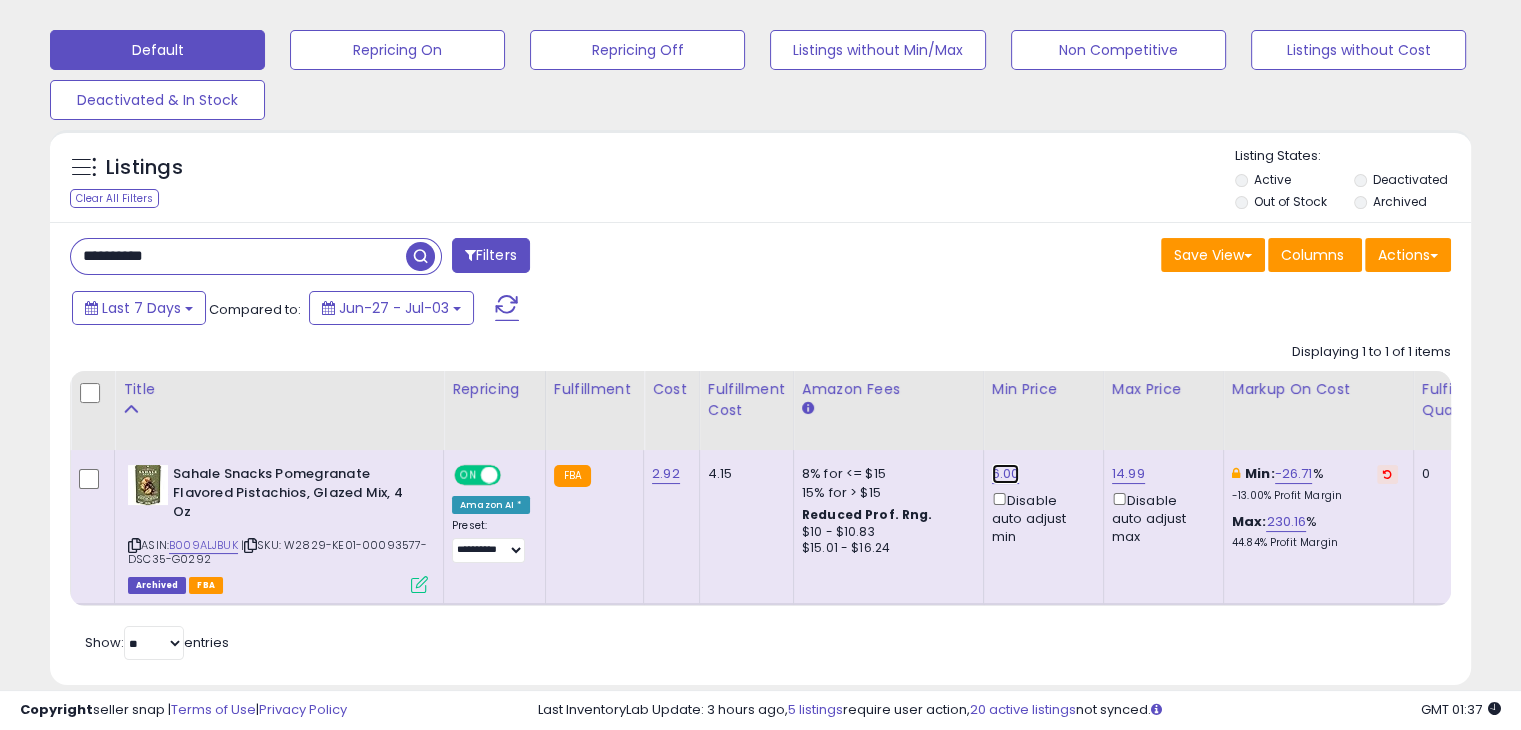 click on "6.00" at bounding box center (1006, 474) 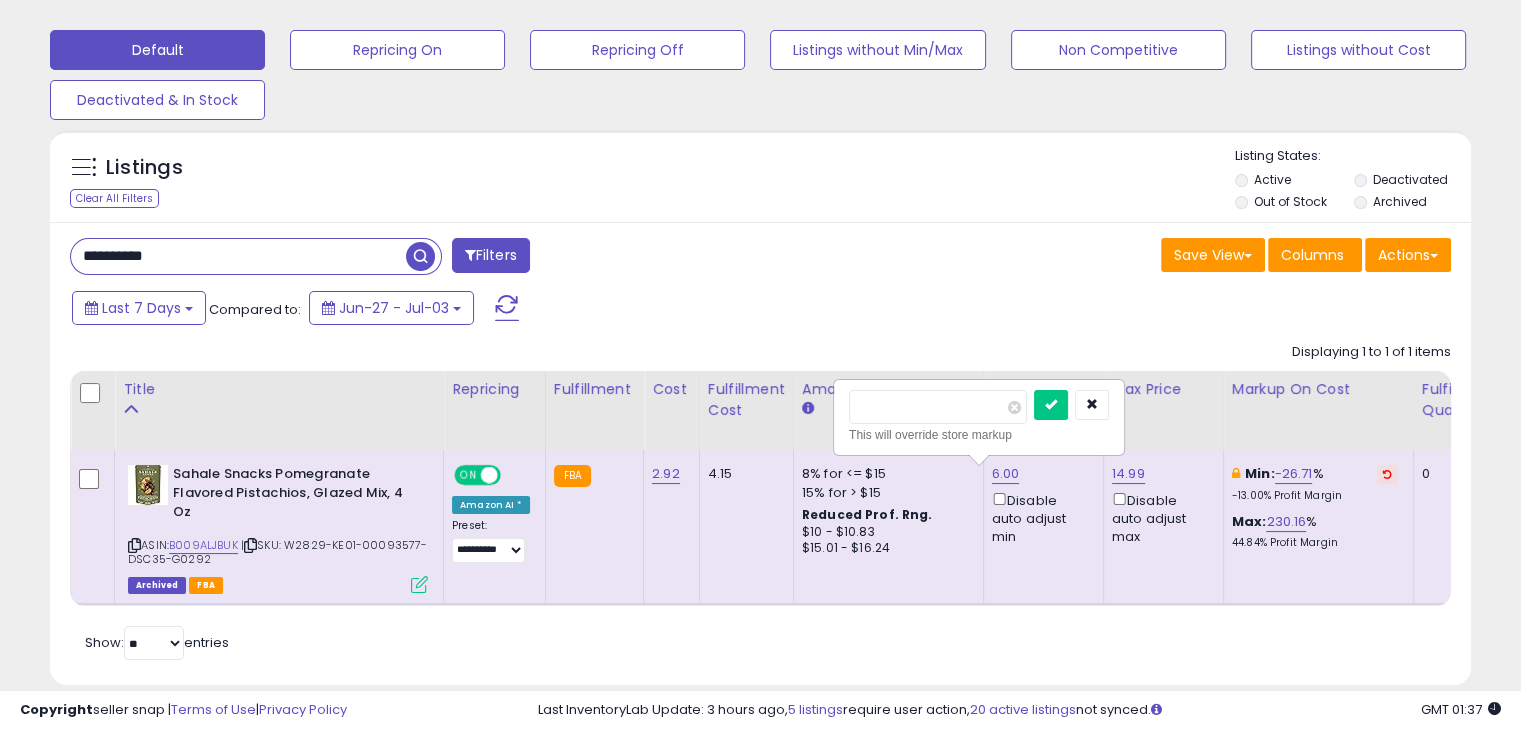 type on "***" 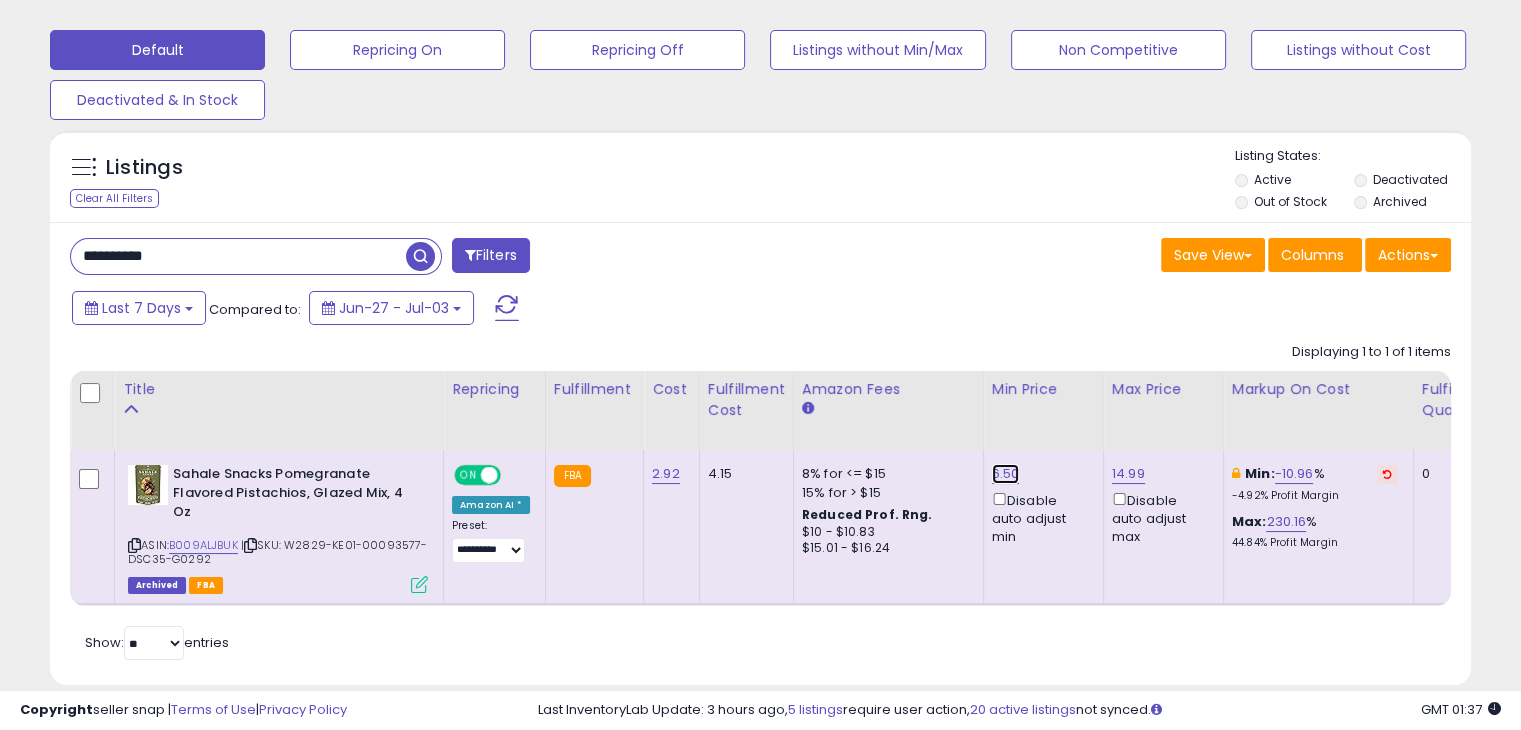 click on "6.50" at bounding box center (1006, 474) 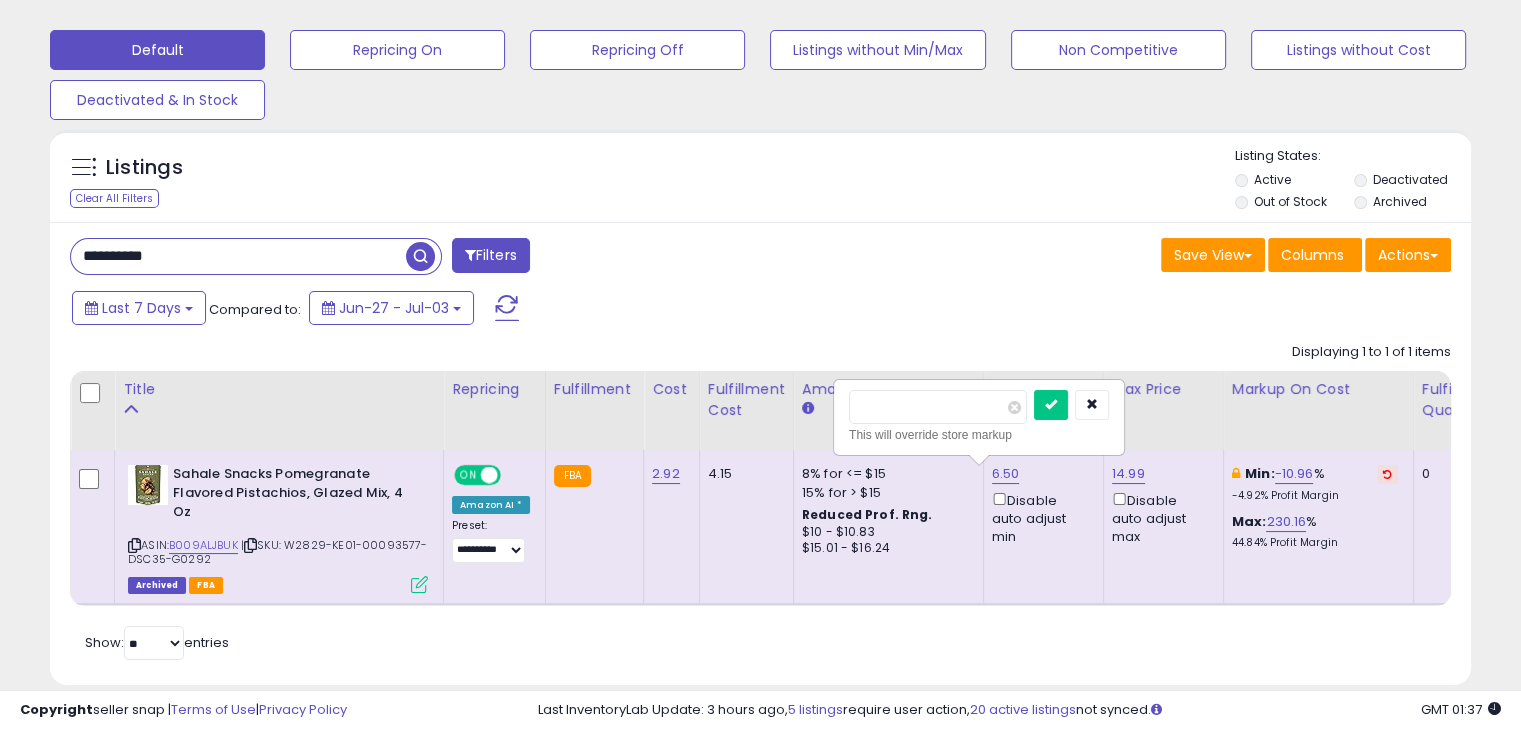 type on "*" 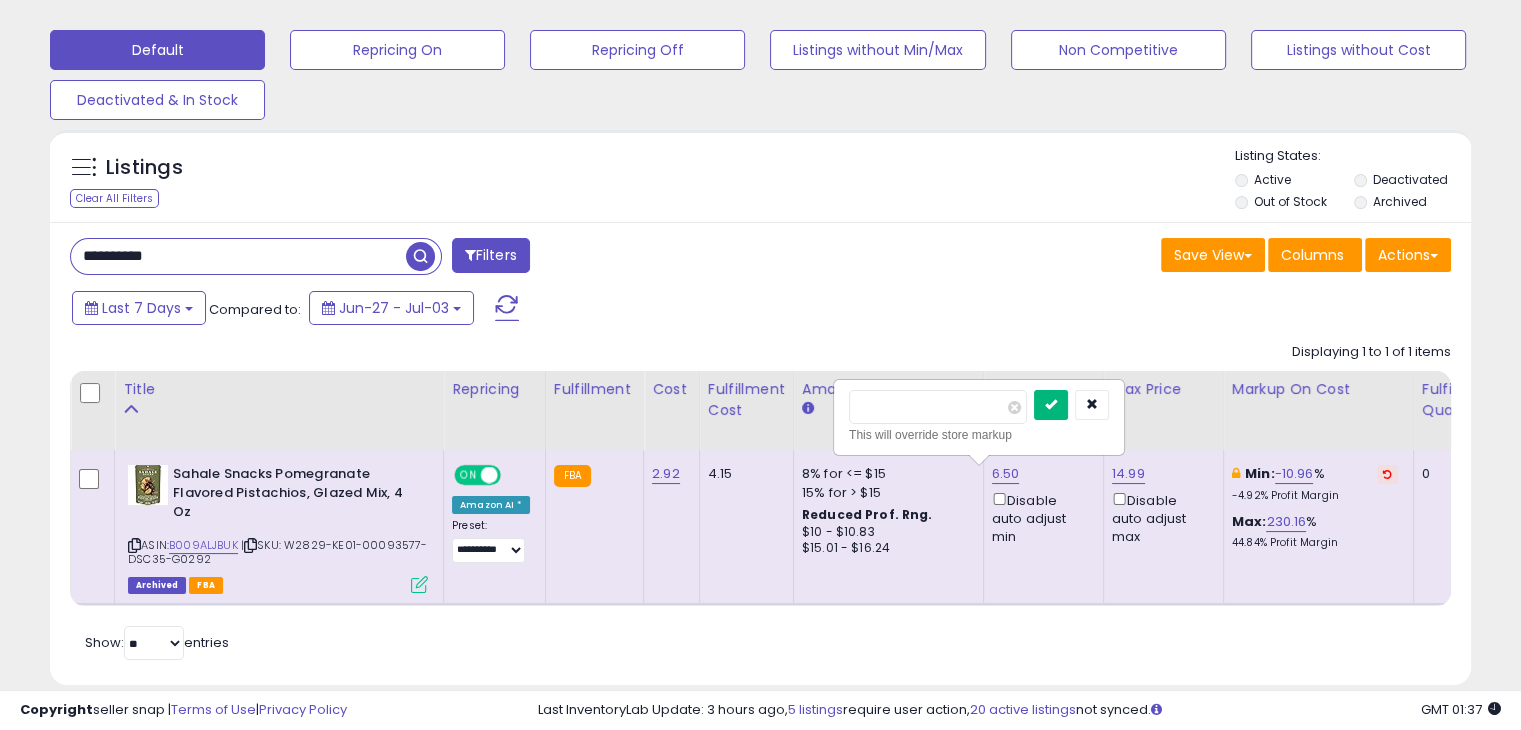type on "*" 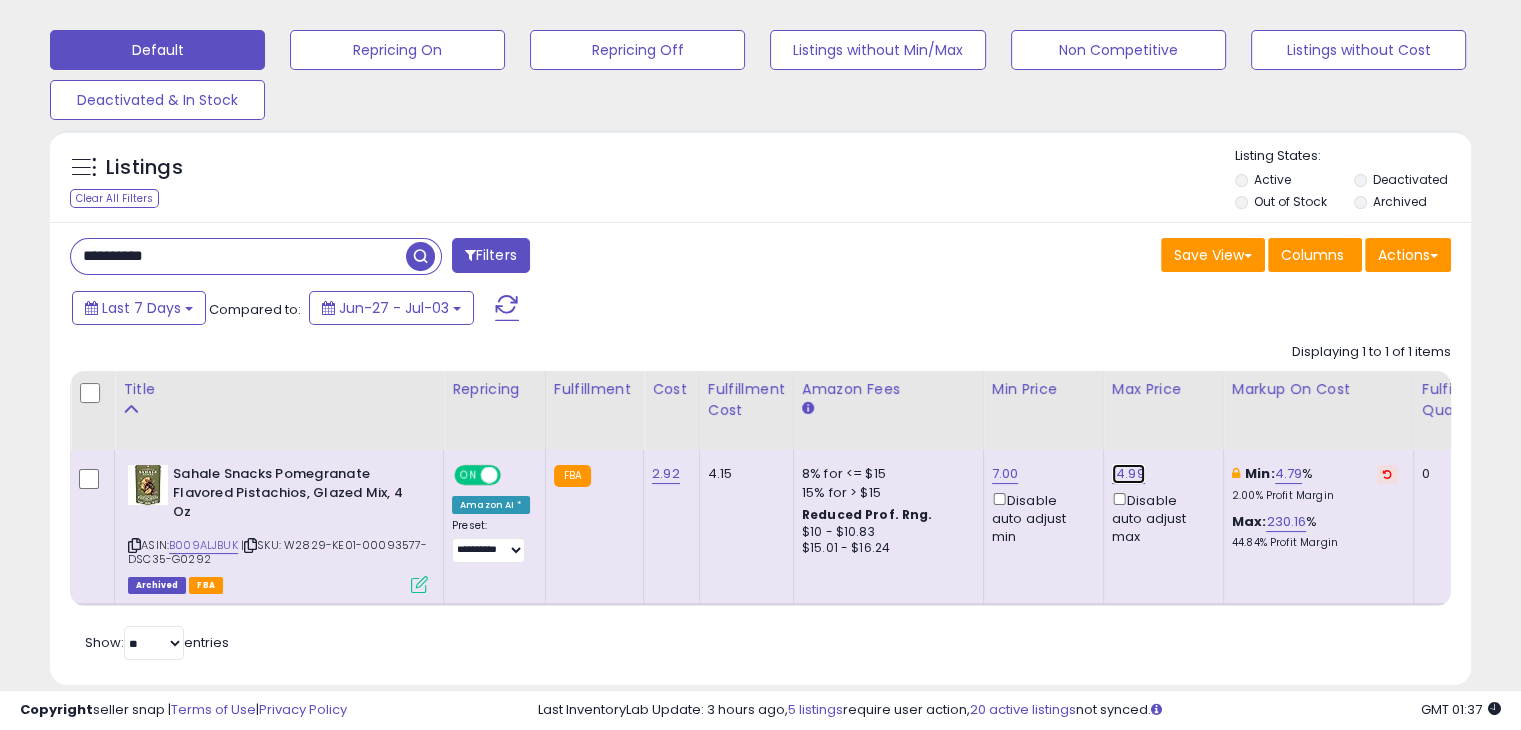 click on "14.99" at bounding box center (1128, 474) 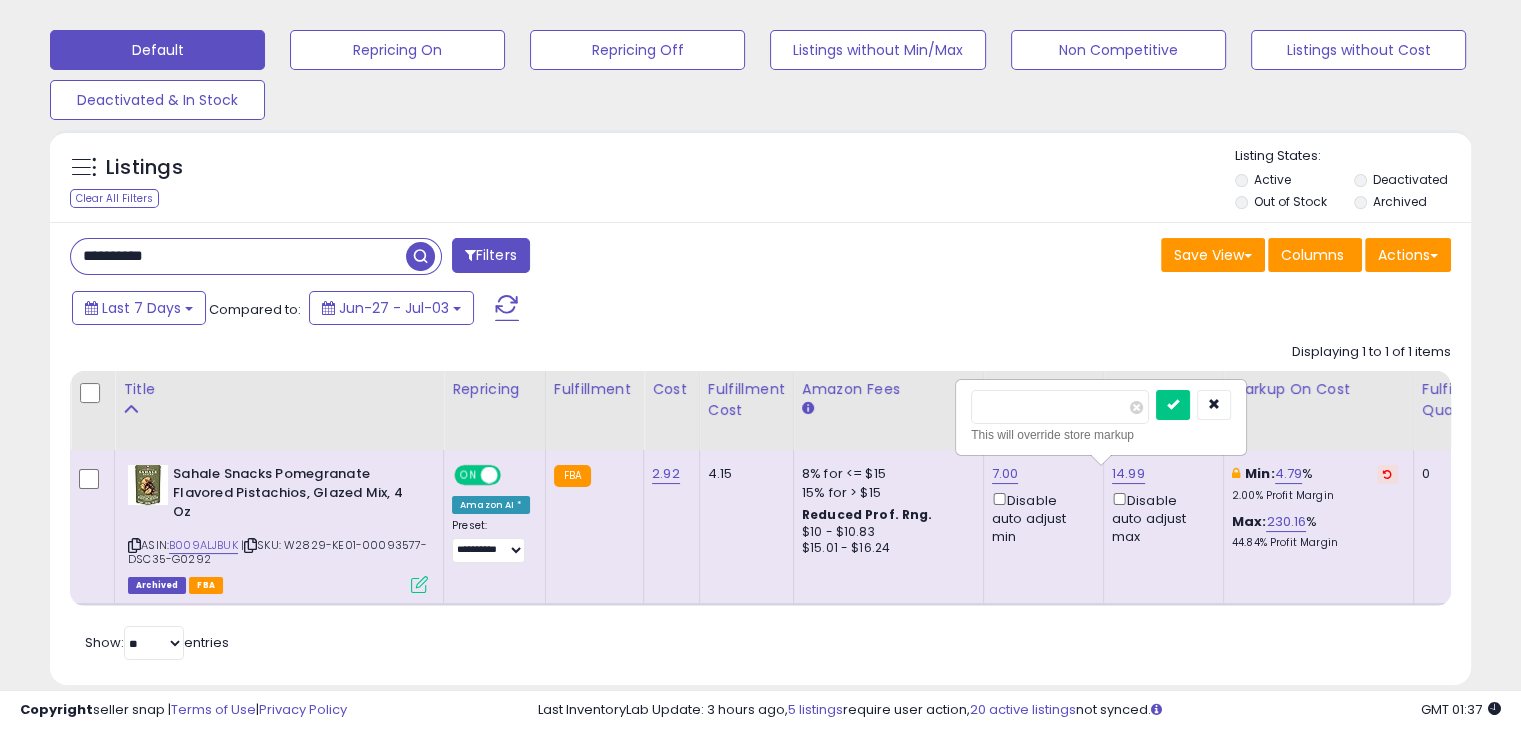 drag, startPoint x: 916, startPoint y: 416, endPoint x: 826, endPoint y: 416, distance: 90 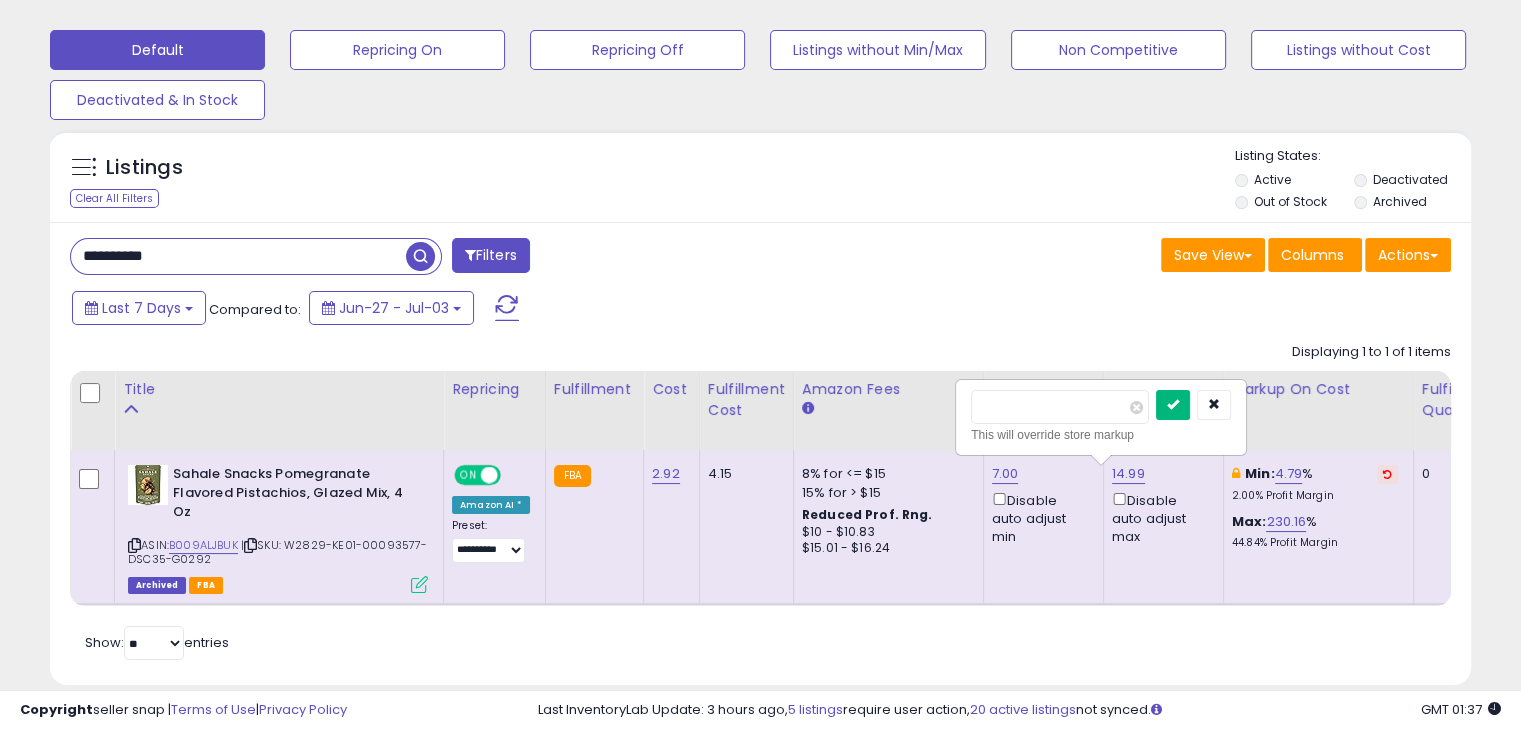 type on "*" 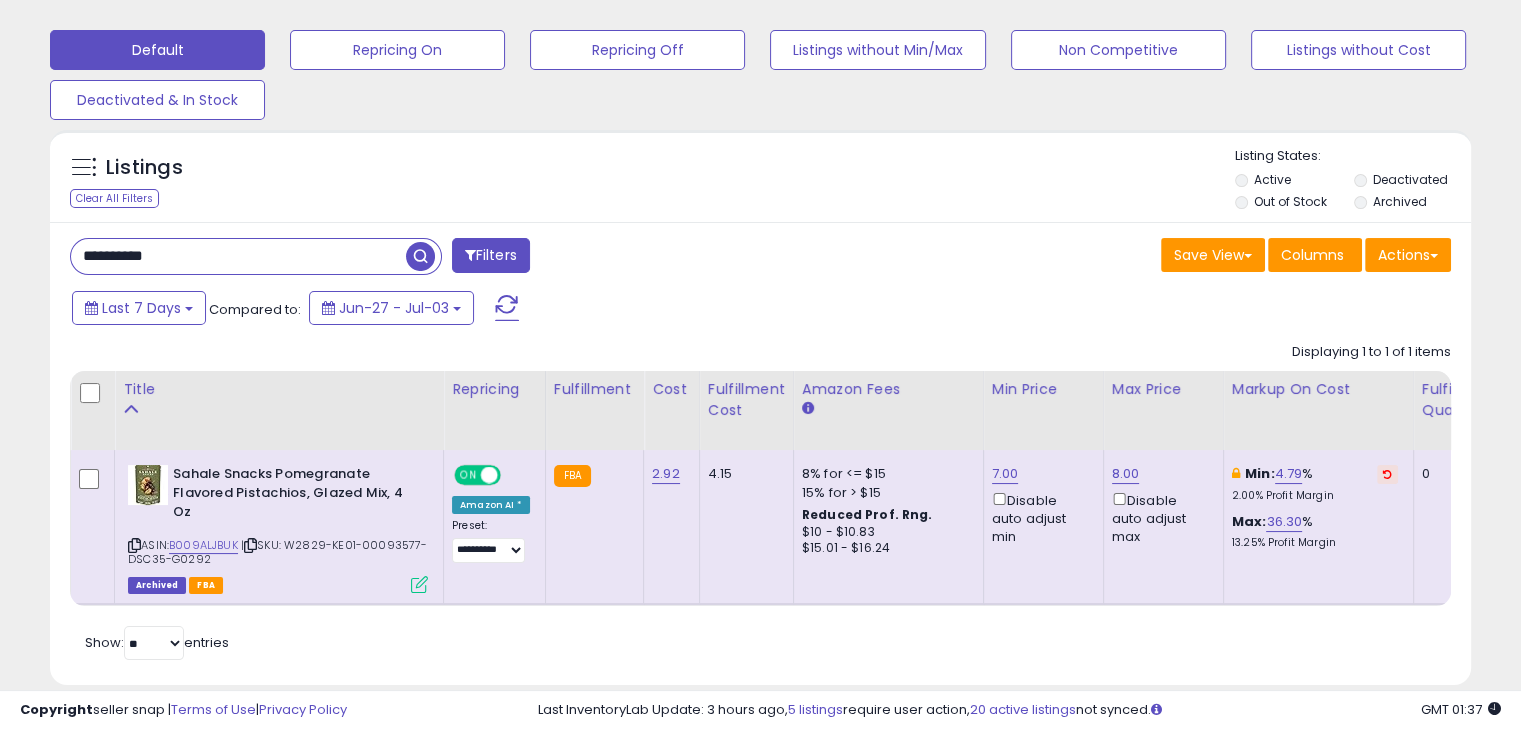 click on "Retrieving listings data..
Displaying 1 to 1 of 1 items
Title
Repricing" at bounding box center [760, 499] 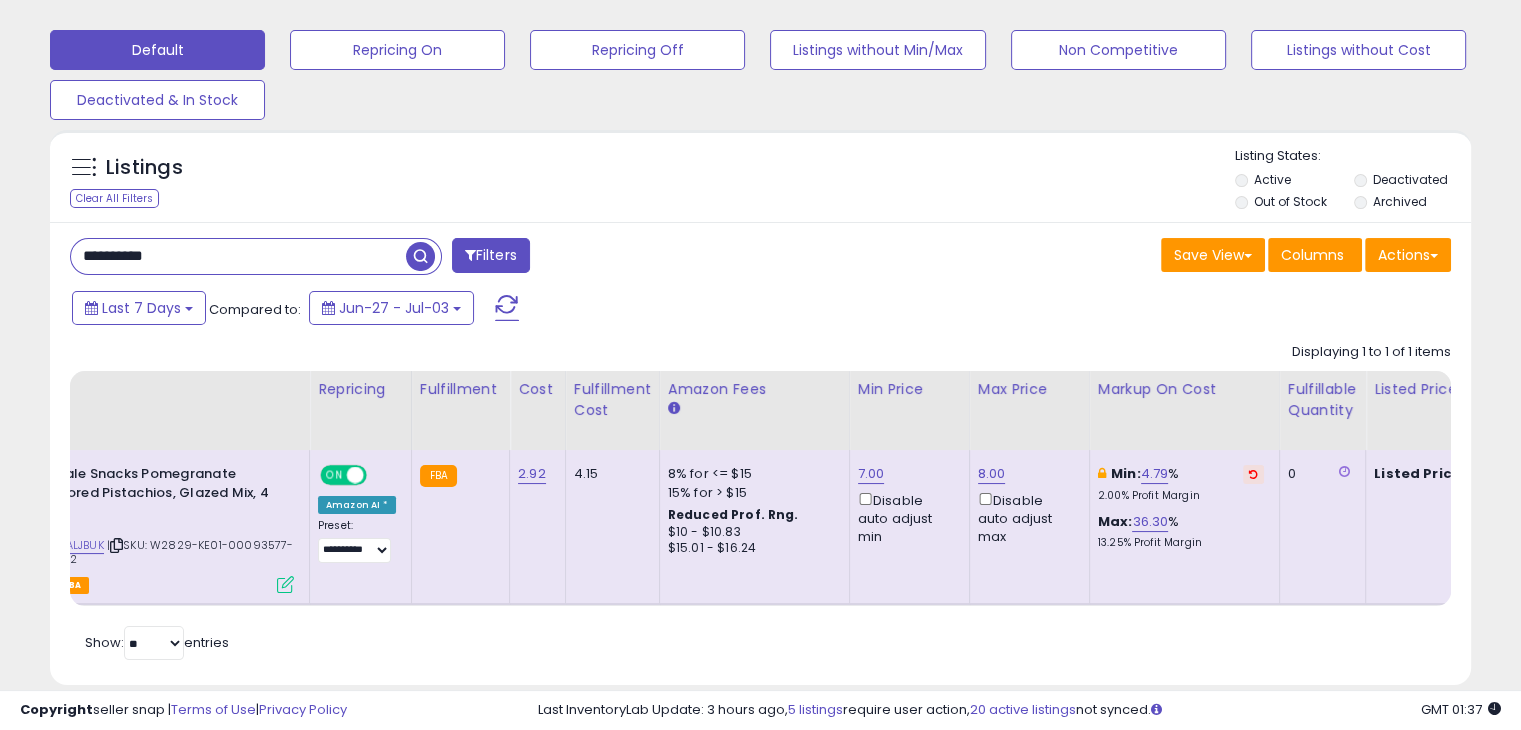 scroll, scrollTop: 0, scrollLeft: 46, axis: horizontal 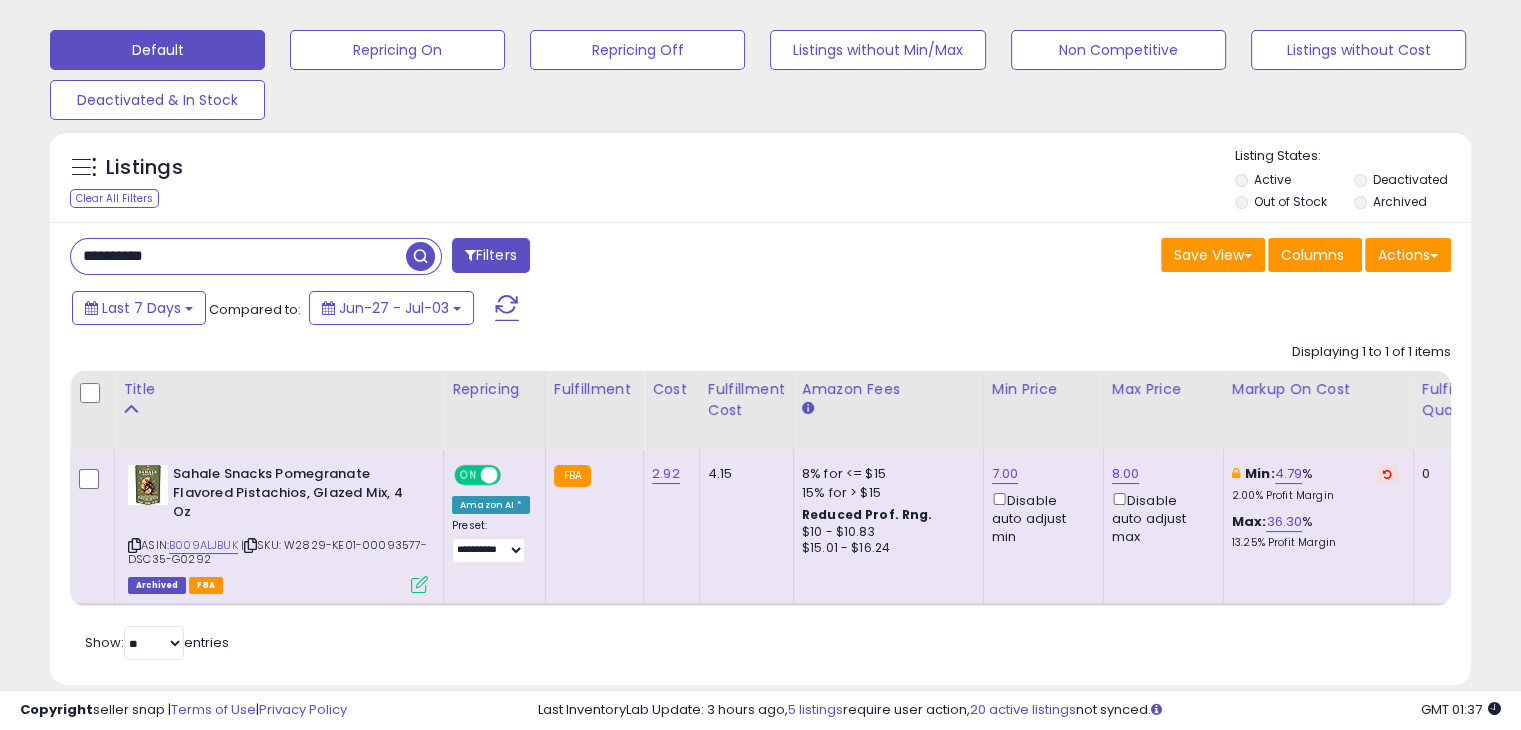 click at bounding box center [419, 584] 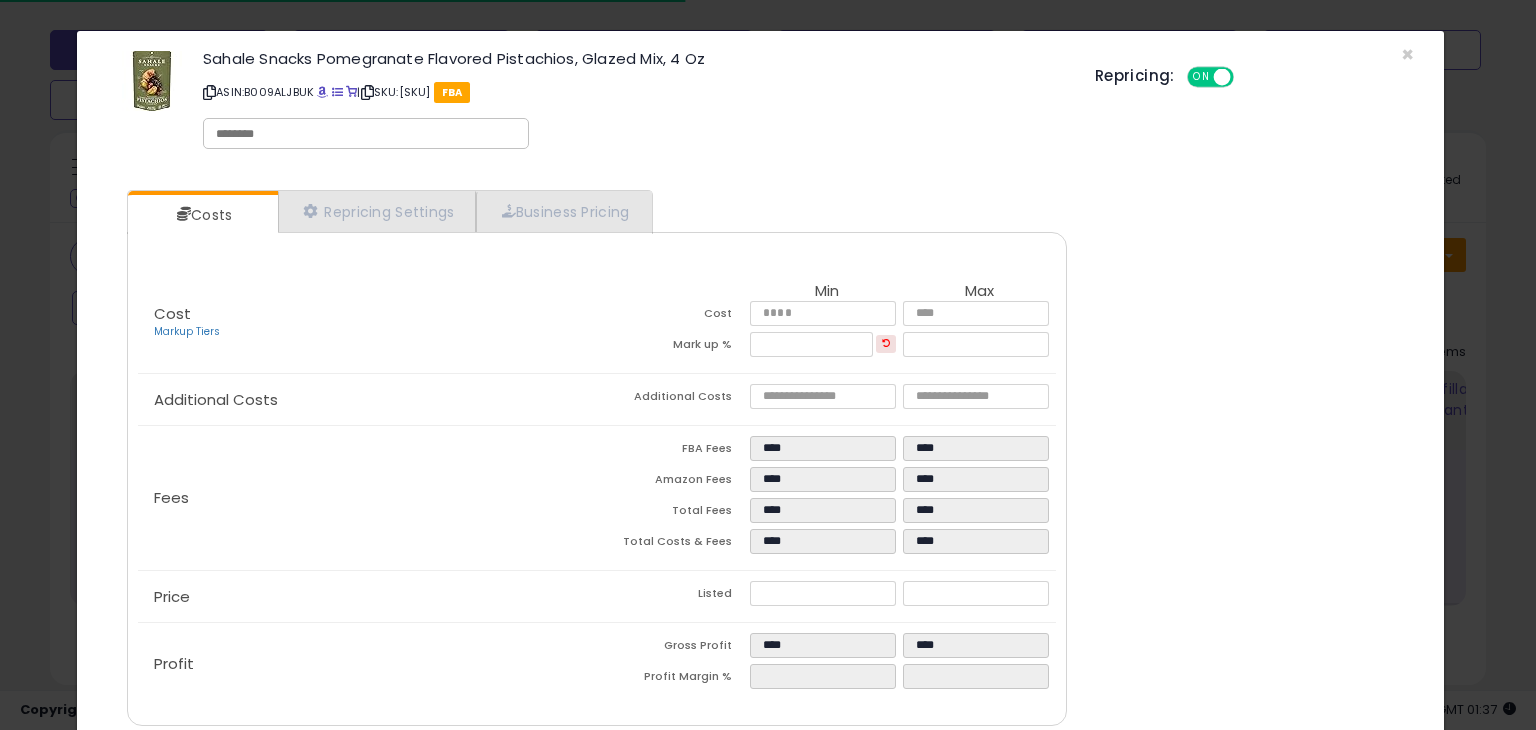 click at bounding box center [366, 134] 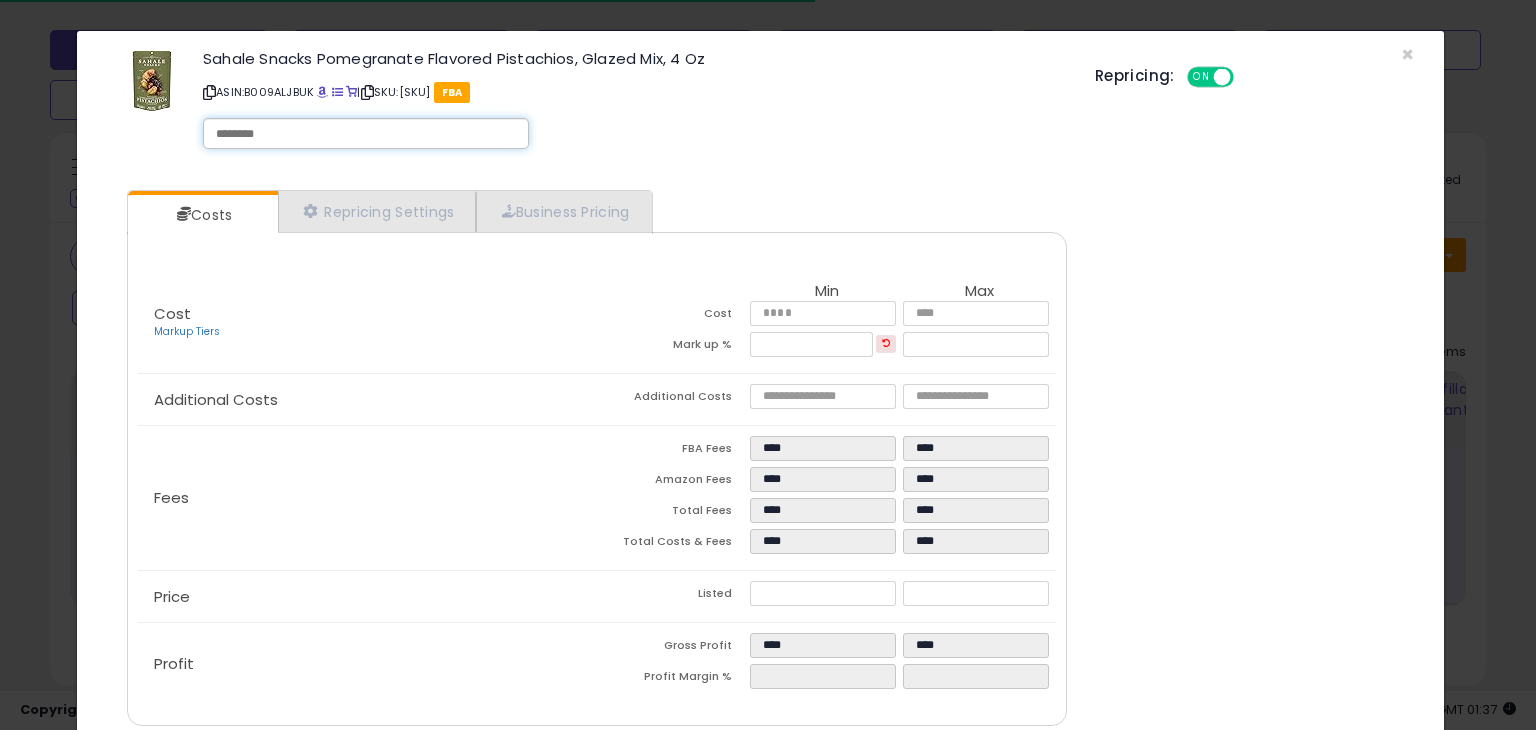 paste on "**********" 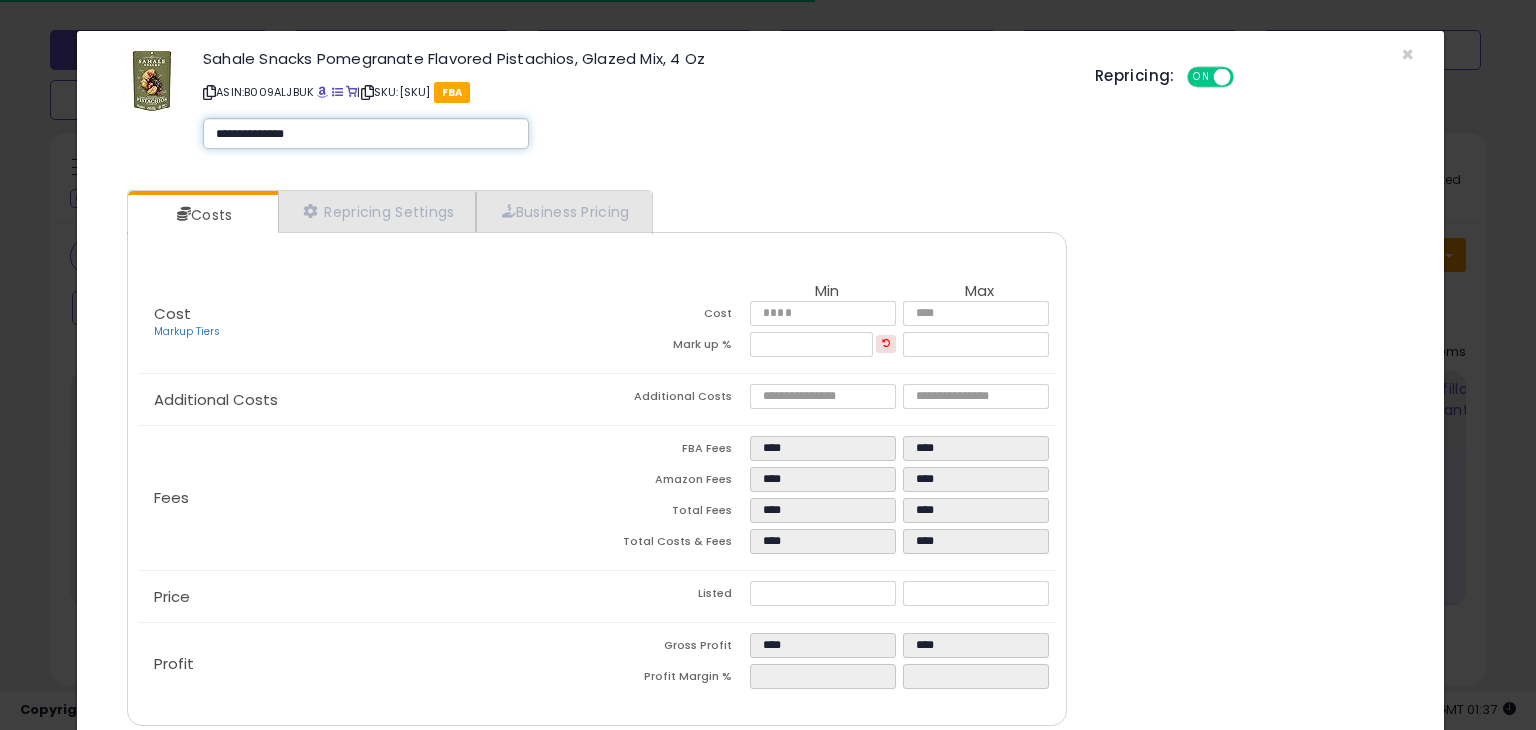 type on "**********" 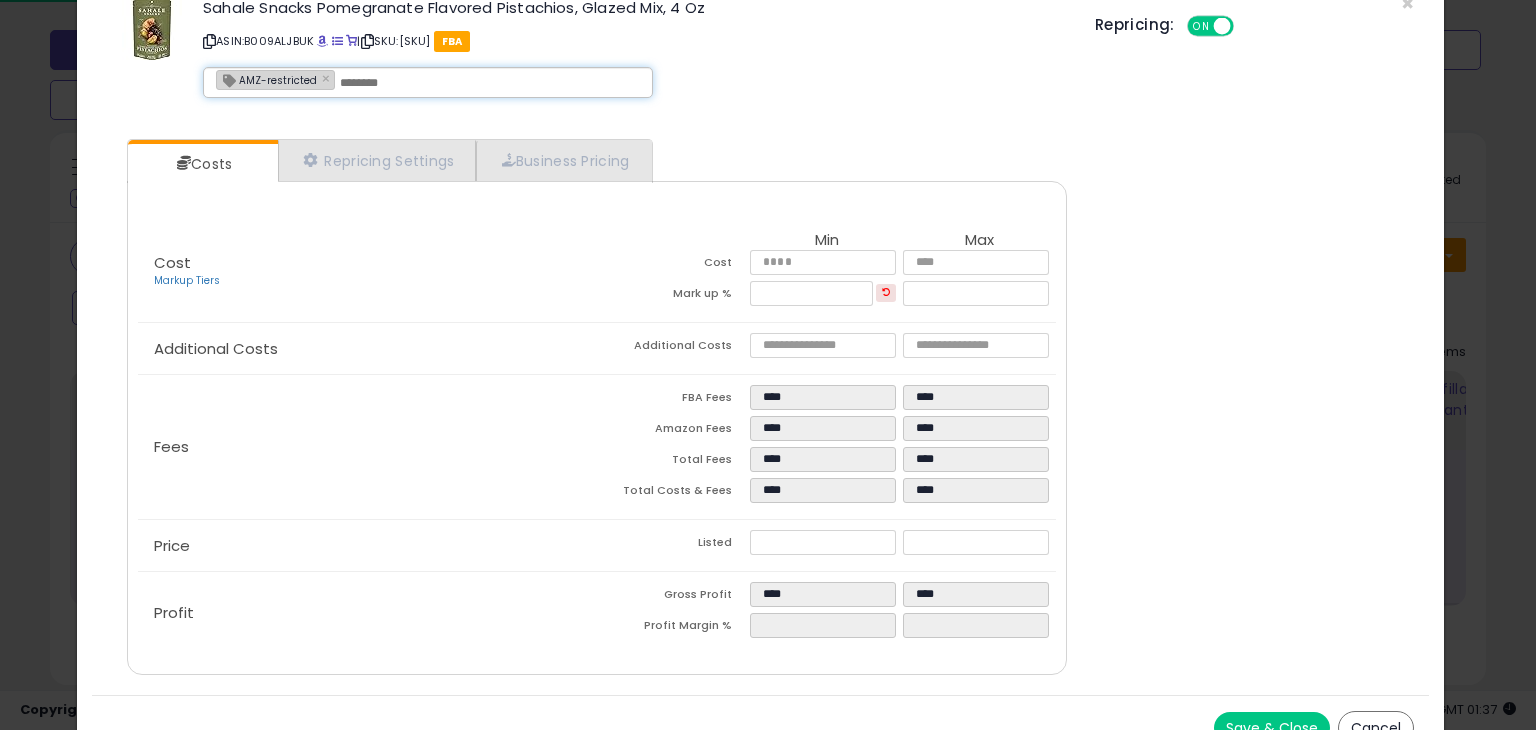 scroll, scrollTop: 79, scrollLeft: 0, axis: vertical 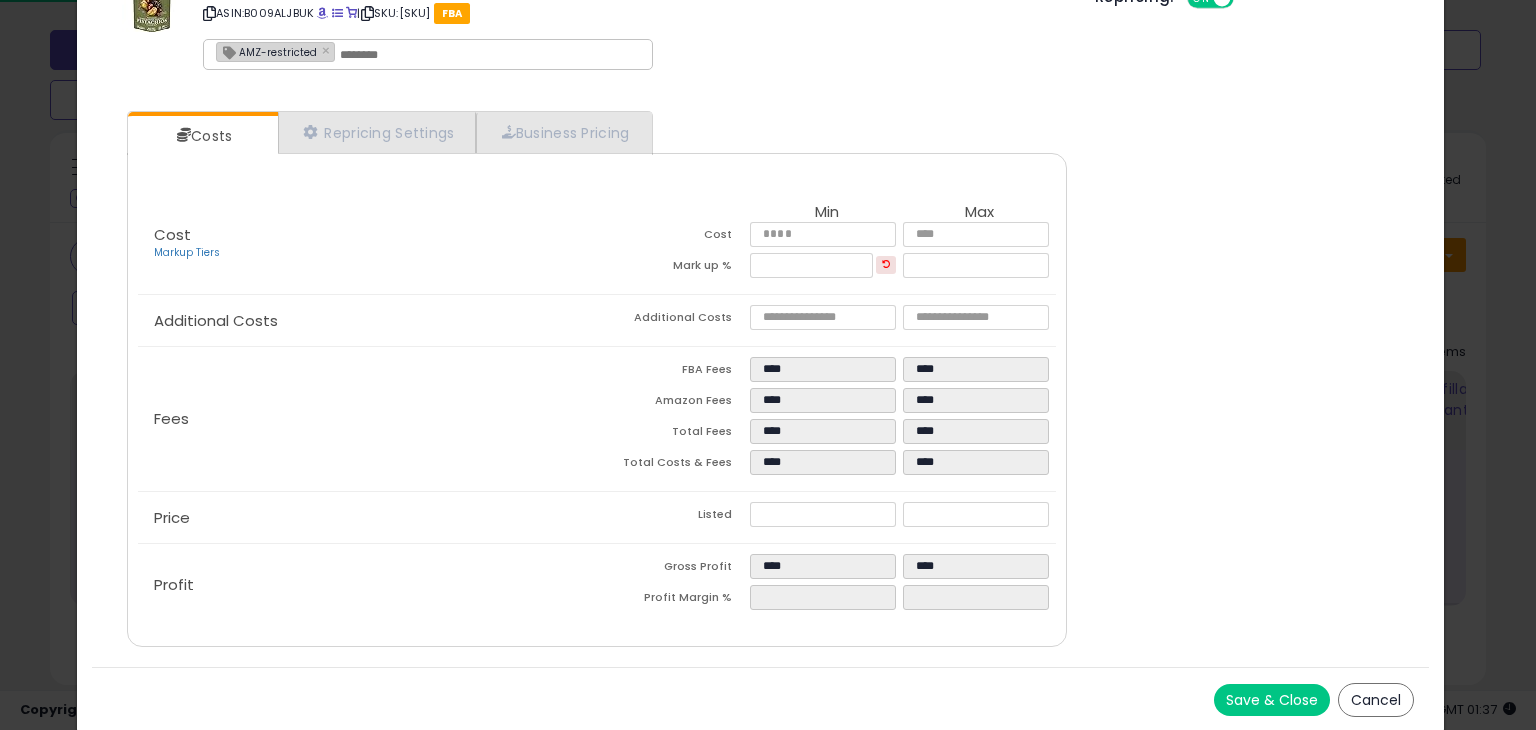 click on "Save & Close" at bounding box center (1272, 700) 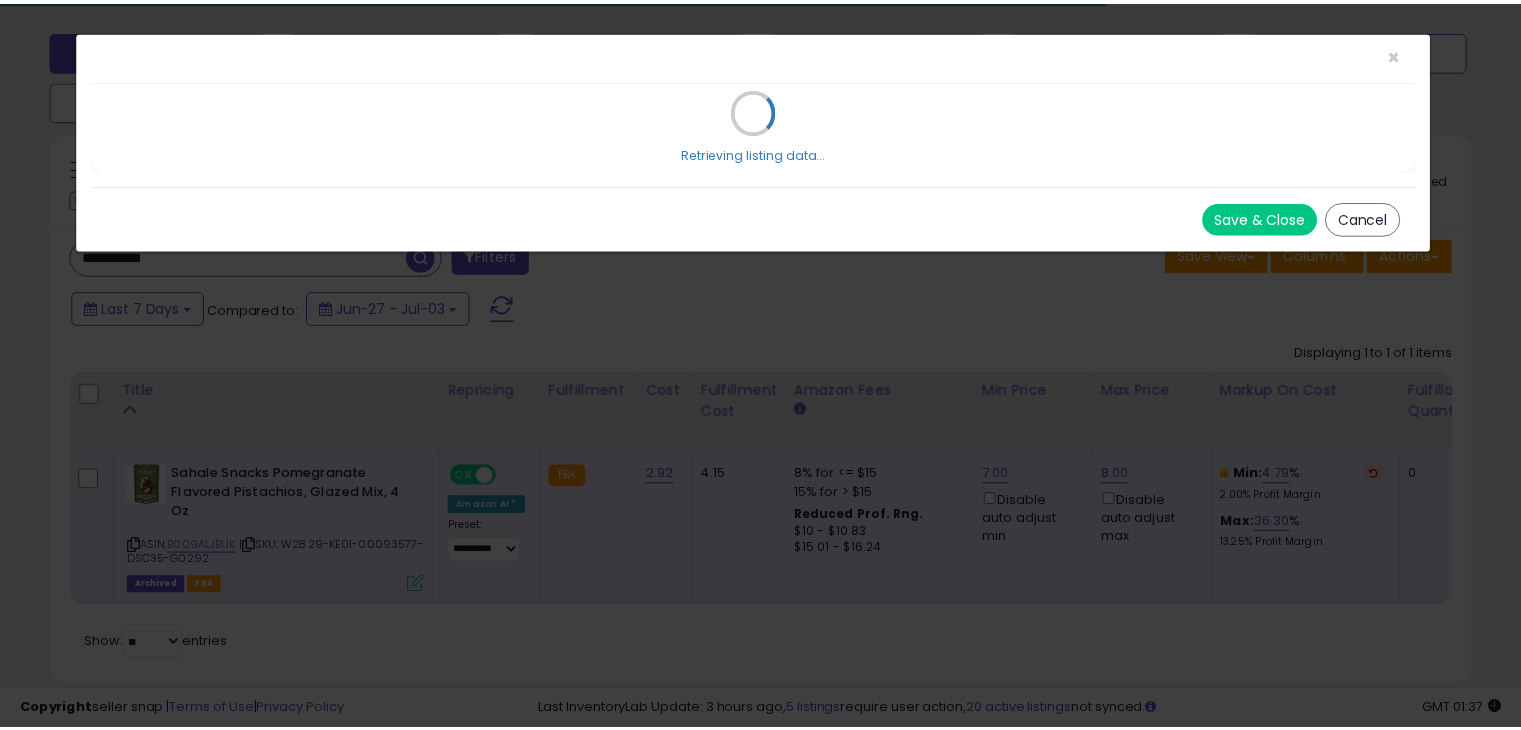 scroll, scrollTop: 0, scrollLeft: 0, axis: both 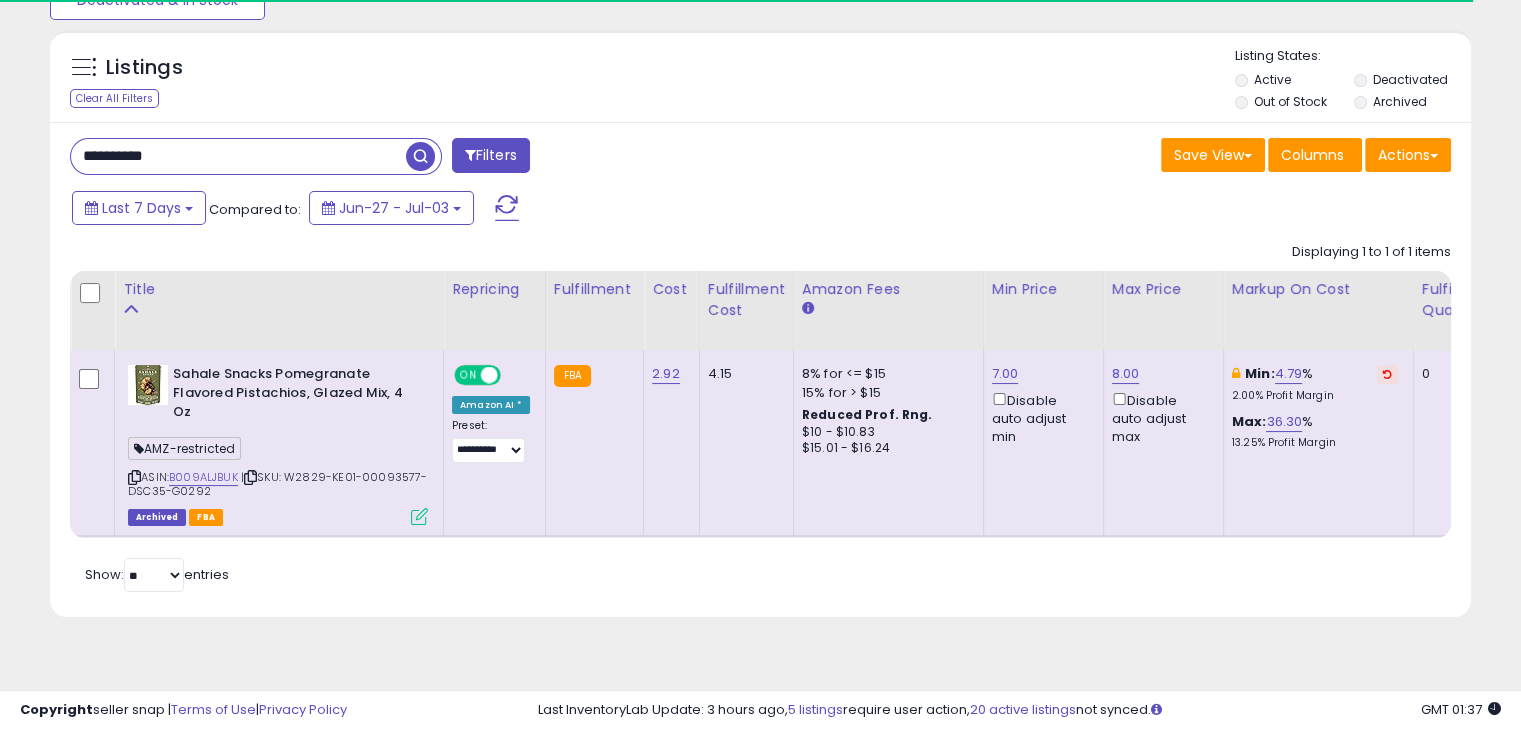 click at bounding box center [489, 375] 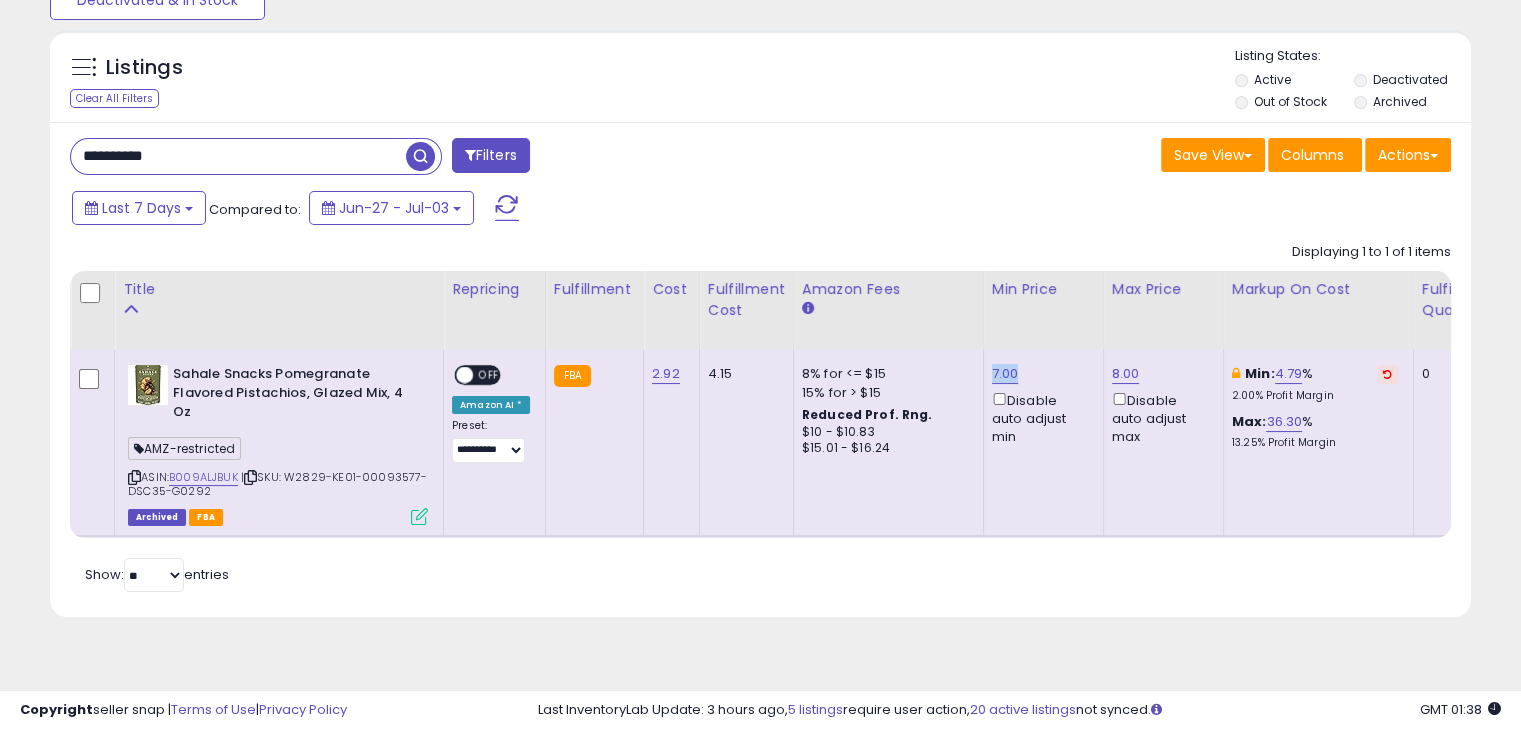 drag, startPoint x: 1023, startPoint y: 372, endPoint x: 971, endPoint y: 382, distance: 52.95281 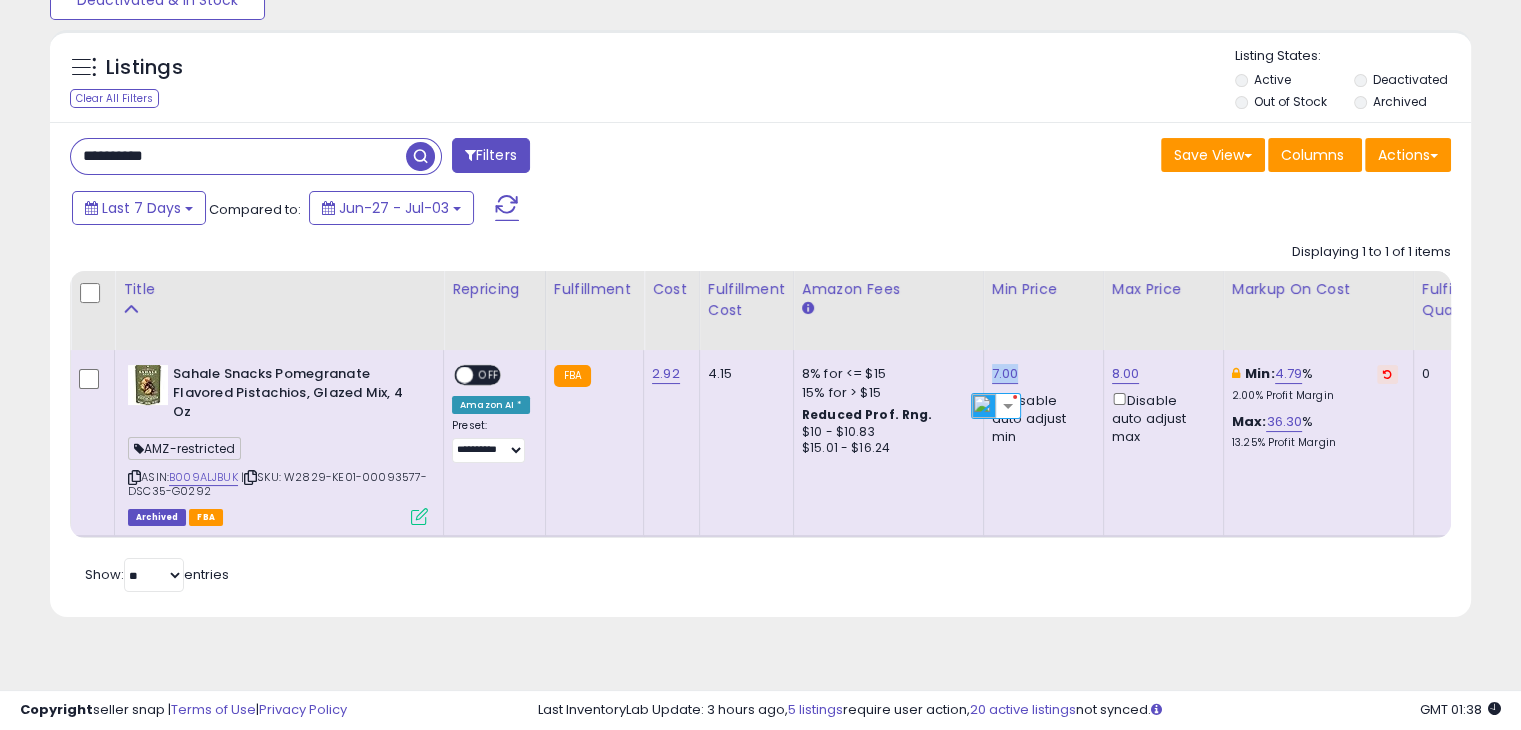 copy on "7.00" 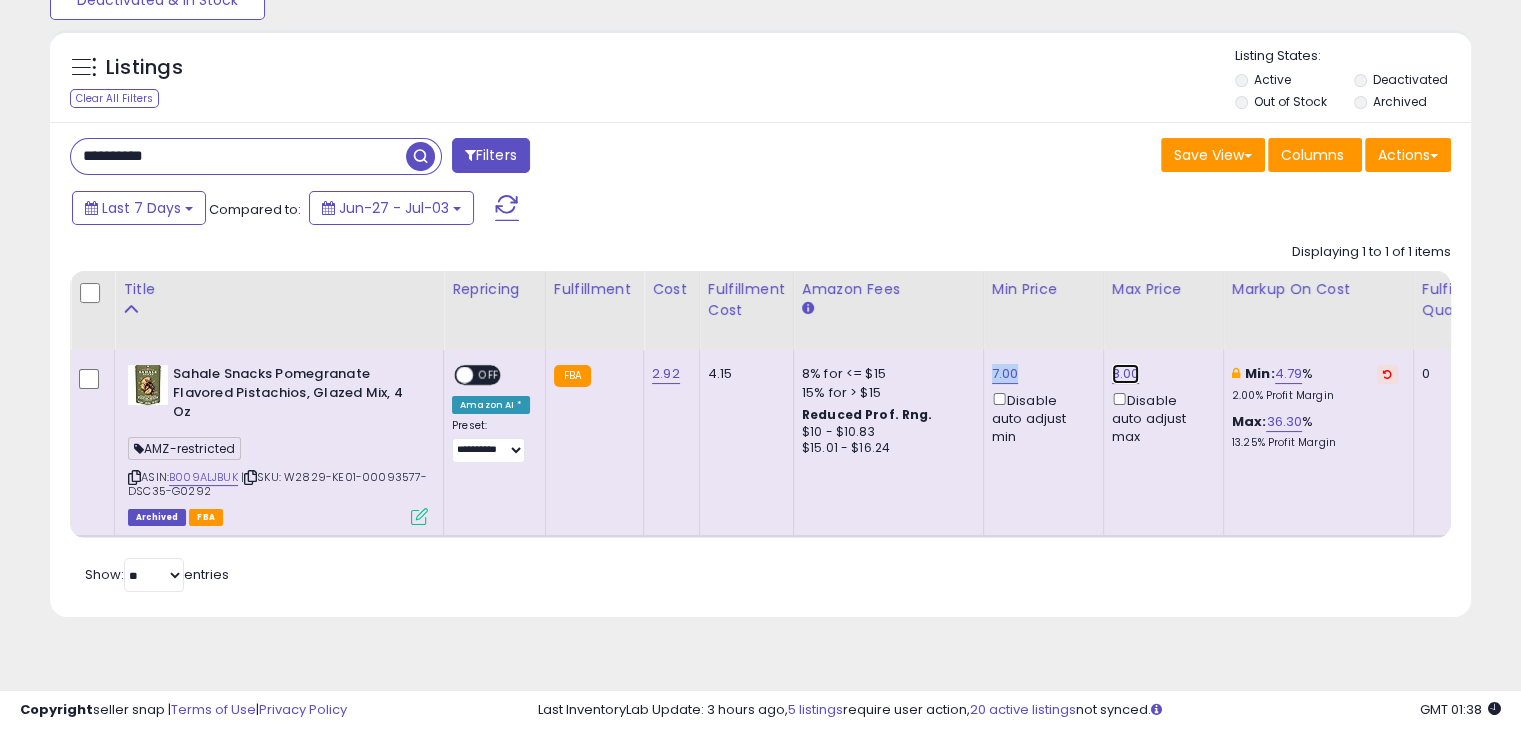 click on "8.00" at bounding box center [1126, 374] 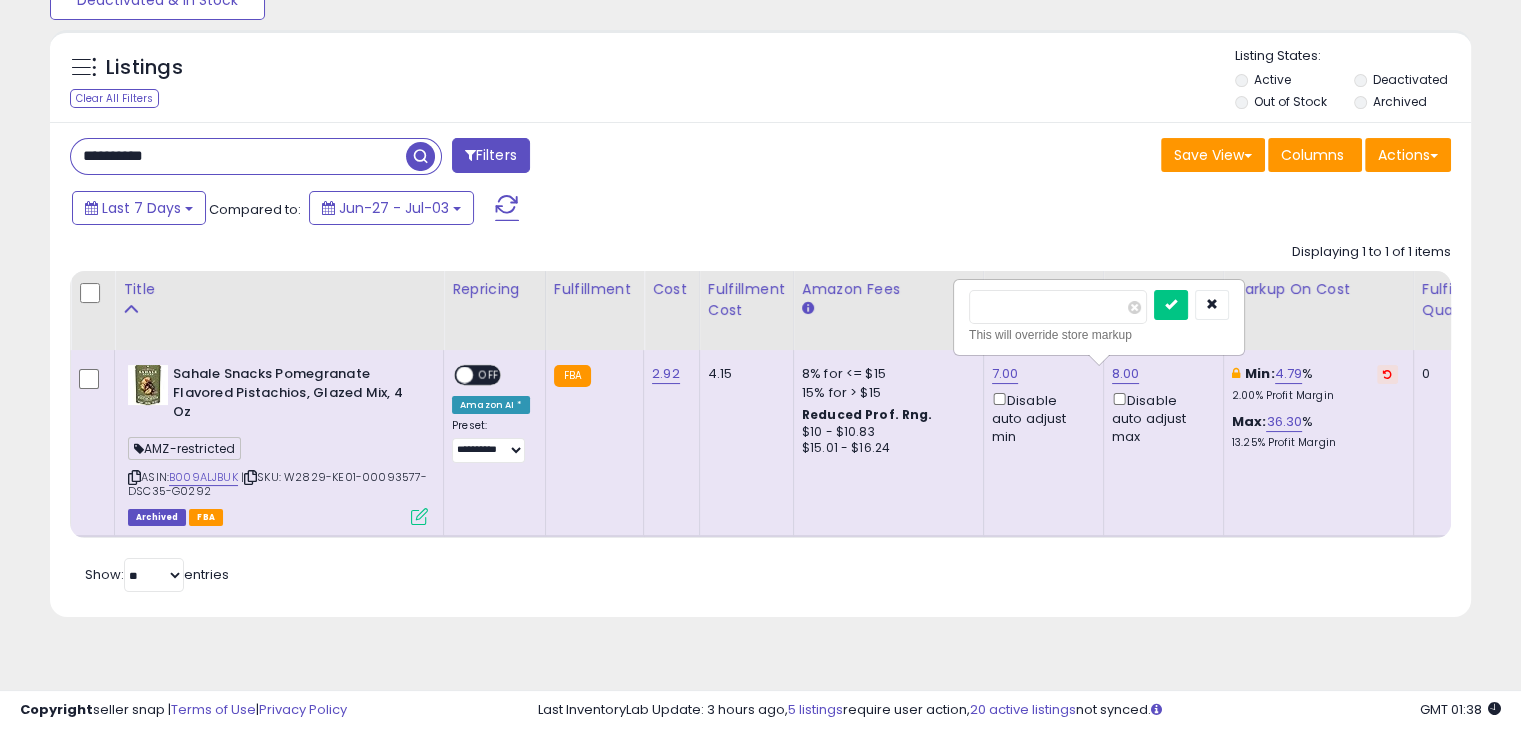 click on "8.00 **** This will override store markup Disable auto adjust max" at bounding box center (1160, 405) 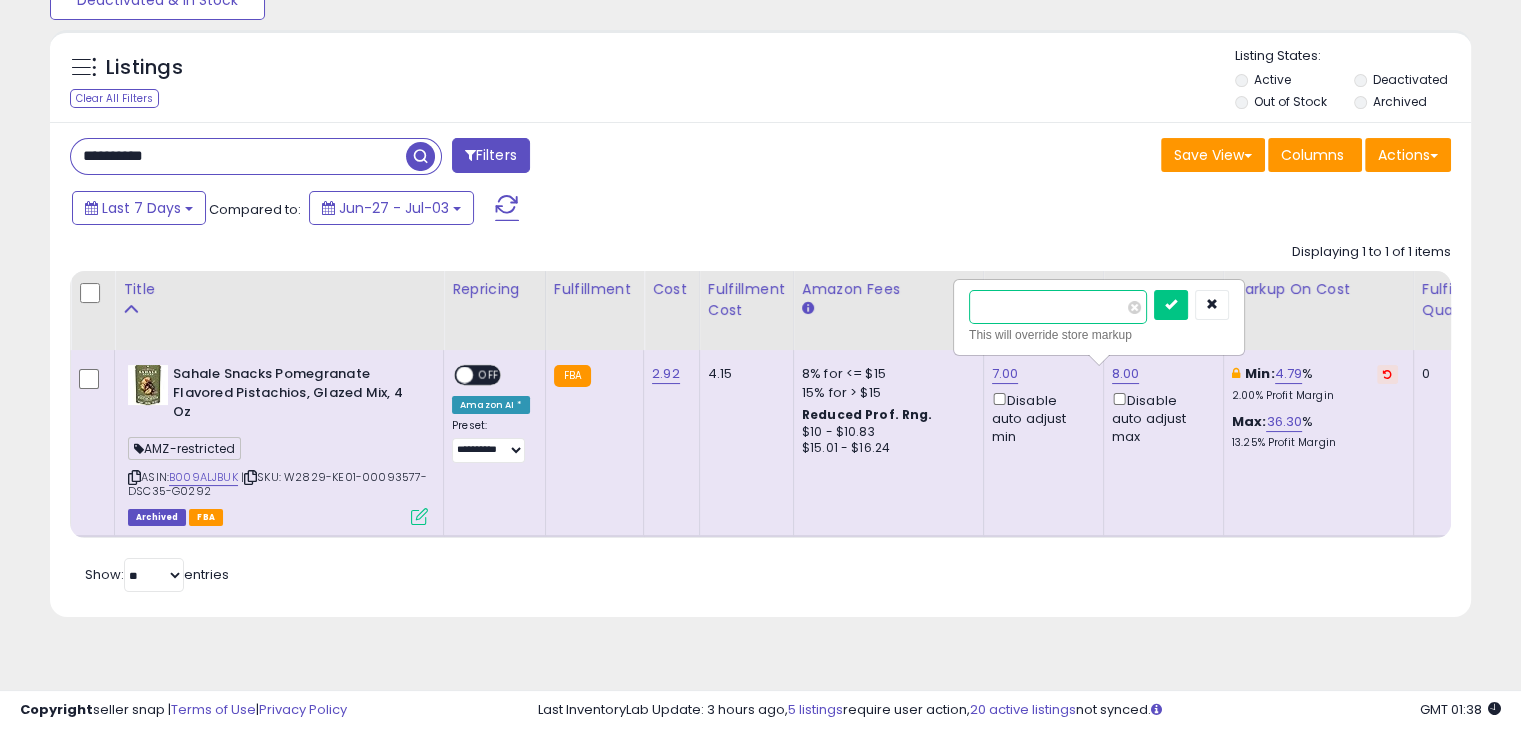 click on "****" at bounding box center [1058, 307] 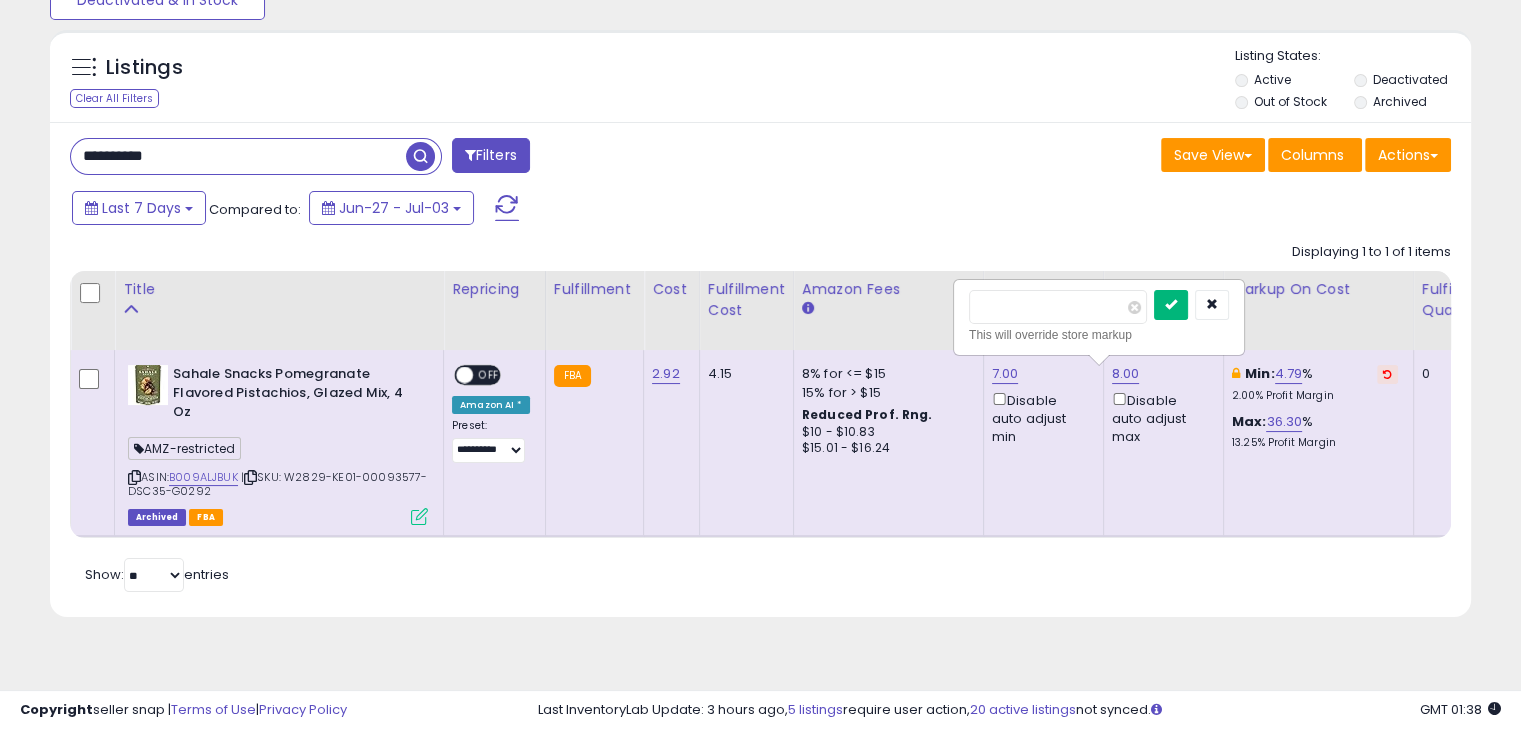 click at bounding box center (1171, 305) 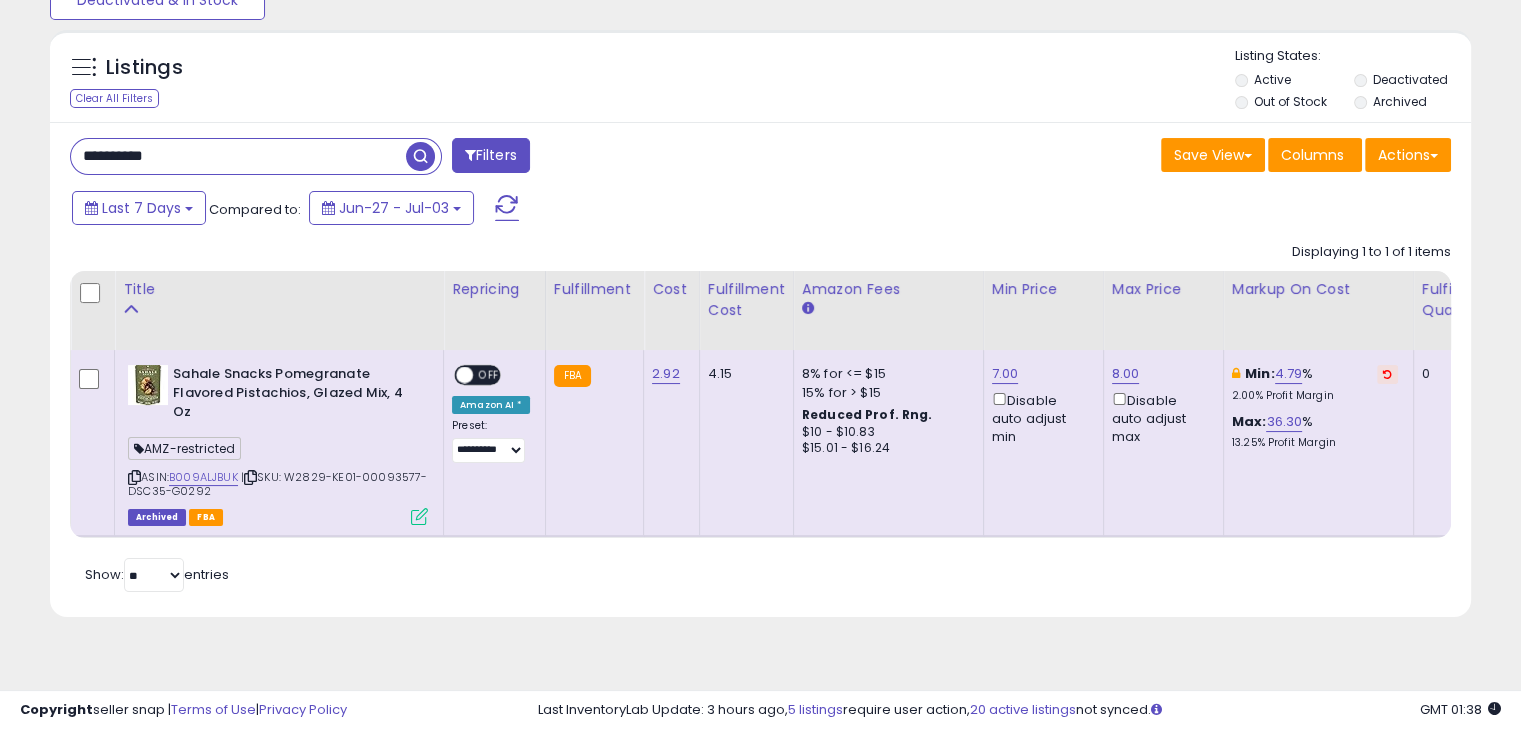 click on "Retrieving listings data..
Displaying 1 to 1 of 1 items
Title
Repricing" at bounding box center [760, 415] 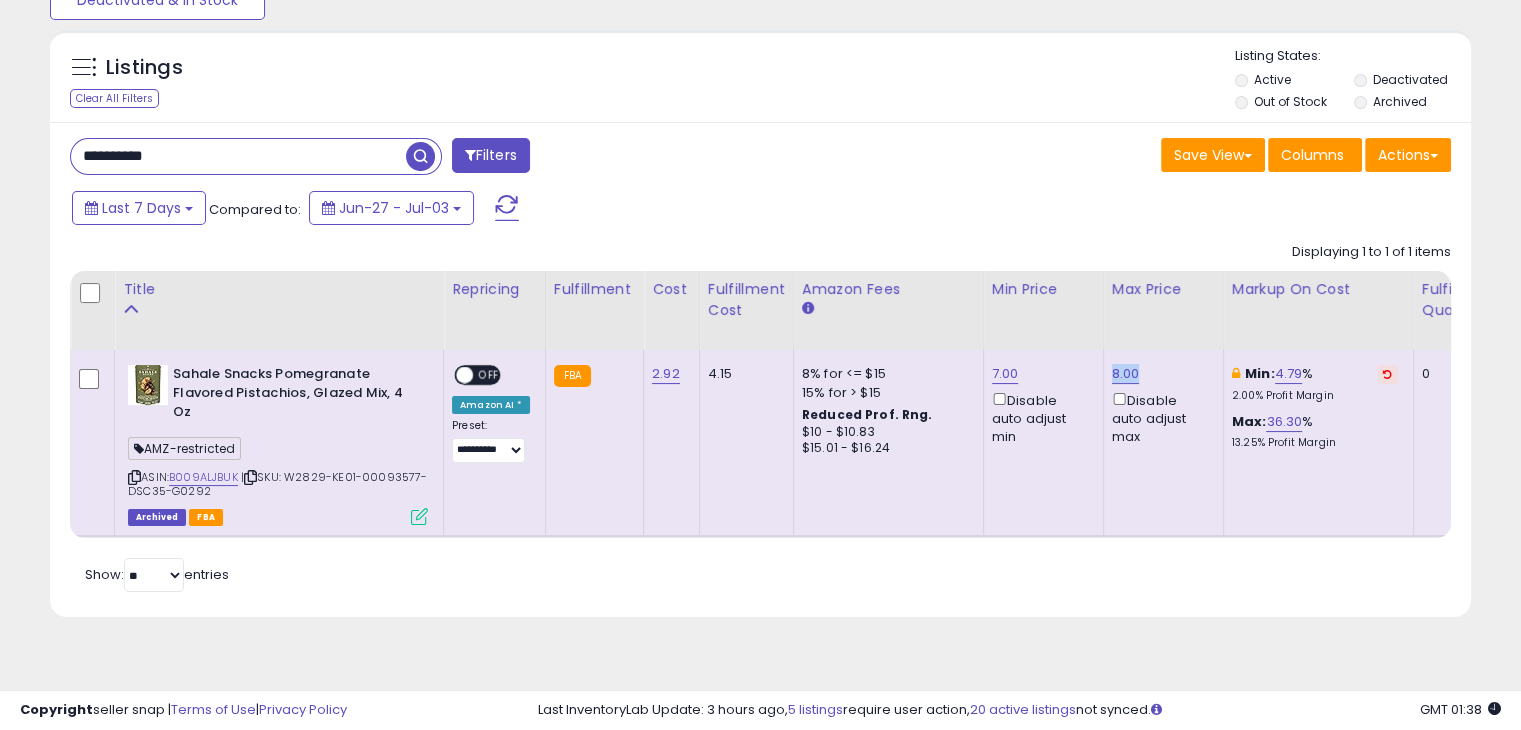 drag, startPoint x: 1137, startPoint y: 380, endPoint x: 1104, endPoint y: 366, distance: 35.846897 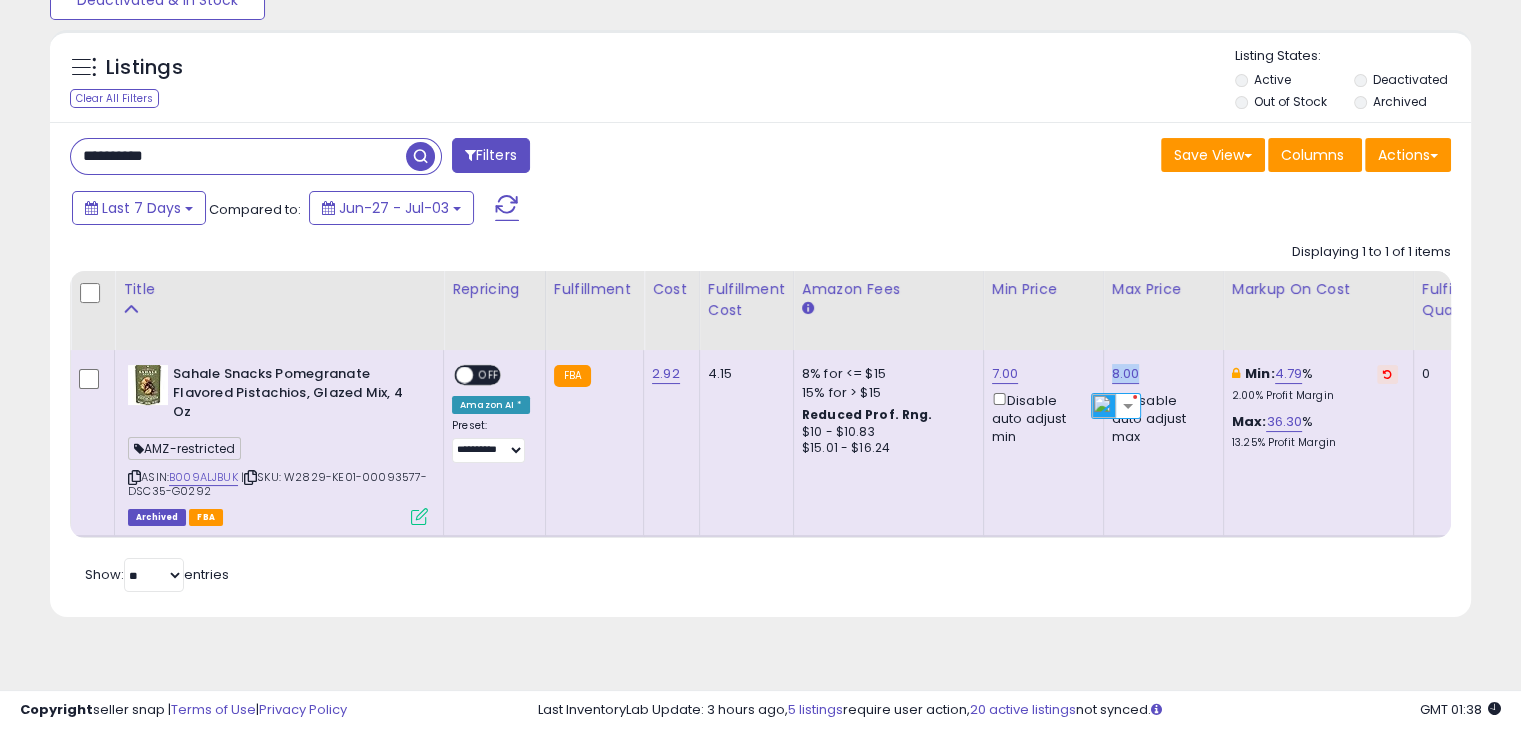 copy on "8.00" 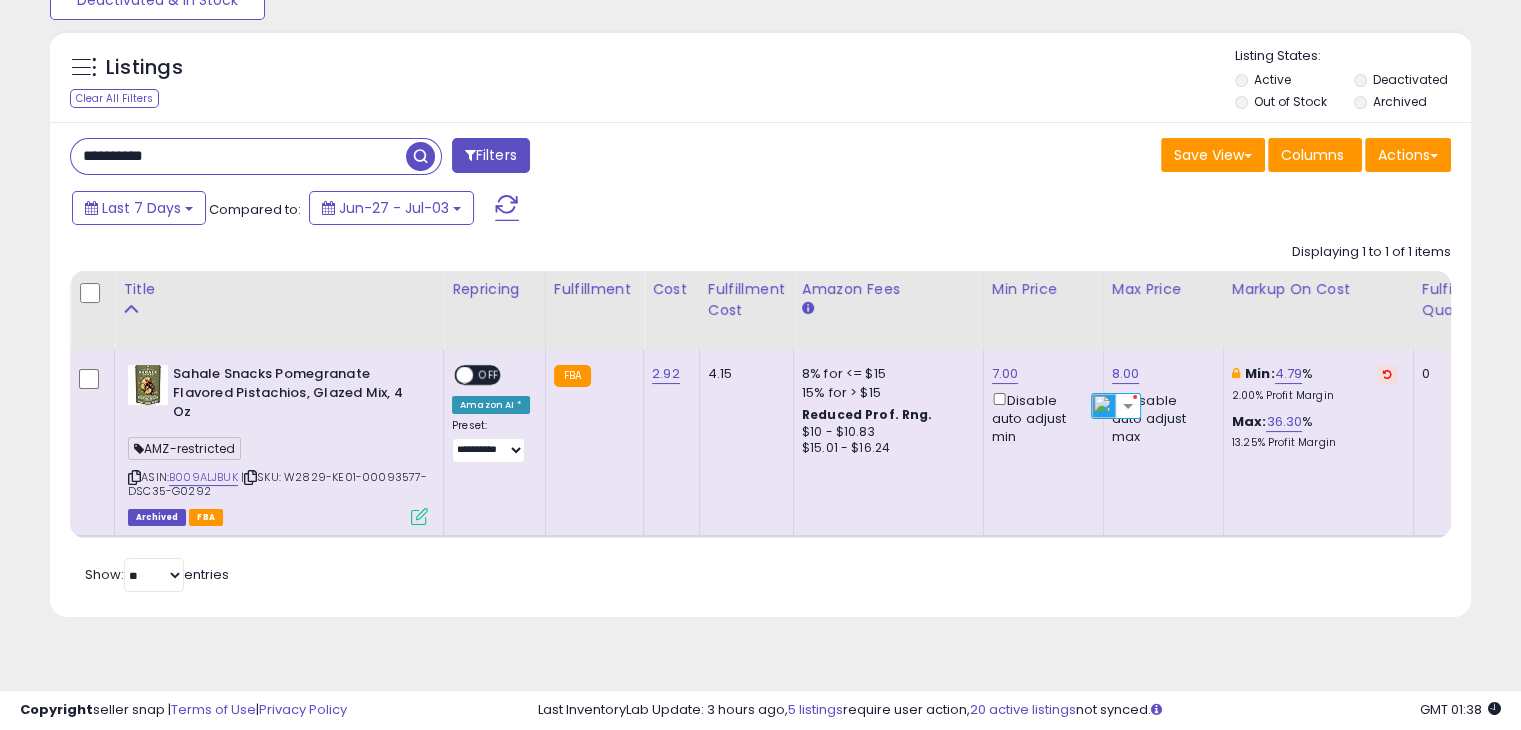 click on "**********" at bounding box center [238, 156] 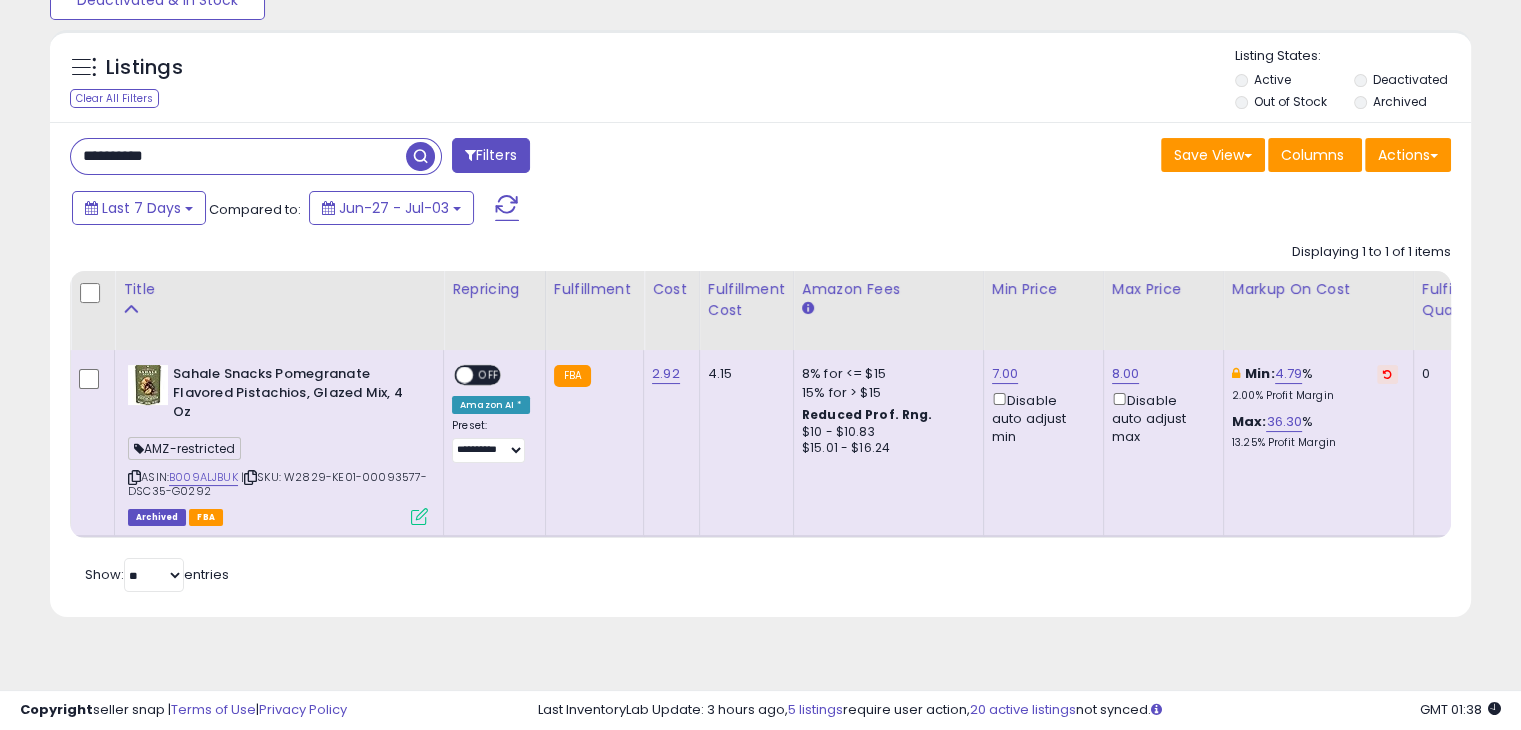 click on "**********" at bounding box center (238, 156) 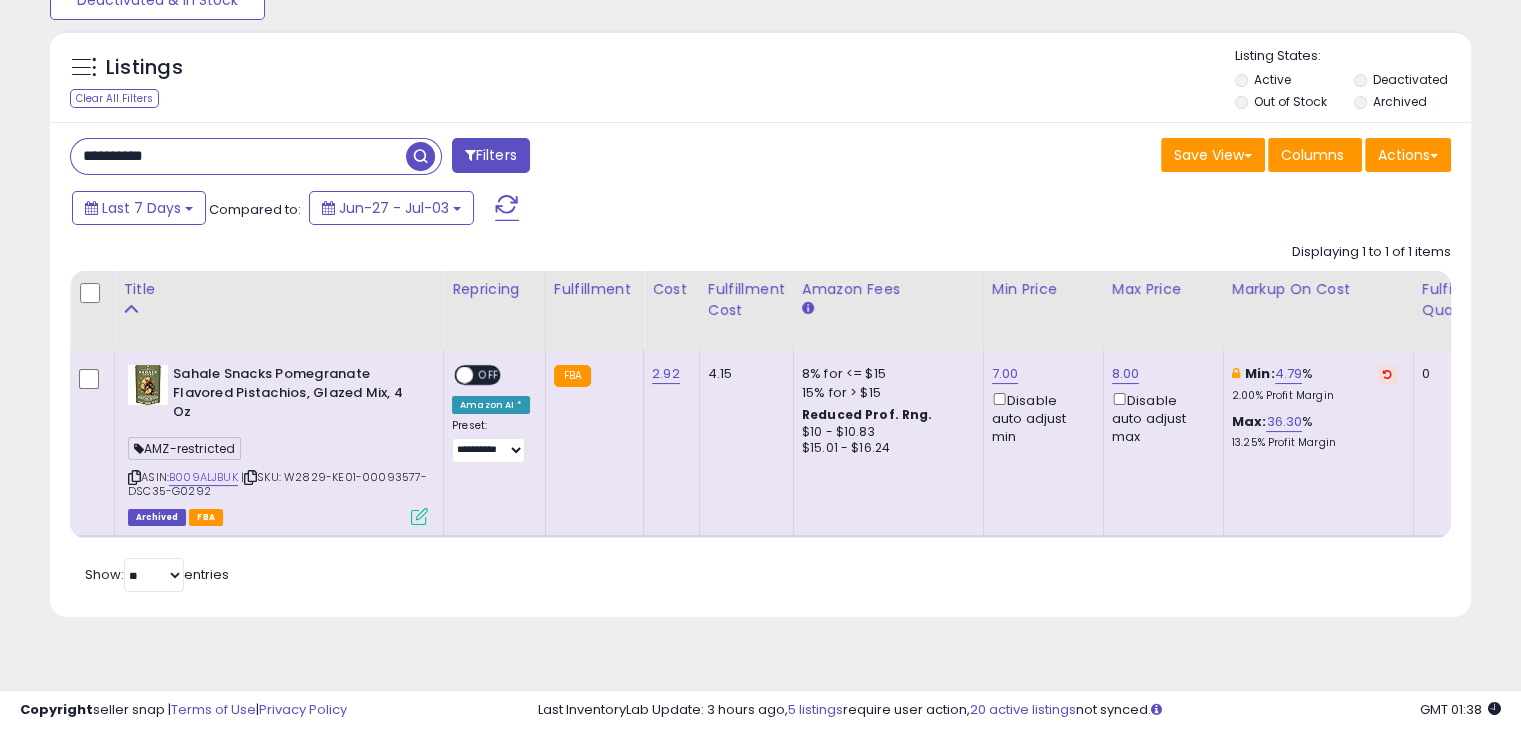 type on "**********" 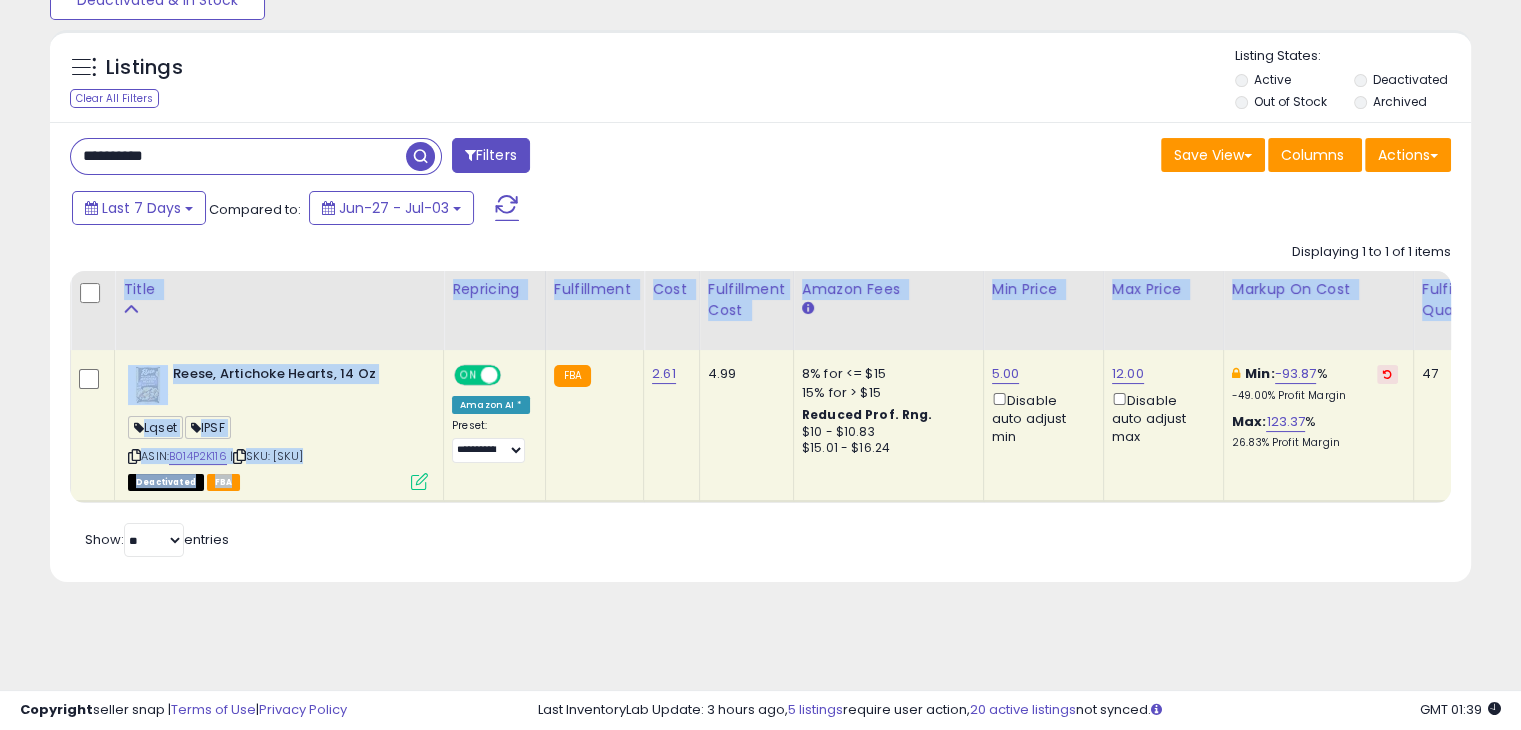 drag, startPoint x: 296, startPoint y: 515, endPoint x: 340, endPoint y: 522, distance: 44.553337 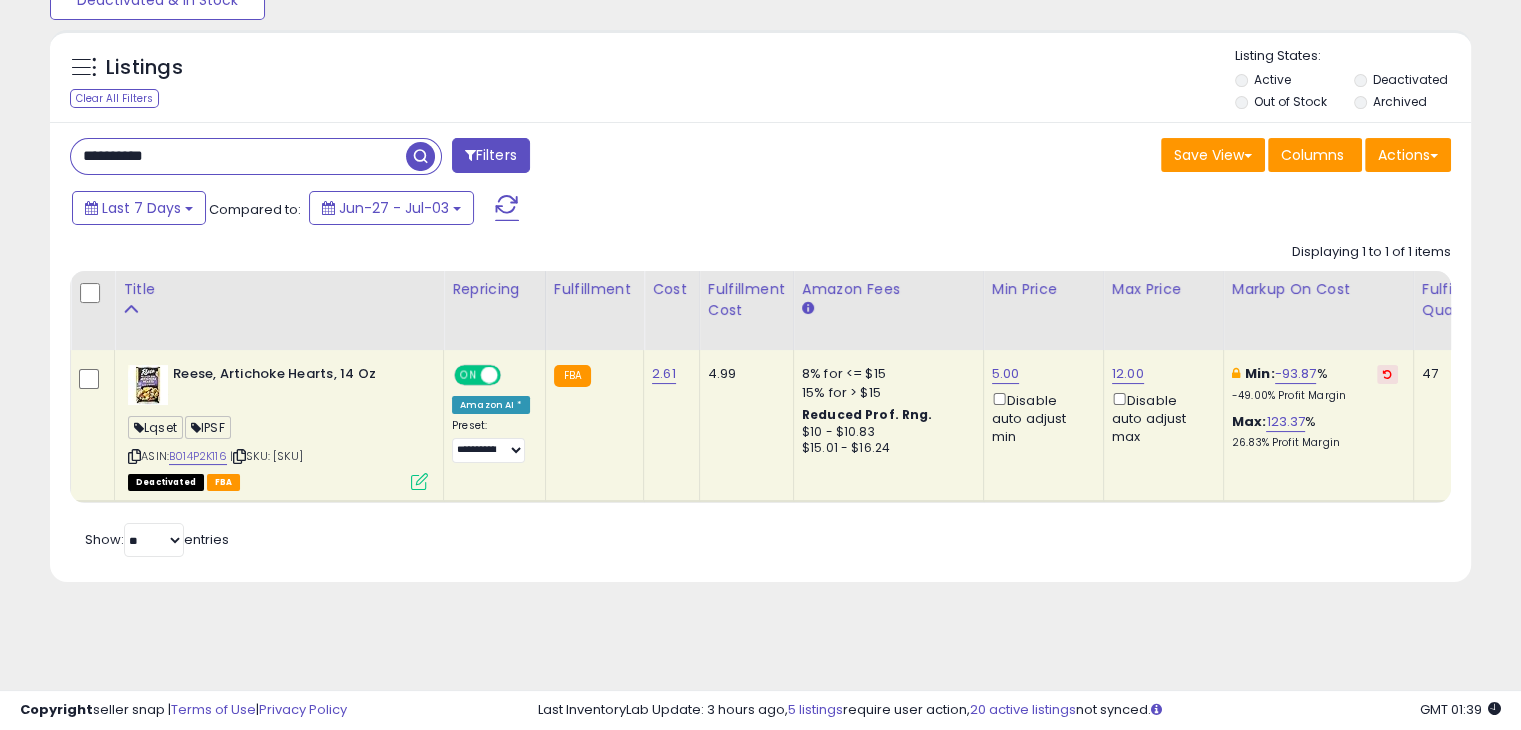 scroll, scrollTop: 0, scrollLeft: 118, axis: horizontal 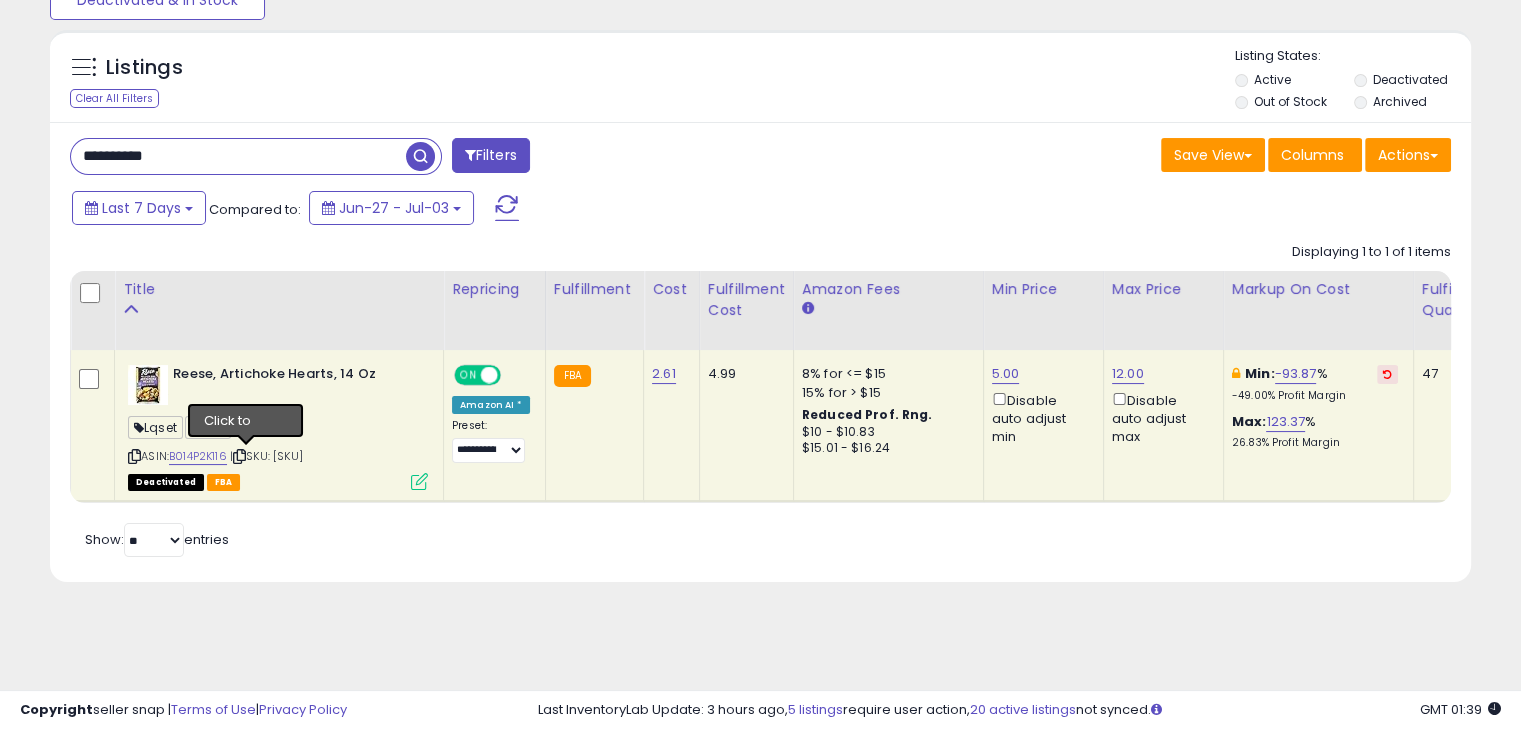 click at bounding box center [239, 456] 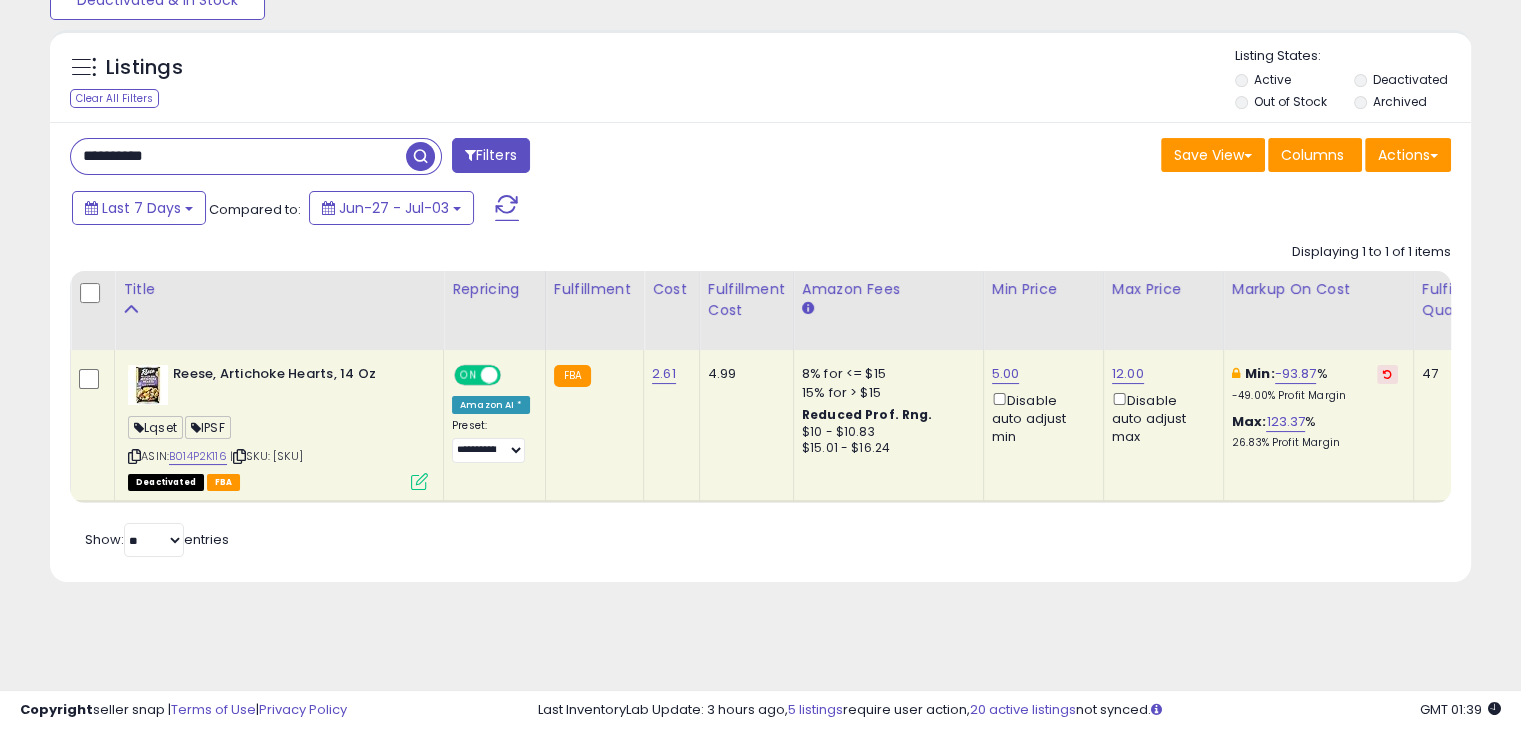 click at bounding box center [419, 481] 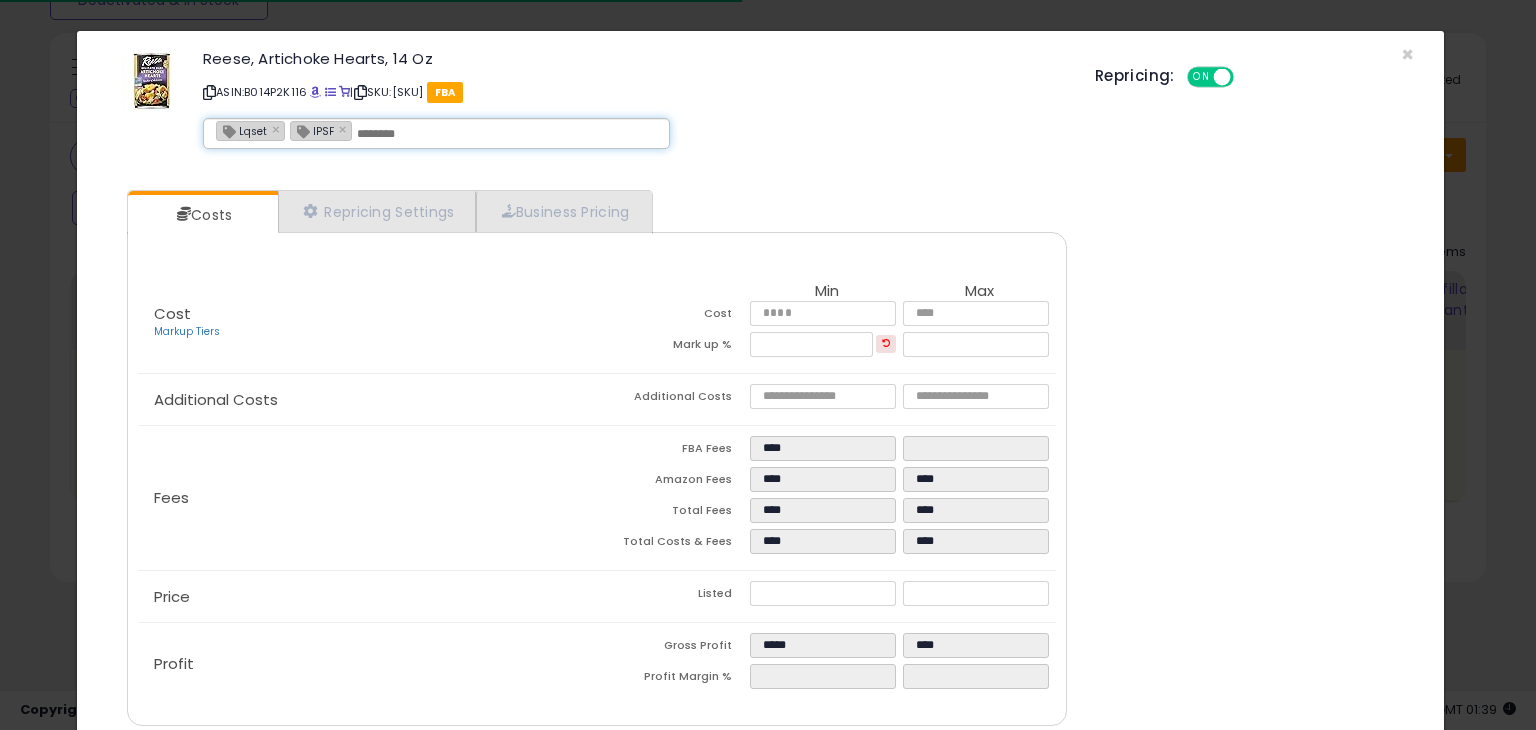 click at bounding box center [507, 134] 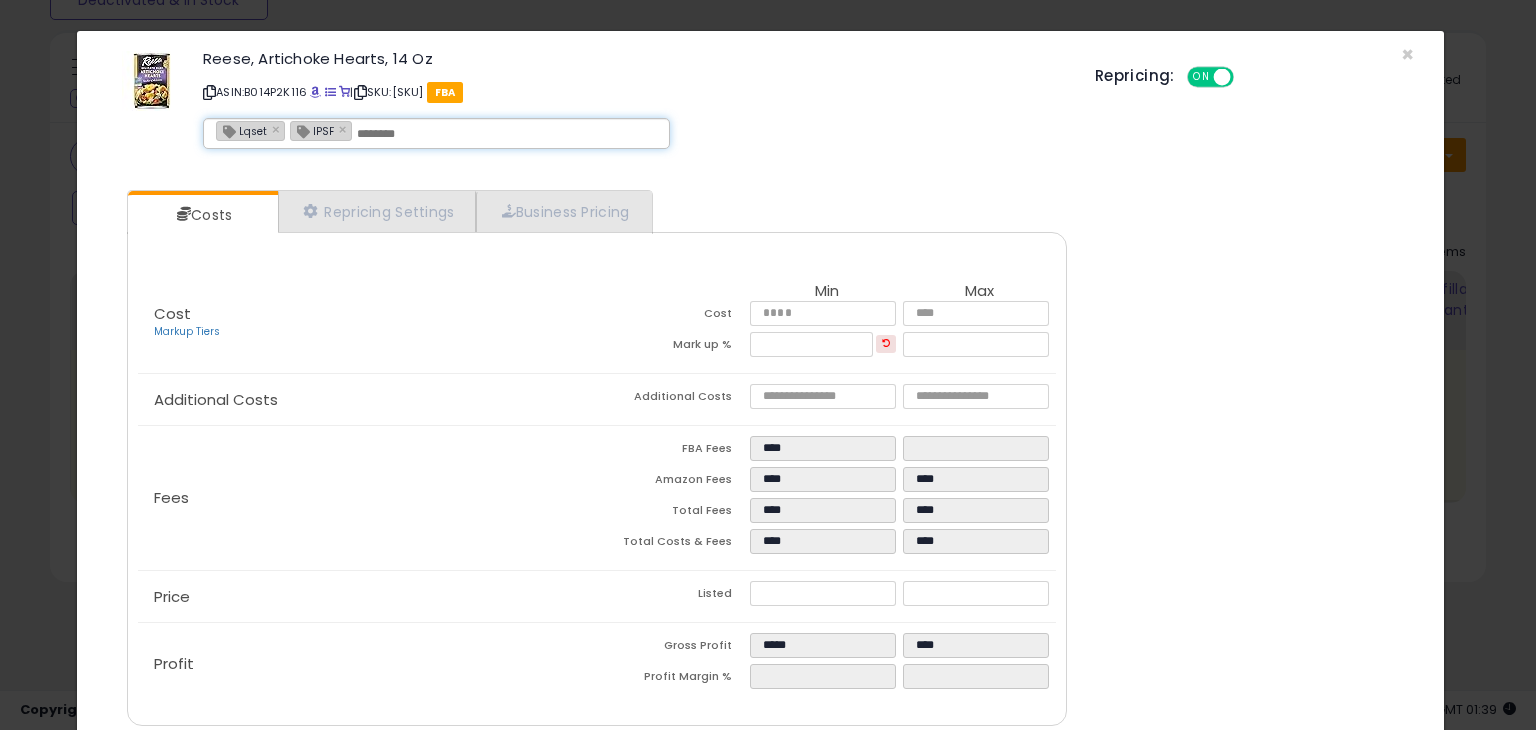 paste on "**********" 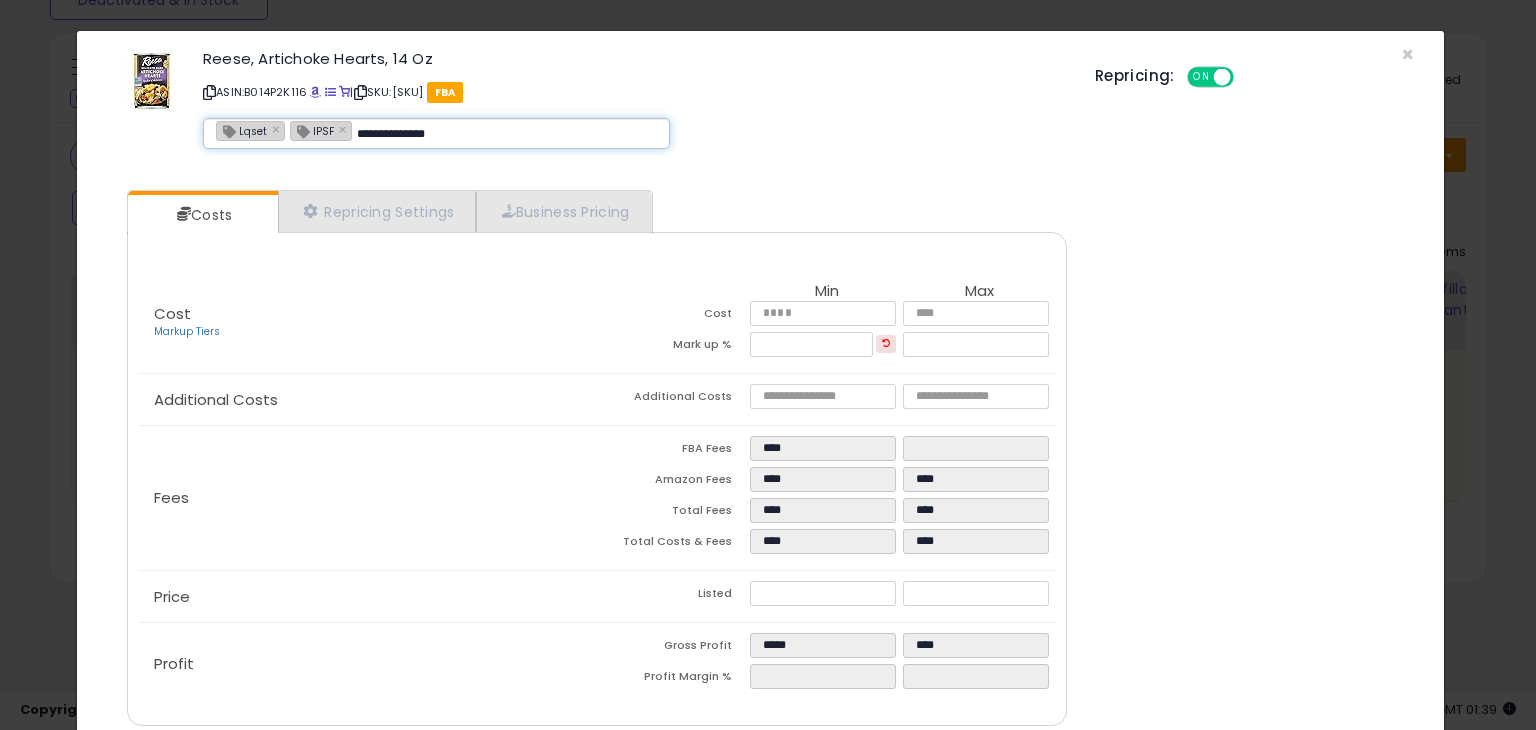 type on "**********" 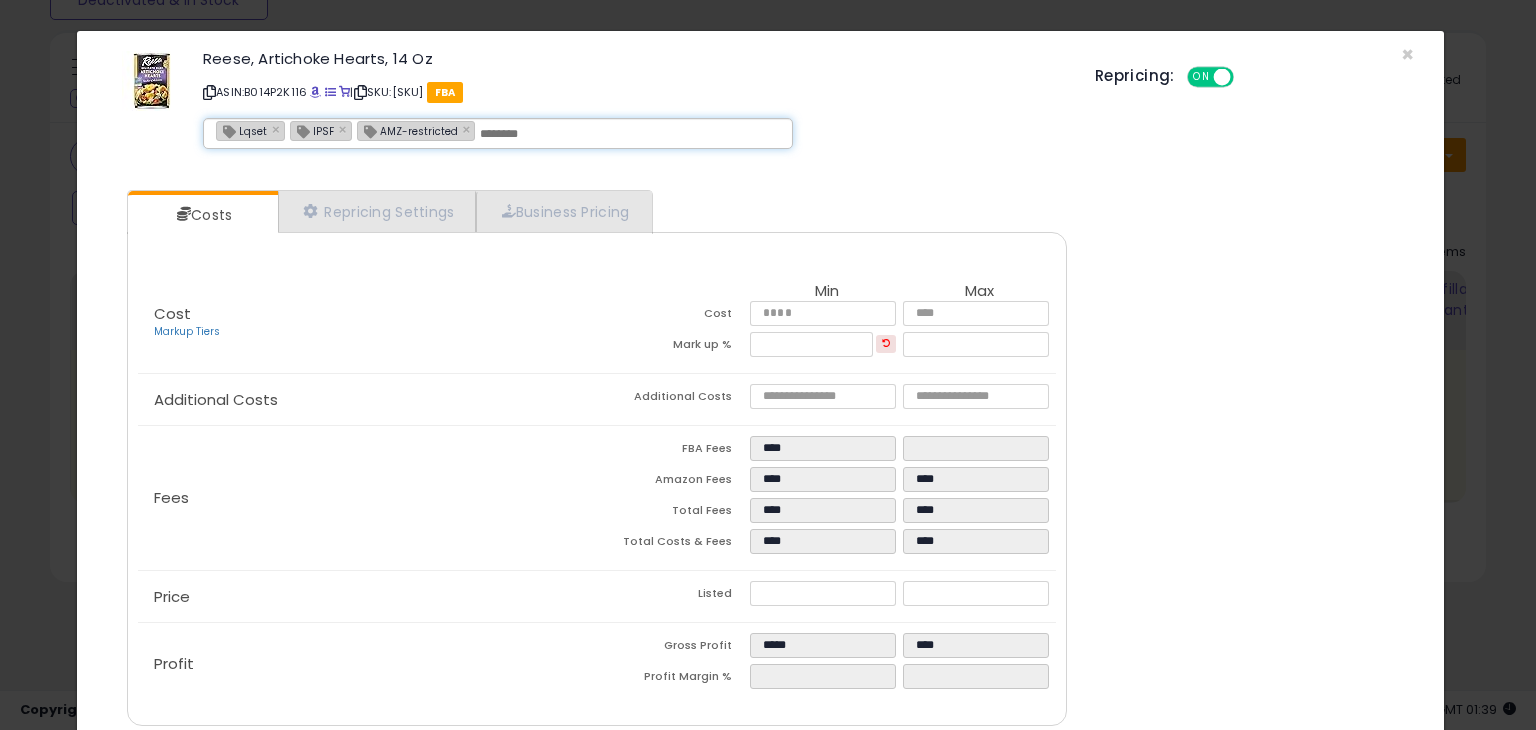 scroll, scrollTop: 79, scrollLeft: 0, axis: vertical 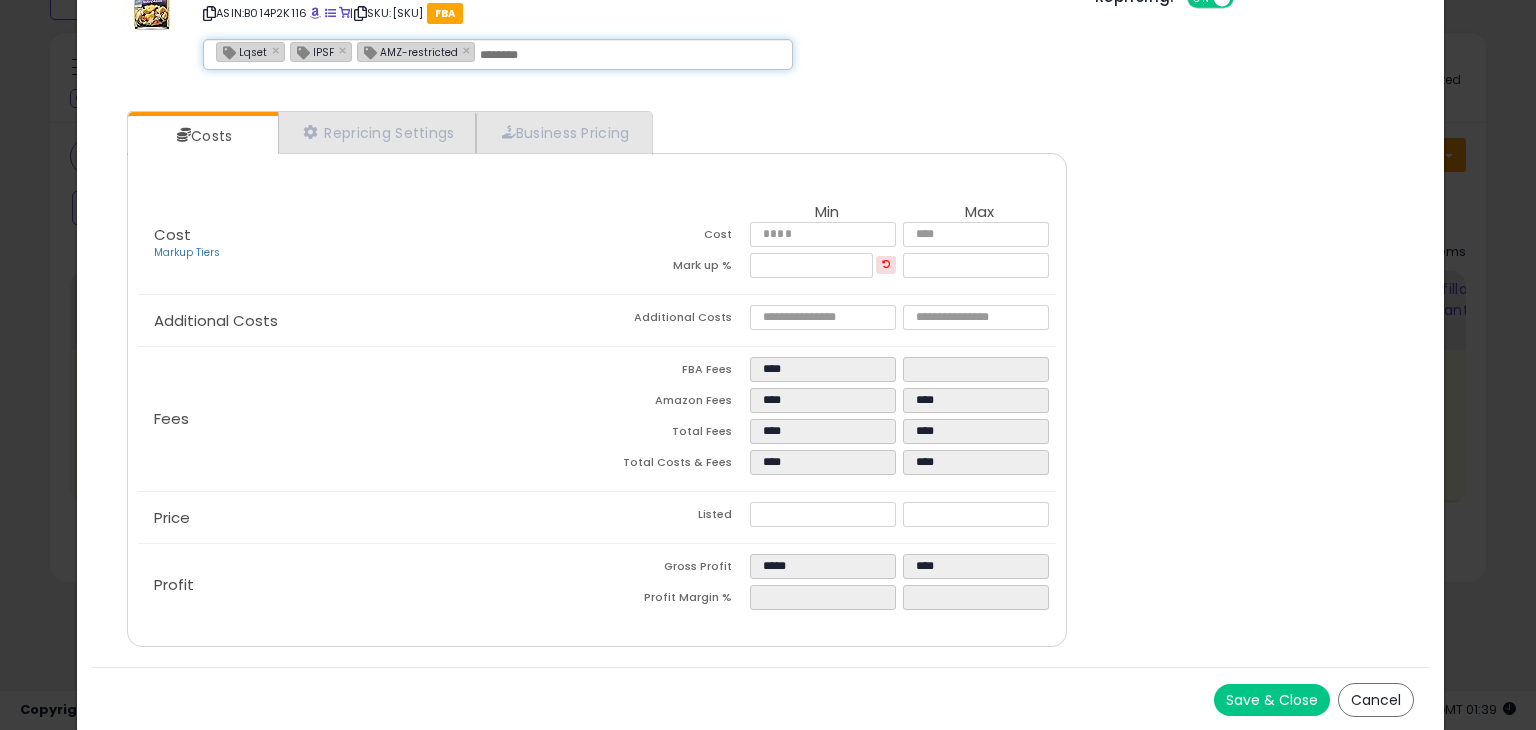 click on "Save & Close" at bounding box center (1272, 700) 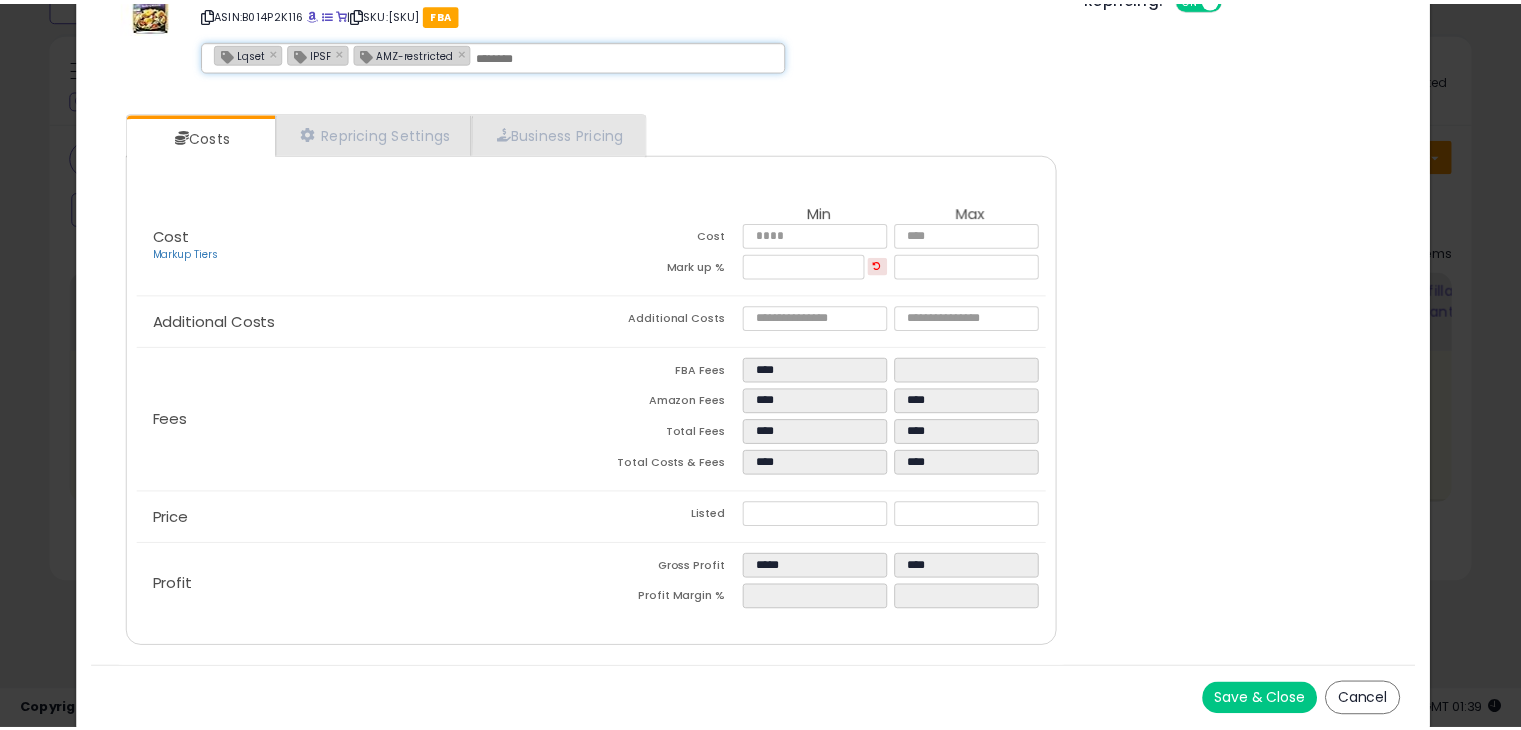 scroll, scrollTop: 0, scrollLeft: 0, axis: both 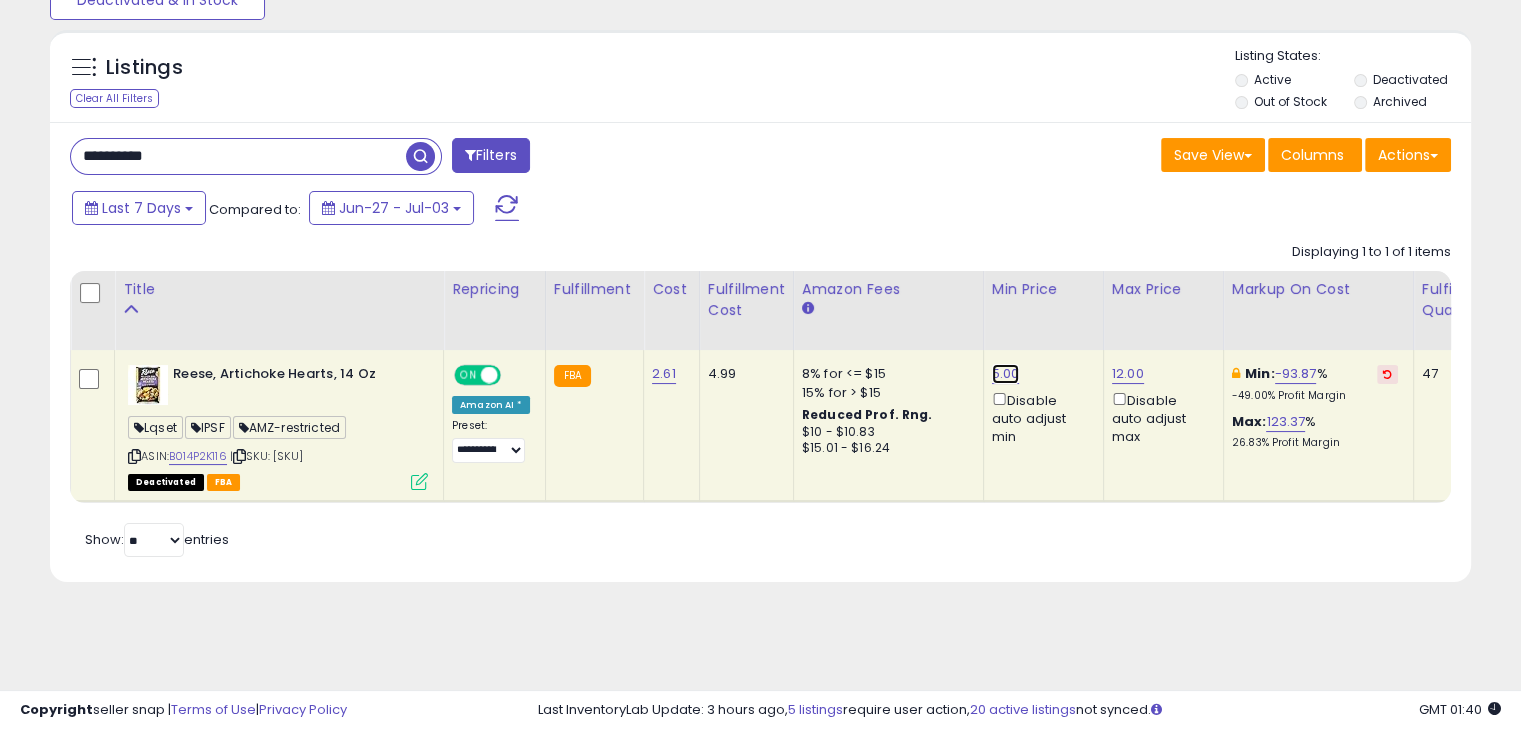 click on "5.00" at bounding box center [1006, 374] 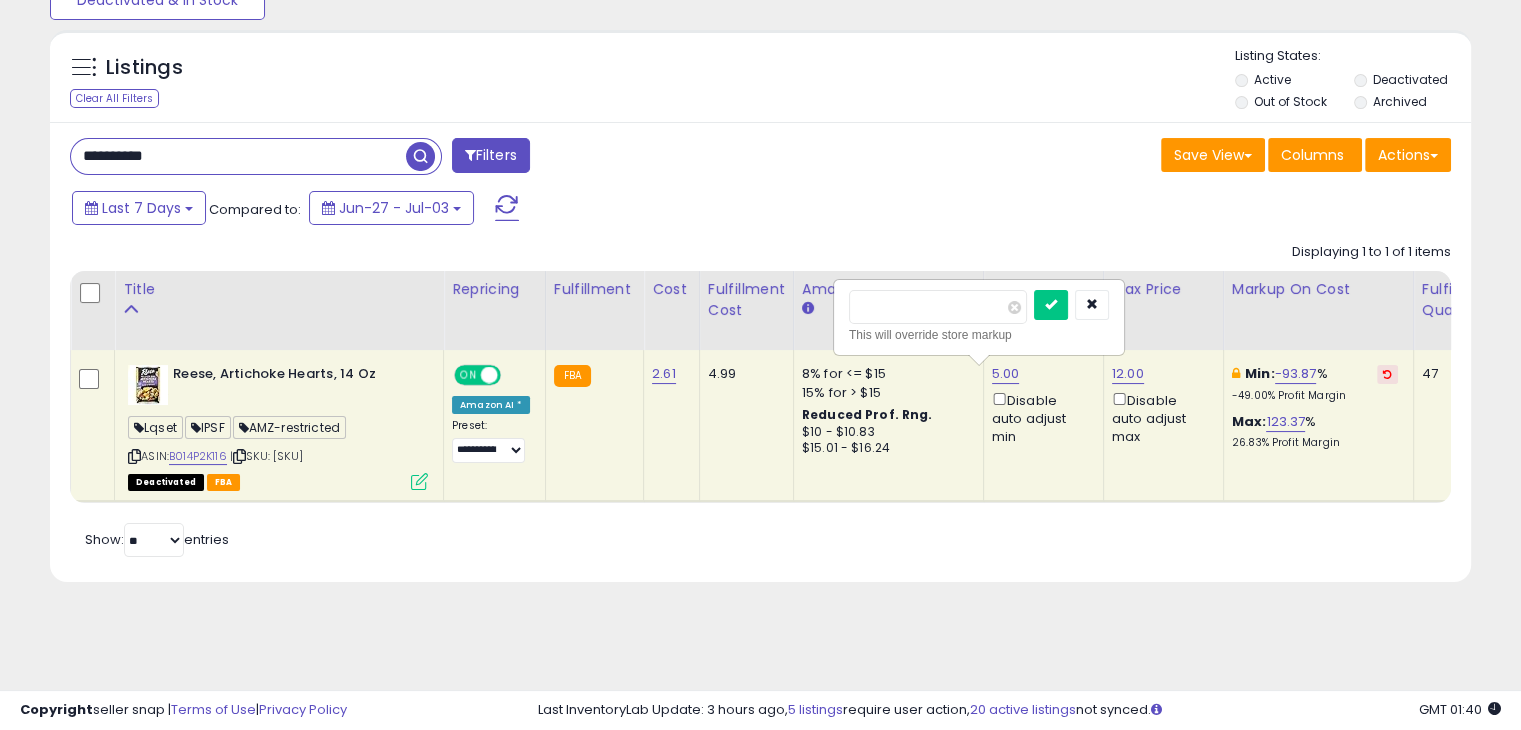 click on "****" at bounding box center (938, 307) 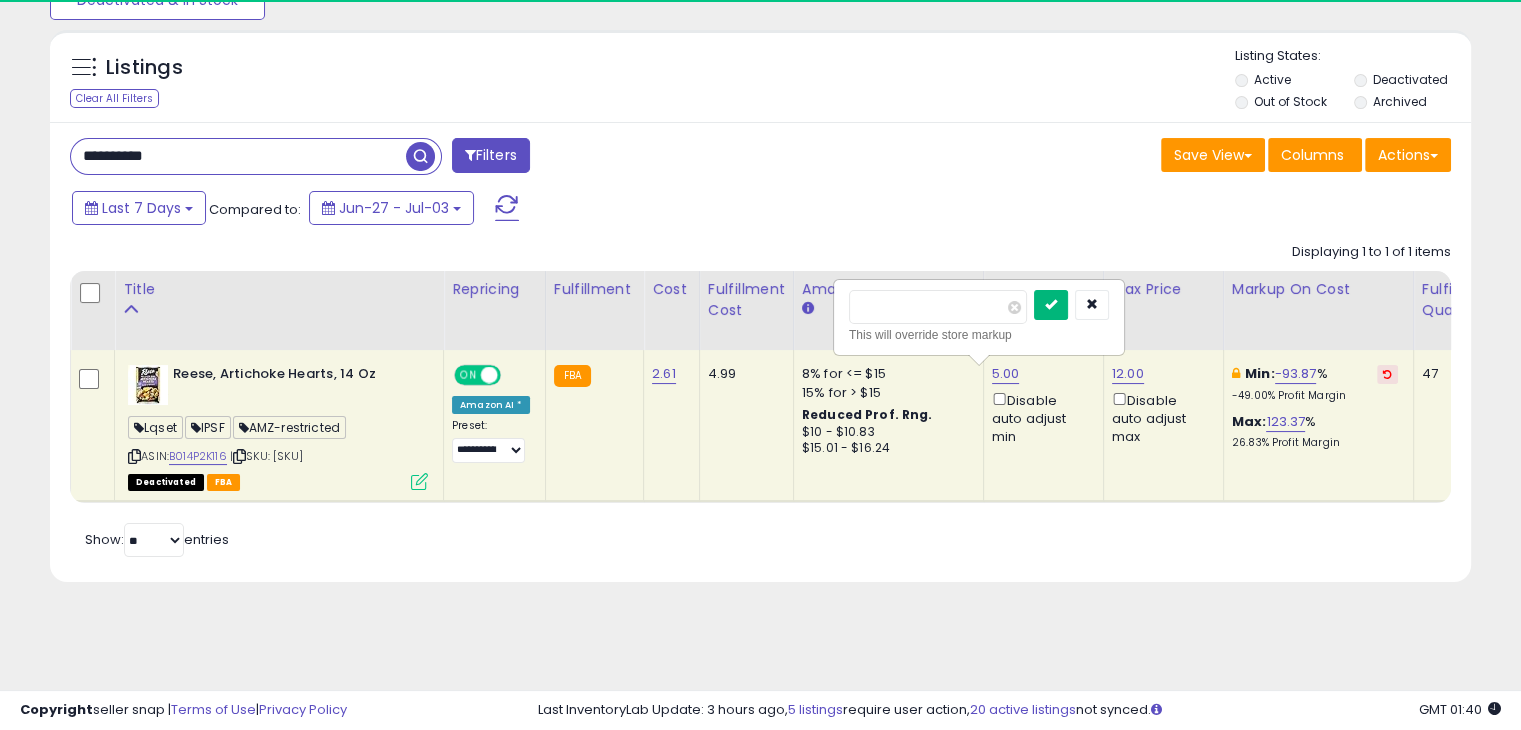 type on "****" 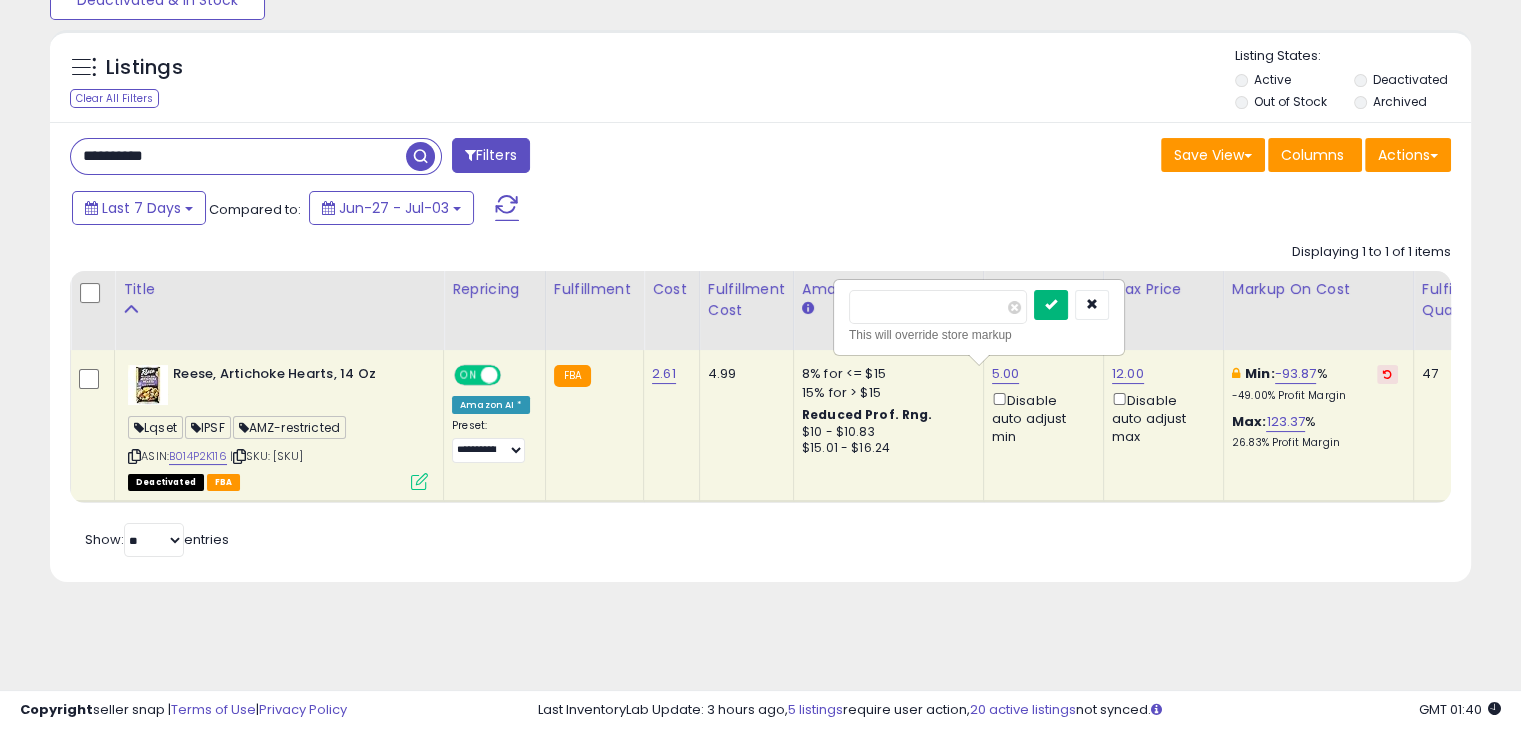click at bounding box center [1051, 304] 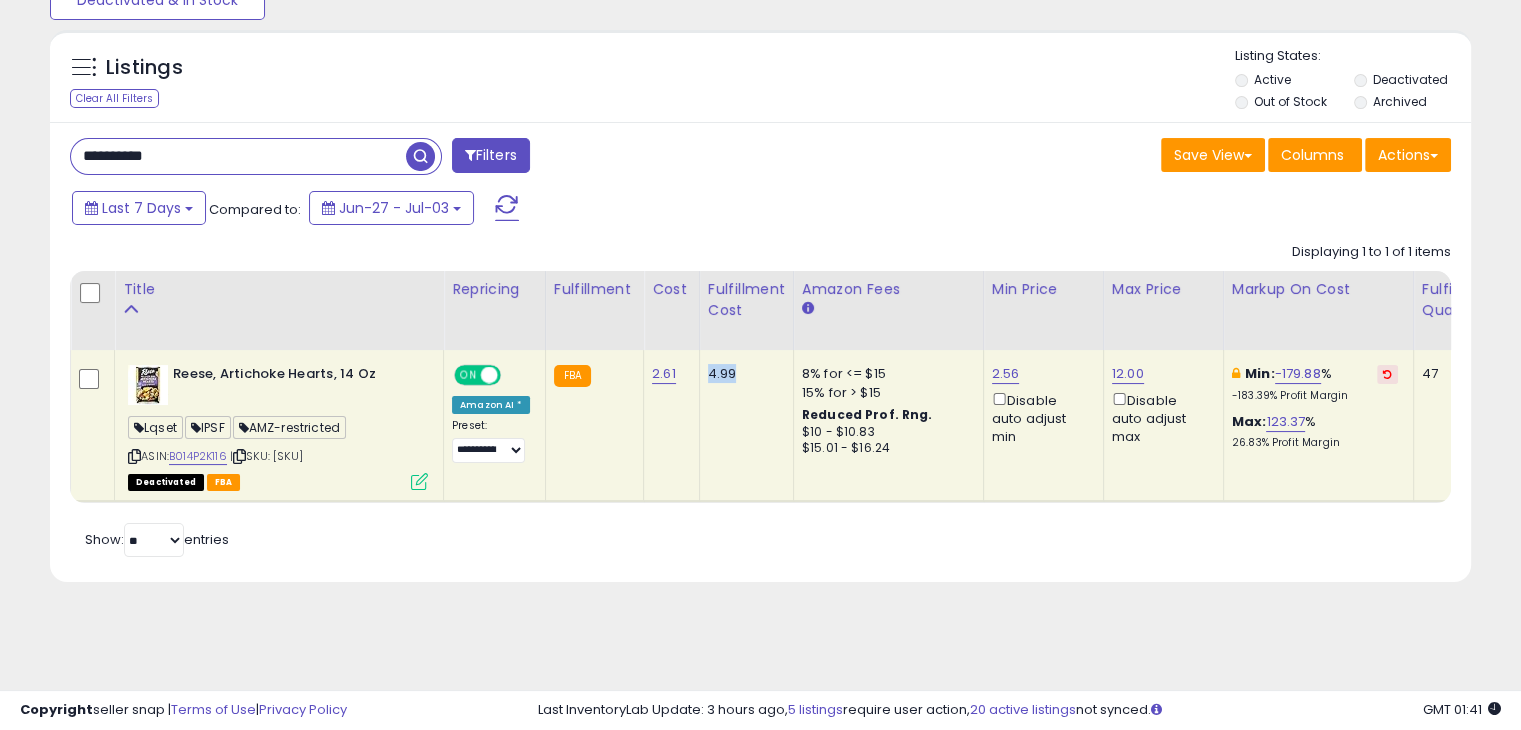 drag, startPoint x: 691, startPoint y: 513, endPoint x: 724, endPoint y: 521, distance: 33.955853 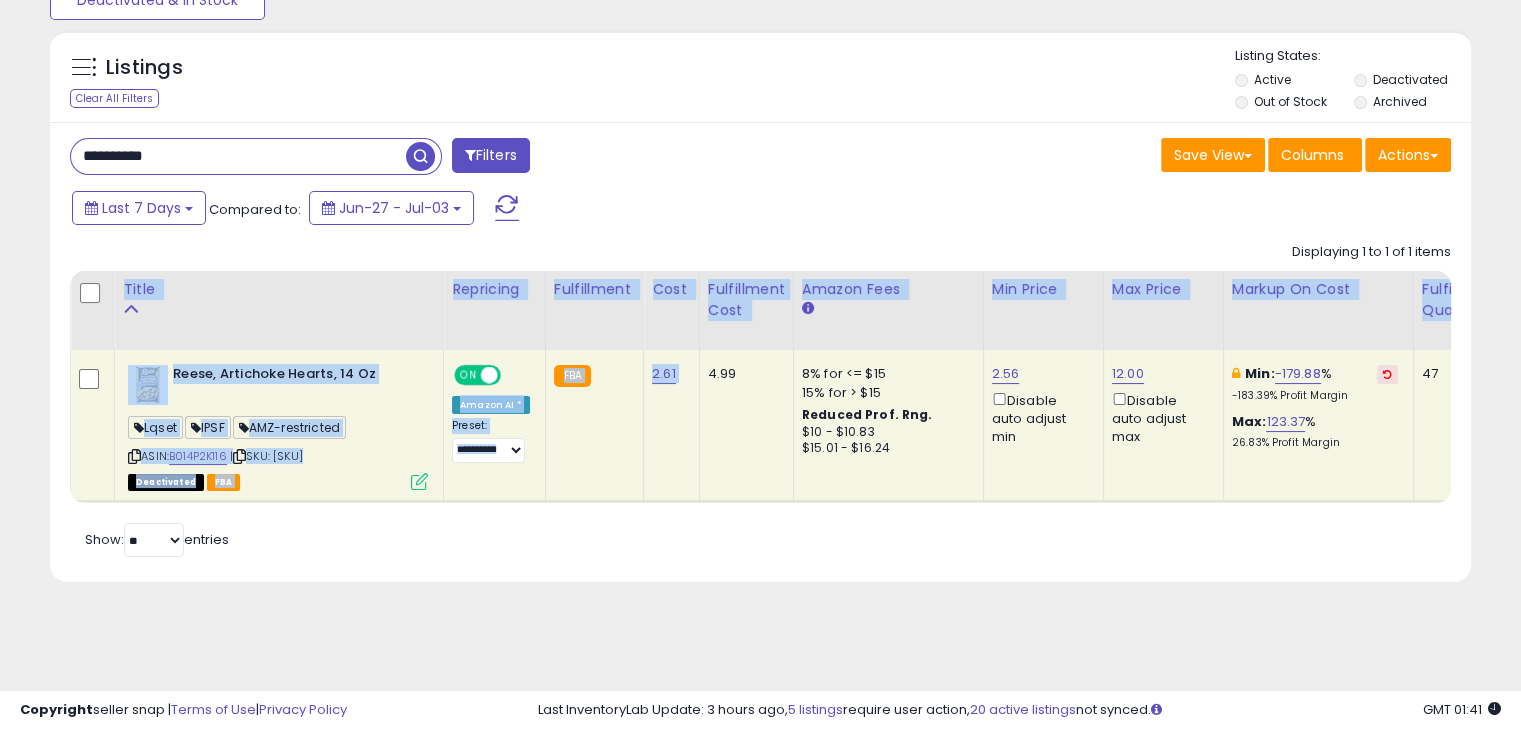 click on "Retrieving listings data..
Displaying 1 to 1 of 1 items
Title
Repricing" at bounding box center [760, 397] 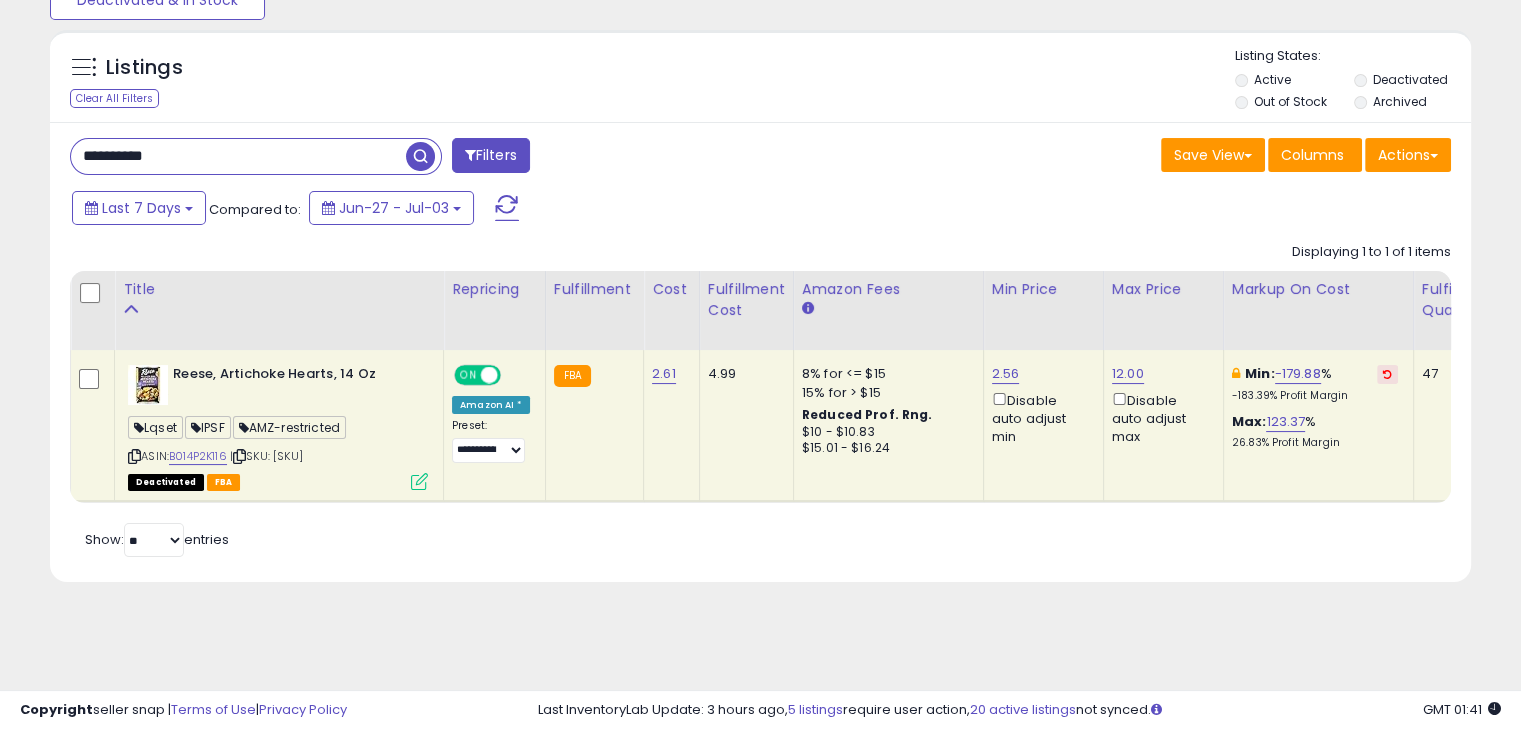 scroll, scrollTop: 0, scrollLeft: 65, axis: horizontal 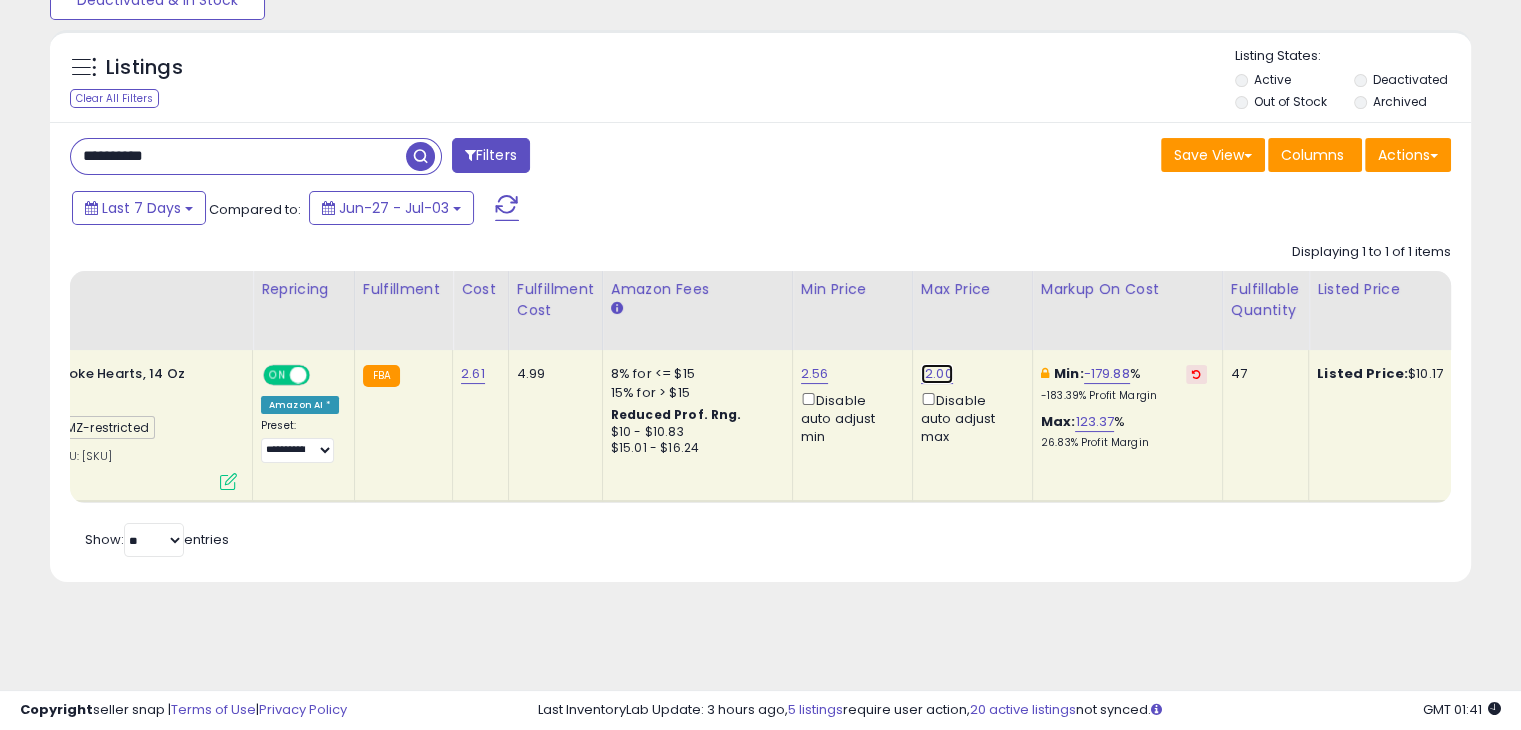 click on "12.00" at bounding box center [937, 374] 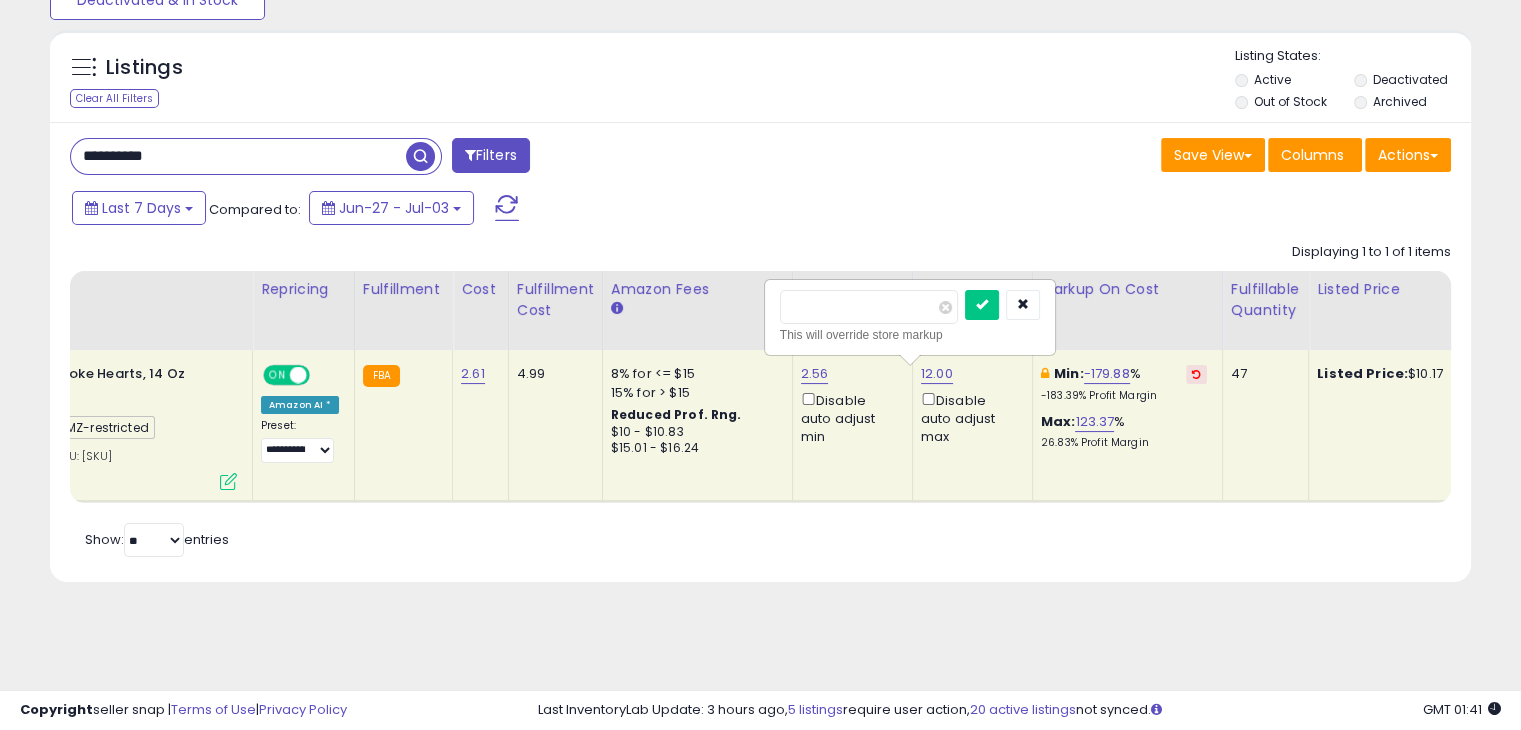 drag, startPoint x: 871, startPoint y: 314, endPoint x: 767, endPoint y: 319, distance: 104.120125 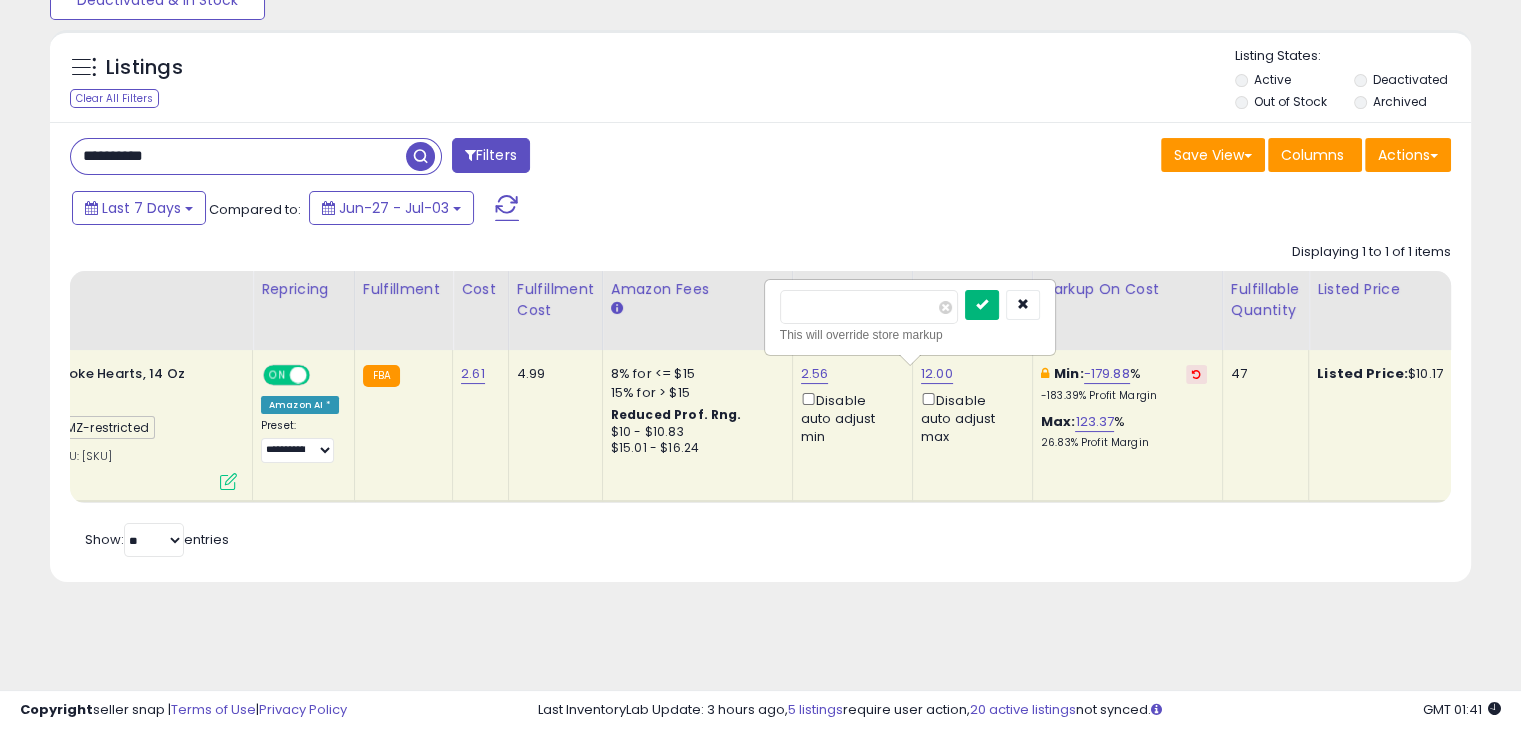 type on "*" 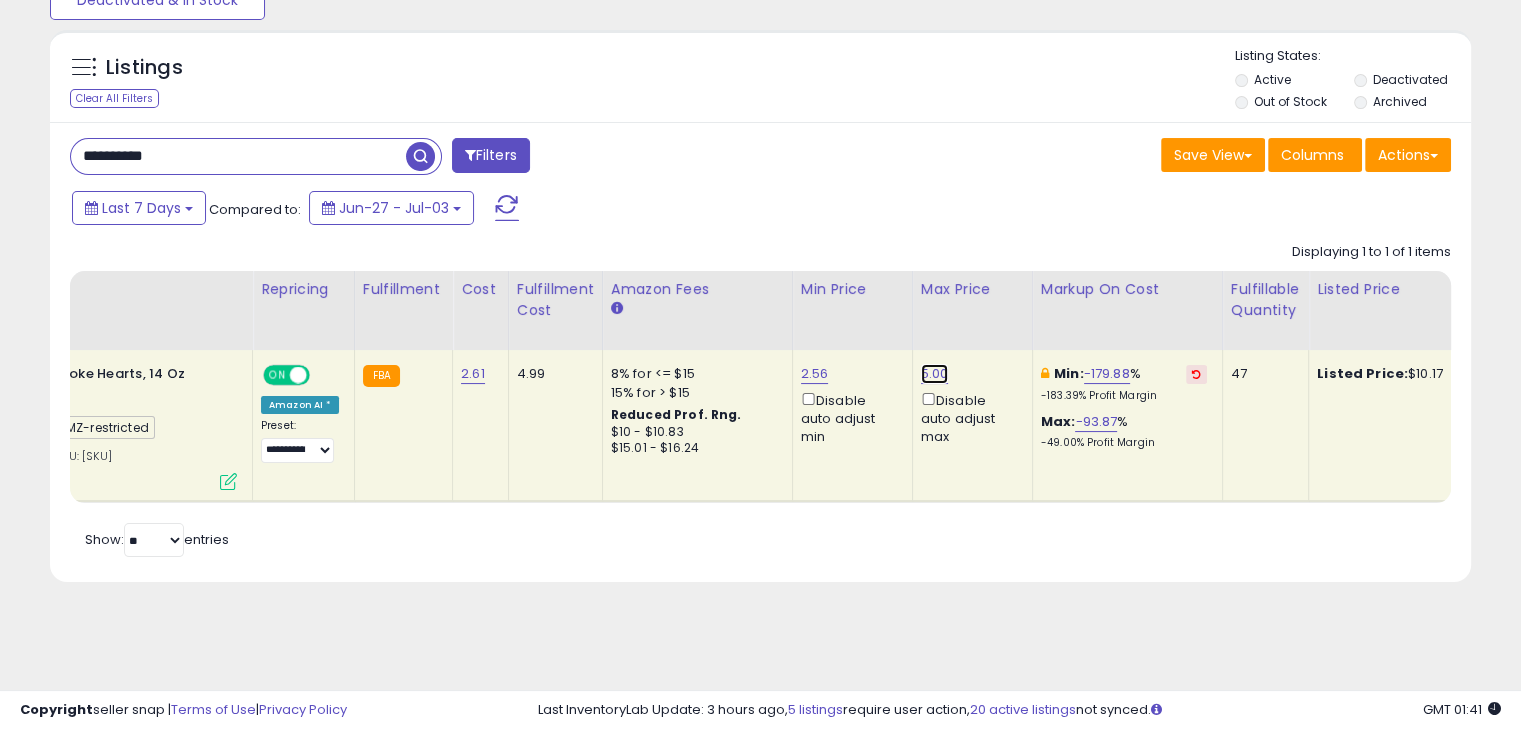 click on "5.00" at bounding box center (935, 374) 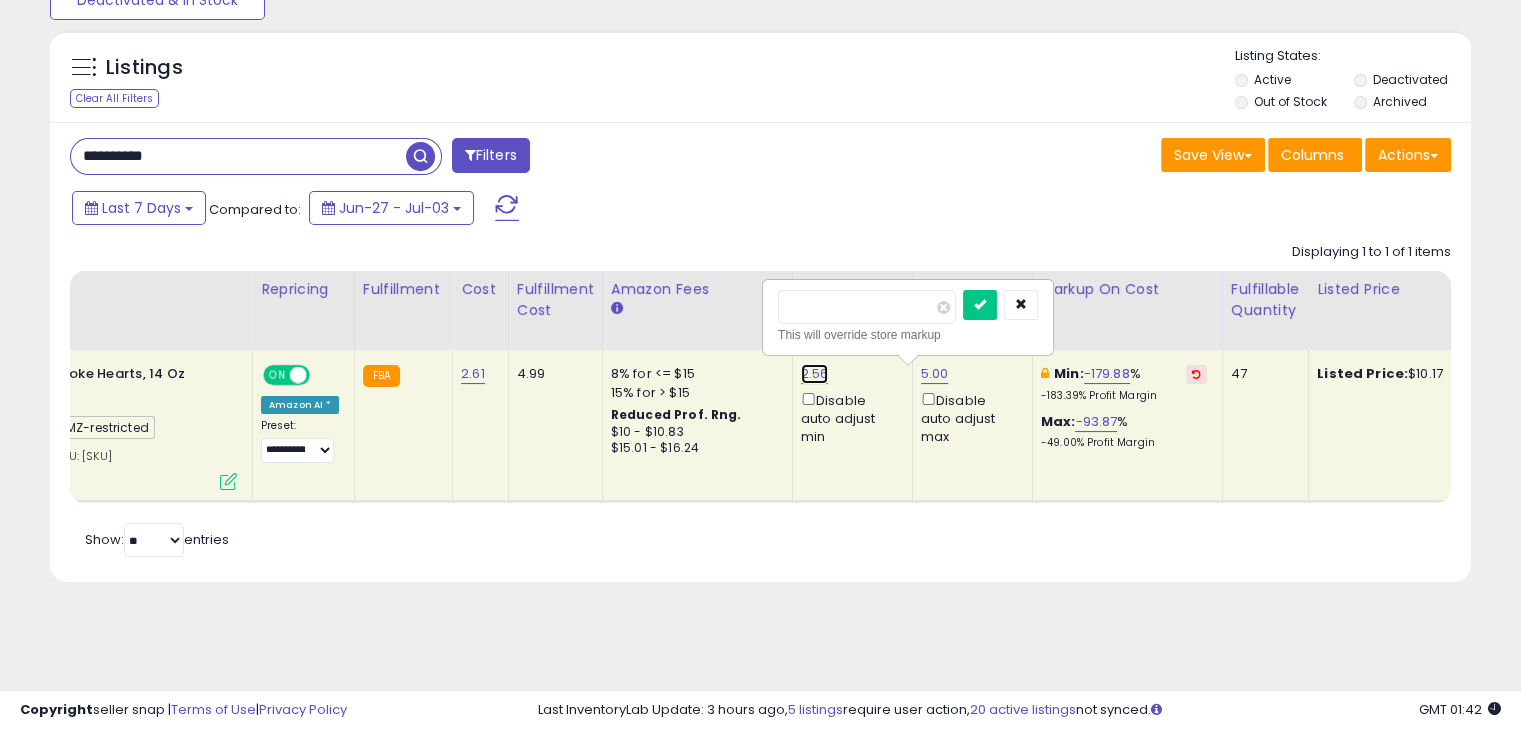 click on "2.56" at bounding box center (815, 374) 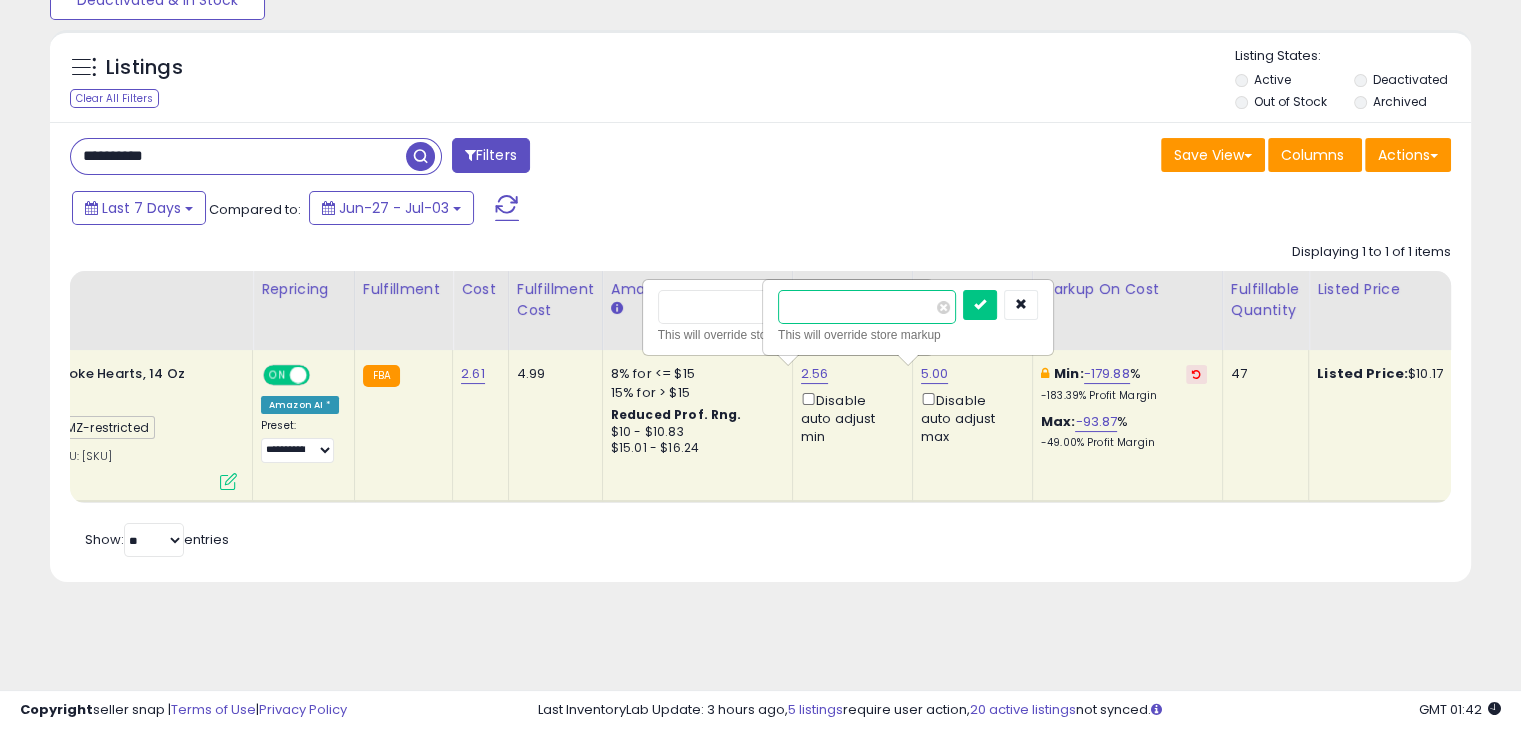 drag, startPoint x: 855, startPoint y: 290, endPoint x: 744, endPoint y: 285, distance: 111.11256 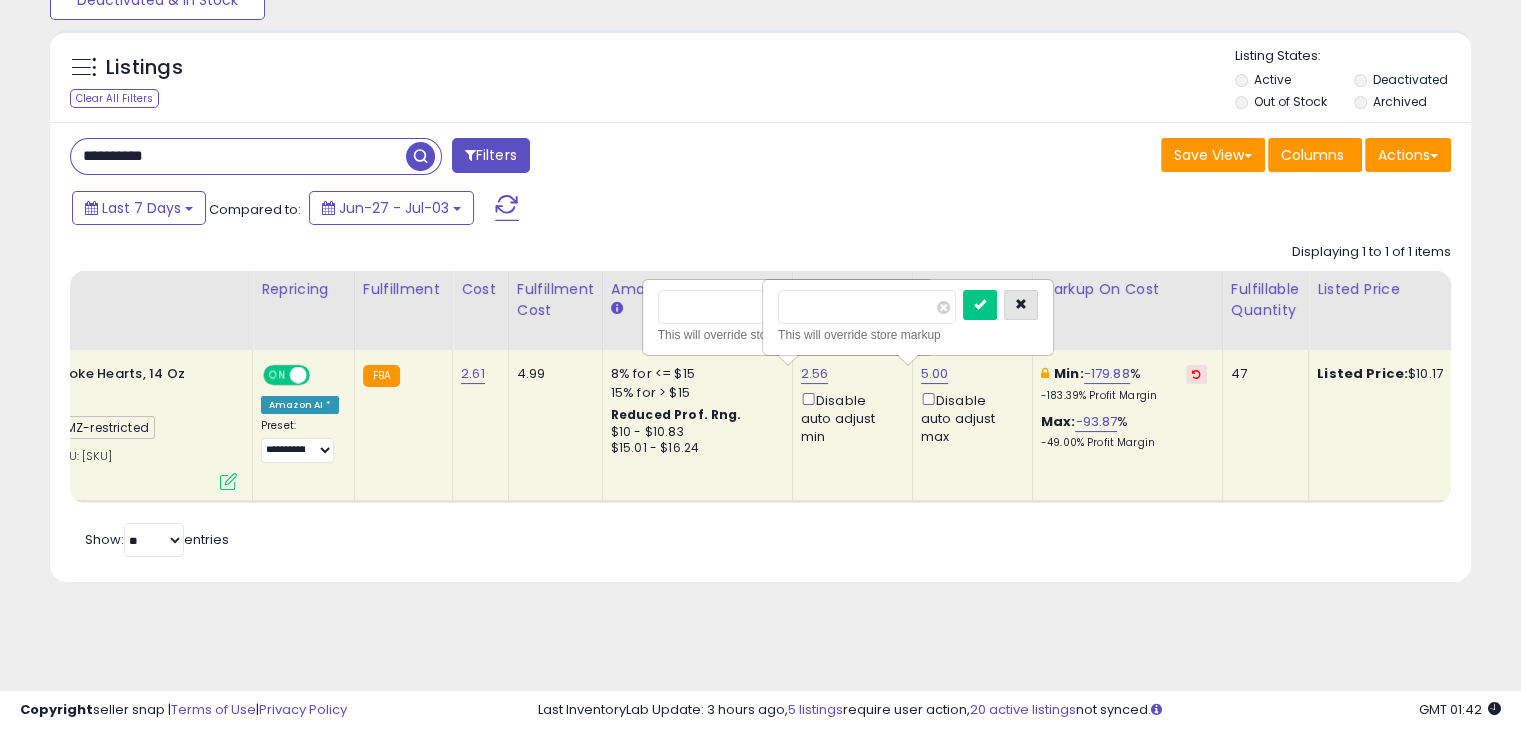 click at bounding box center [1021, 304] 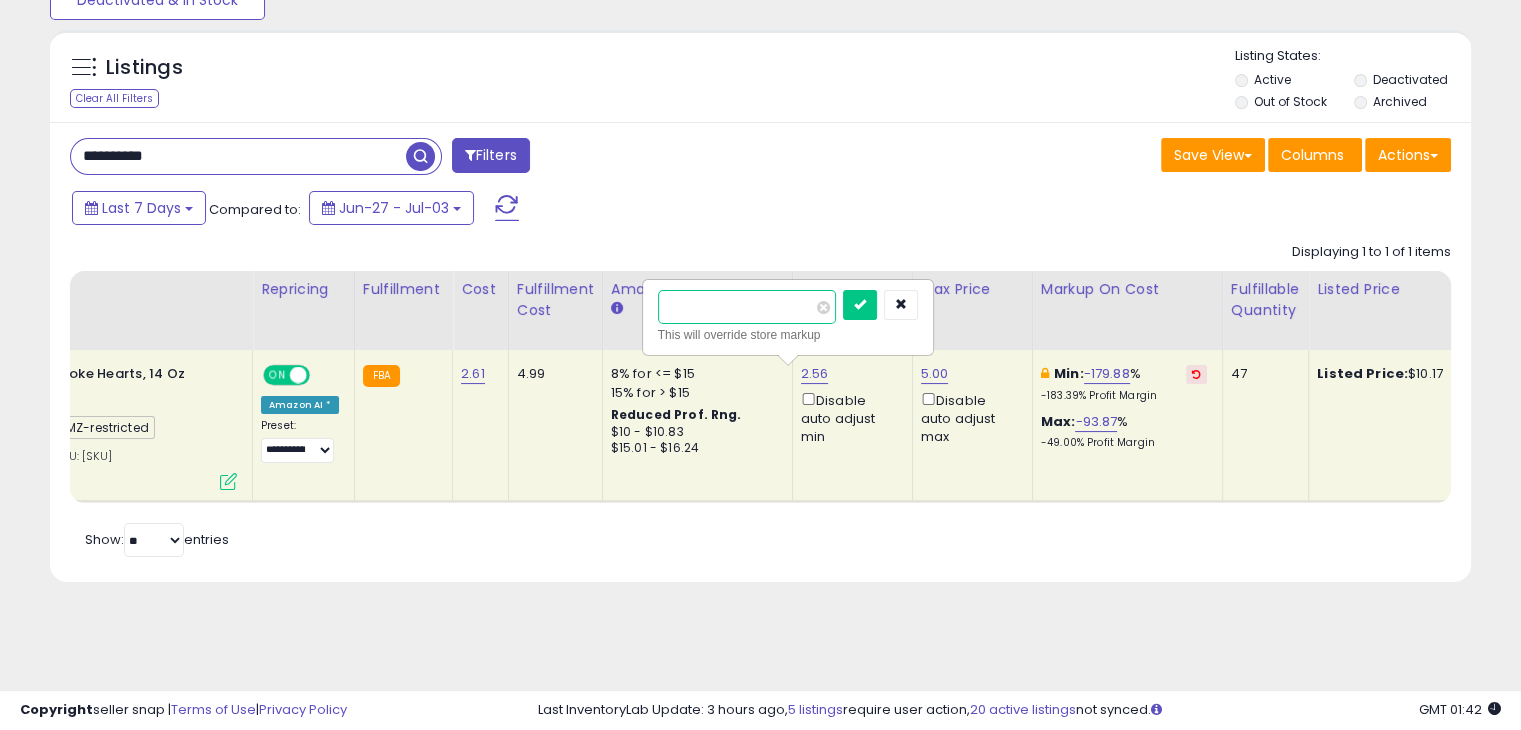 click on "****" at bounding box center (747, 307) 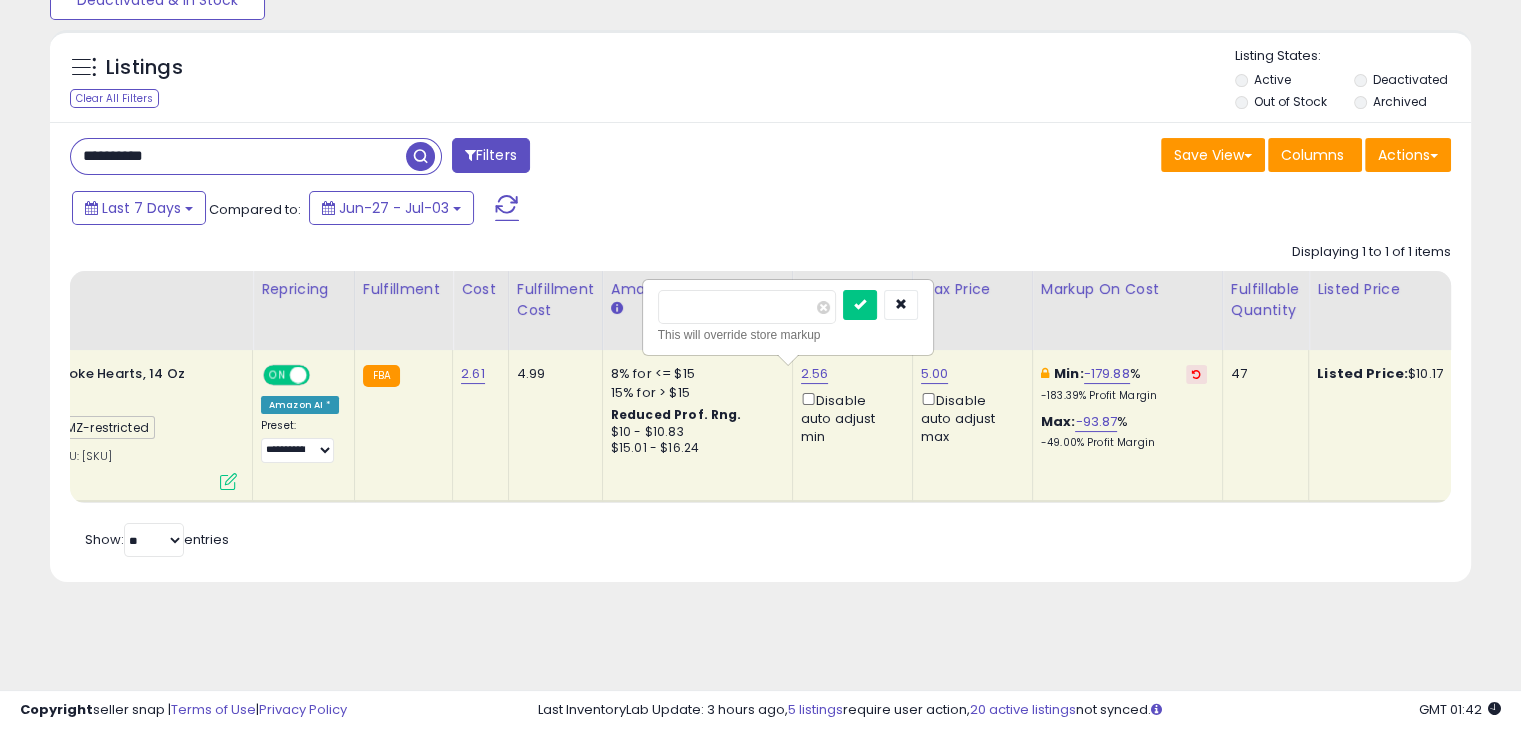 click at bounding box center (823, 307) 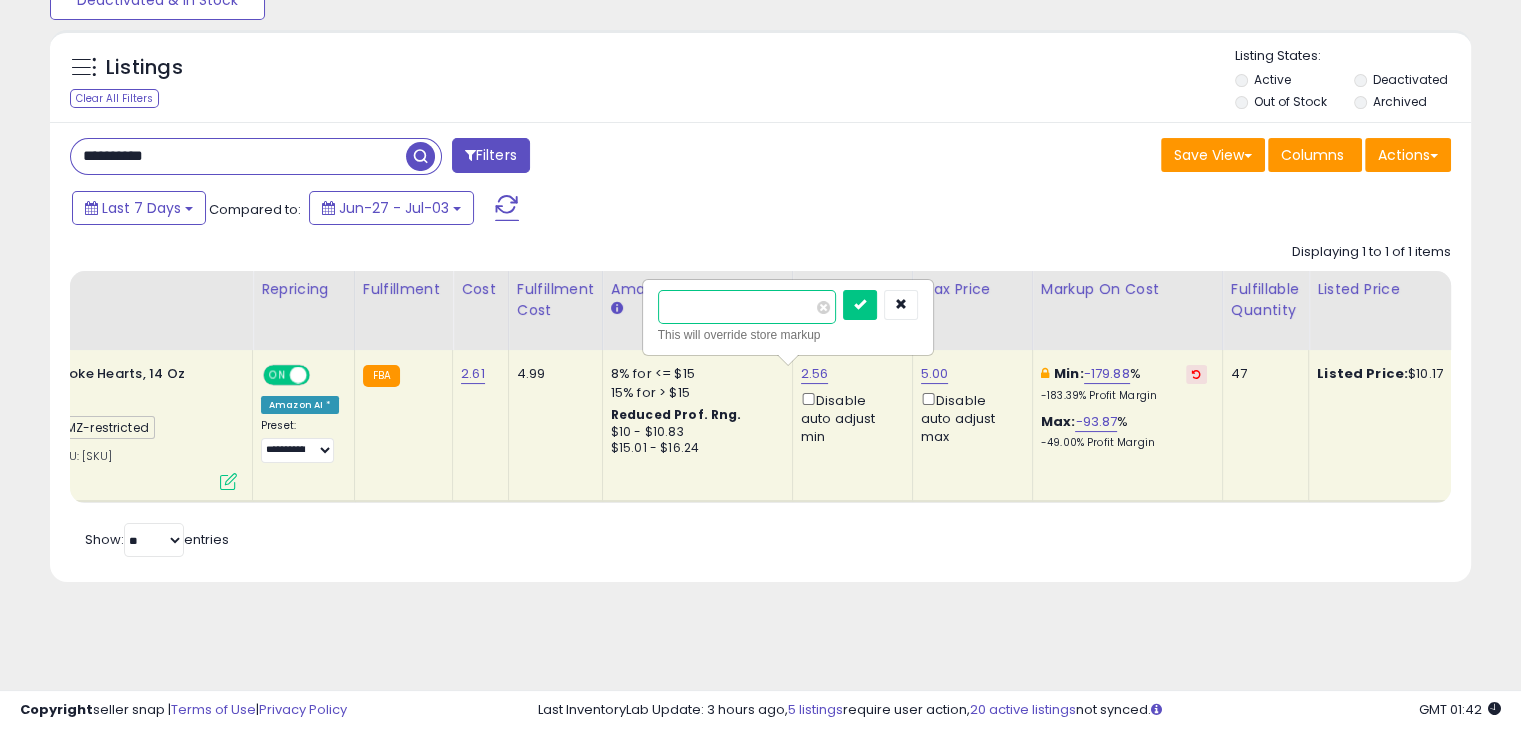 type 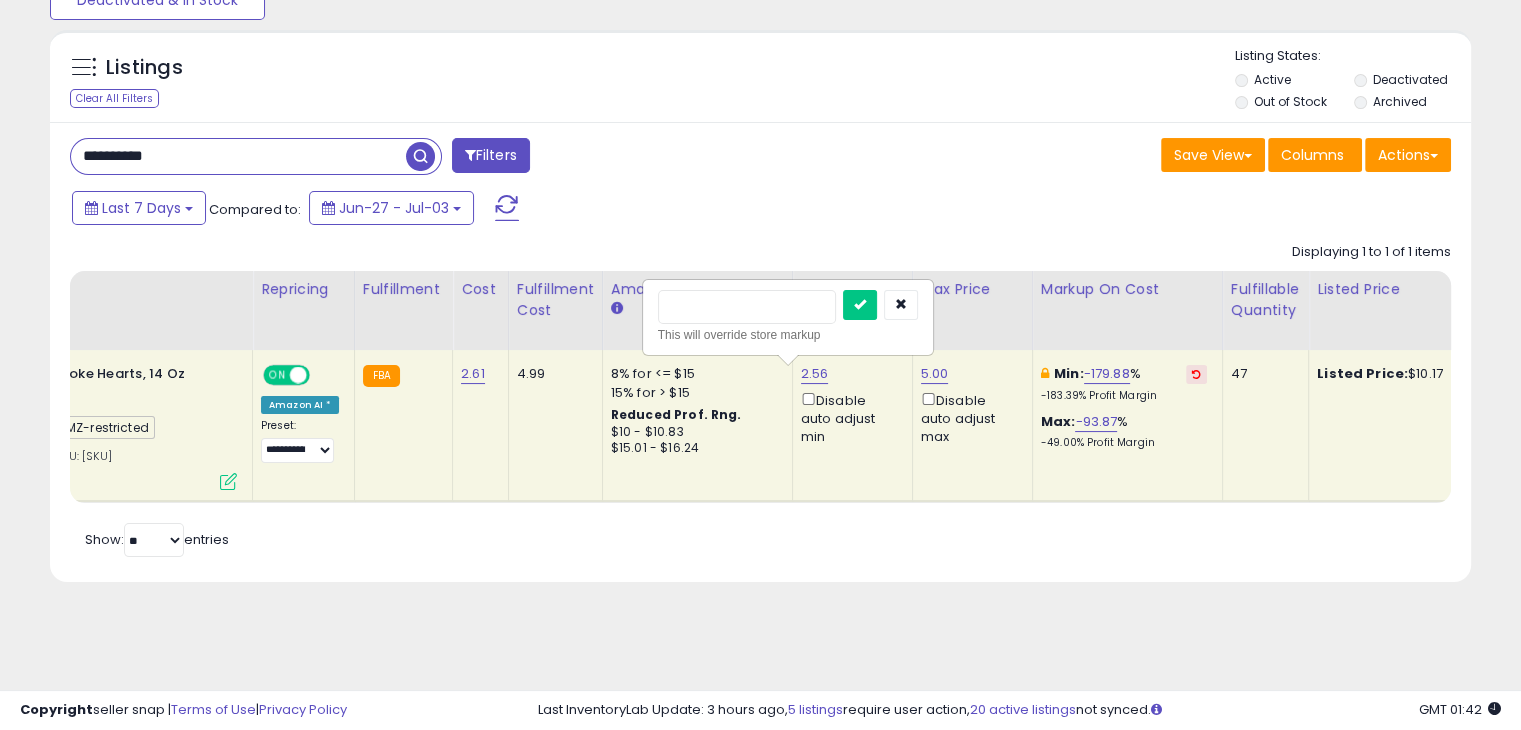 click on "Retrieving listings data..
Displaying 1 to 1 of 1 items
Title
Repricing" at bounding box center (760, 397) 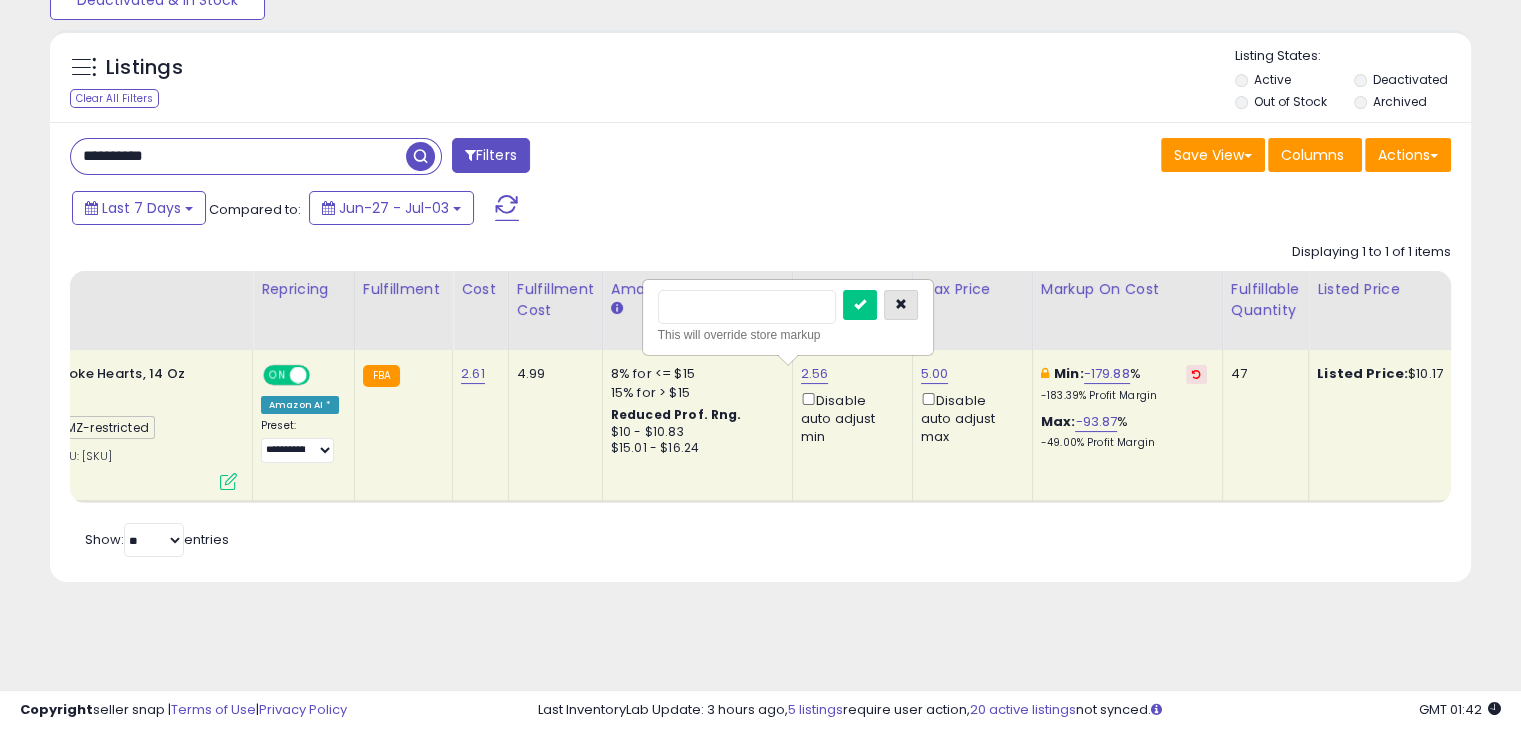 click at bounding box center [901, 304] 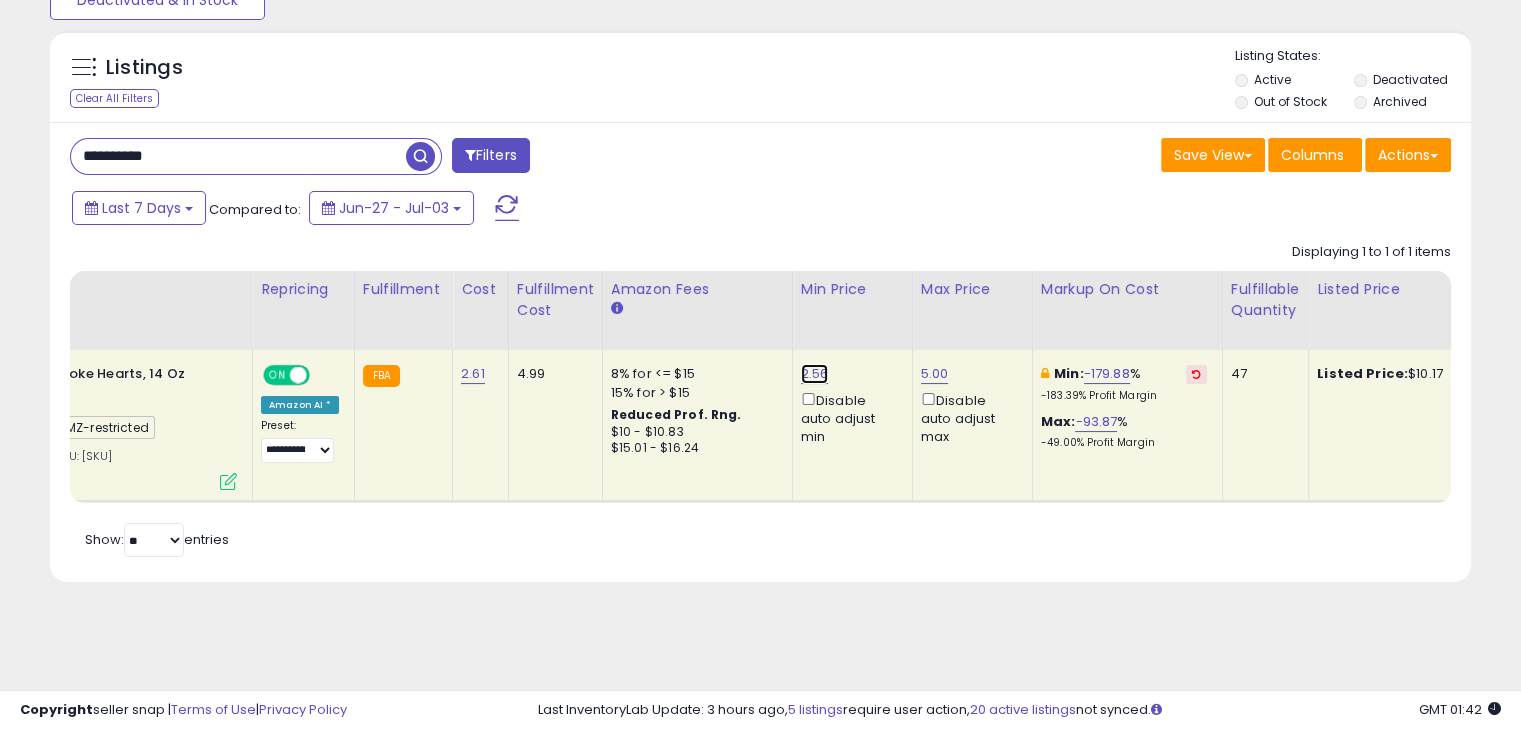 click on "2.56" at bounding box center (815, 374) 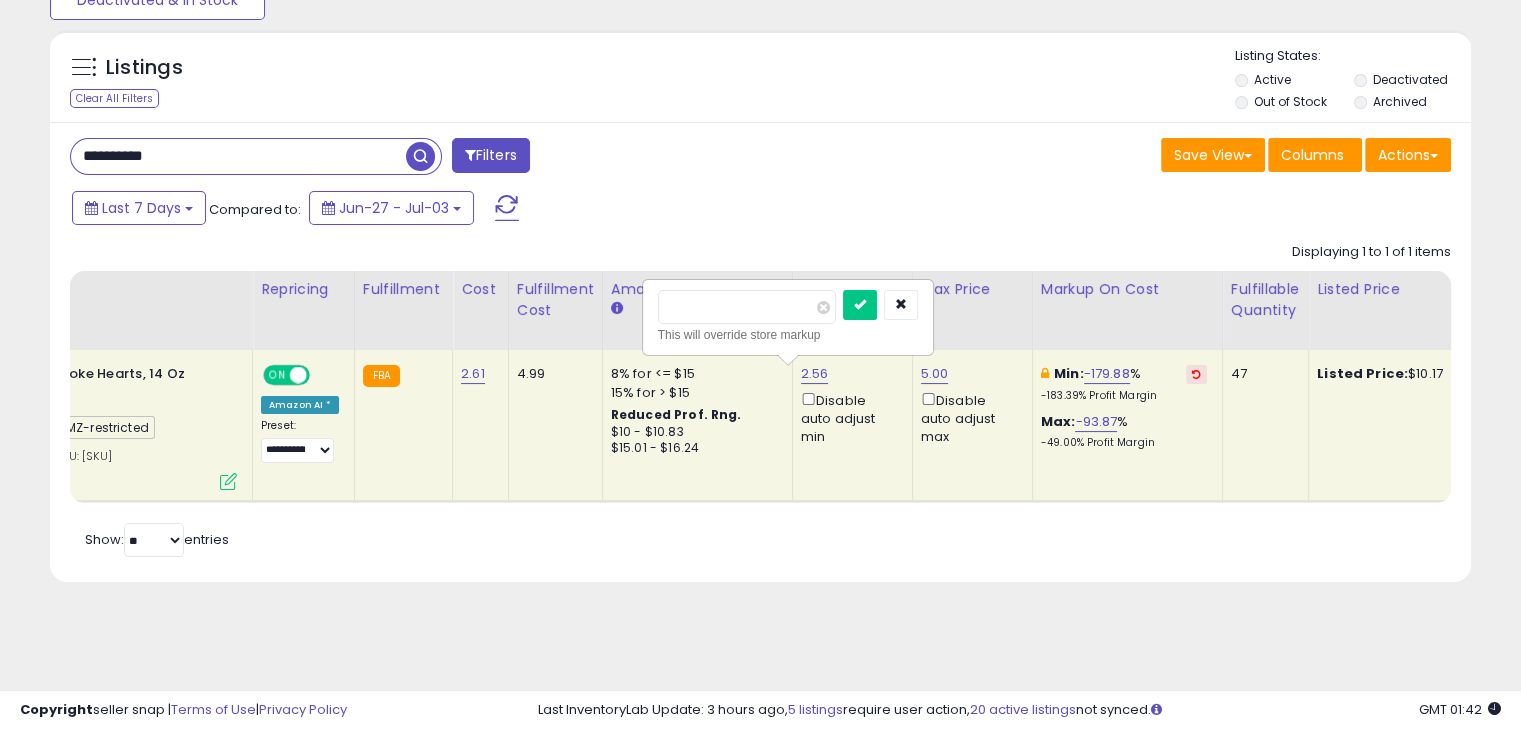 drag, startPoint x: 720, startPoint y: 297, endPoint x: 636, endPoint y: 303, distance: 84.21401 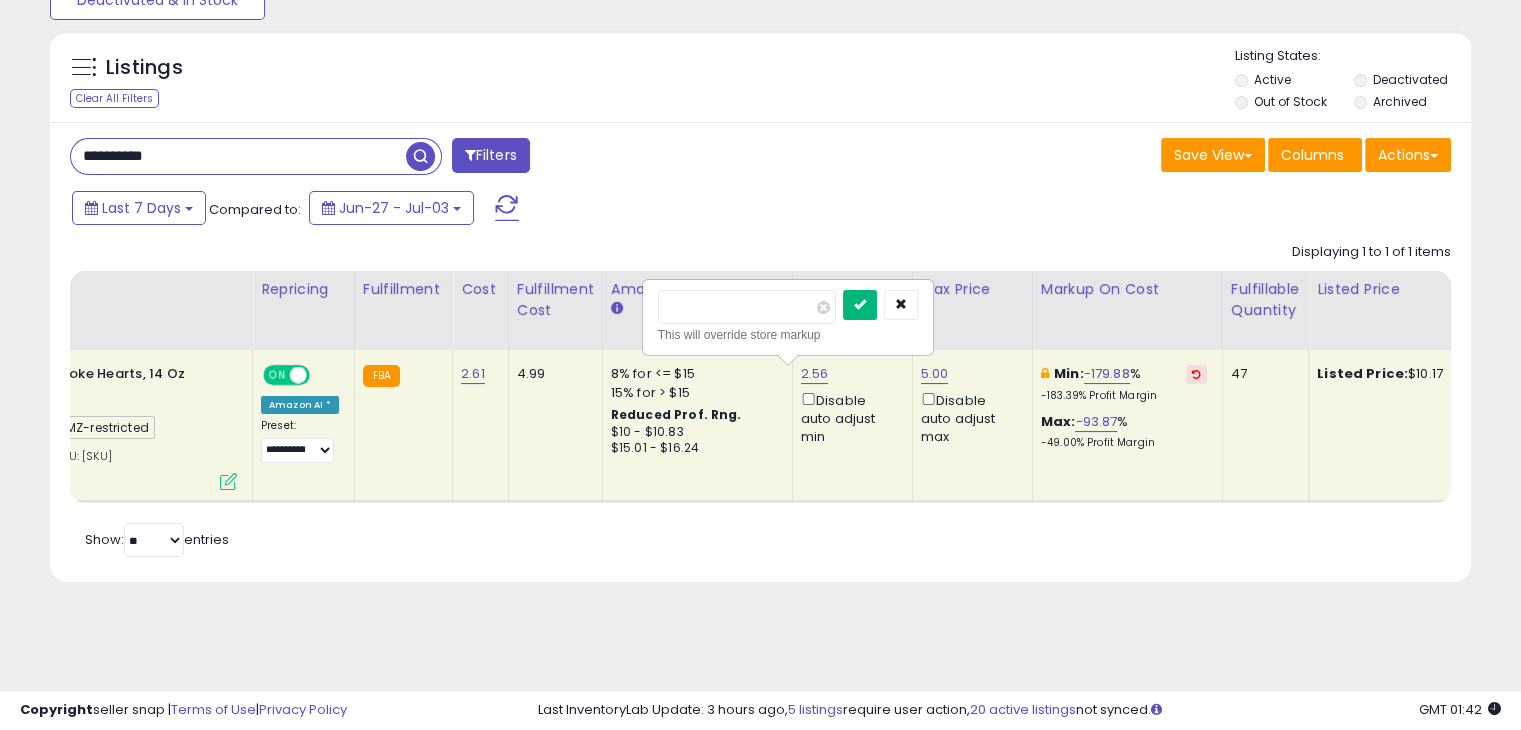 type on "*" 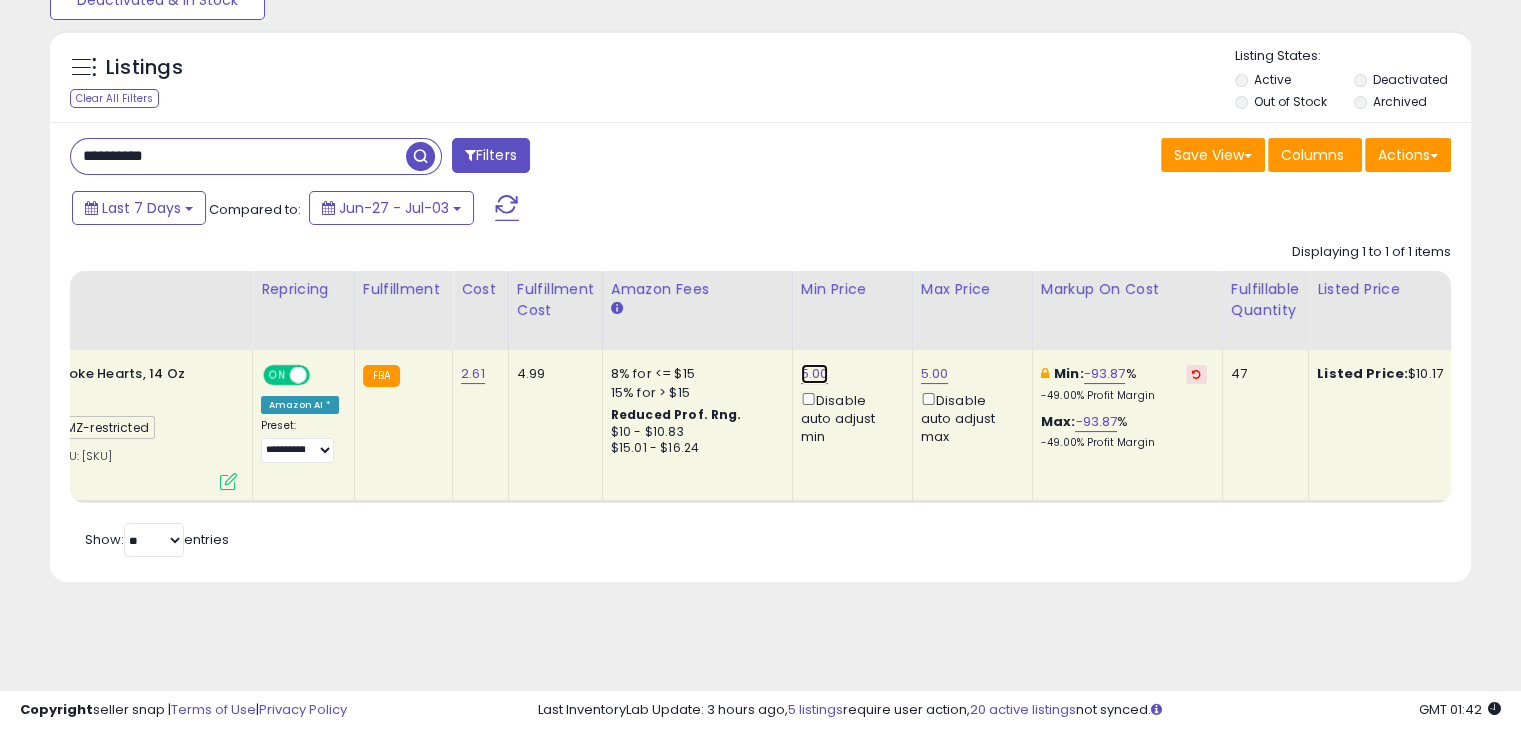 click on "5.00" at bounding box center [815, 374] 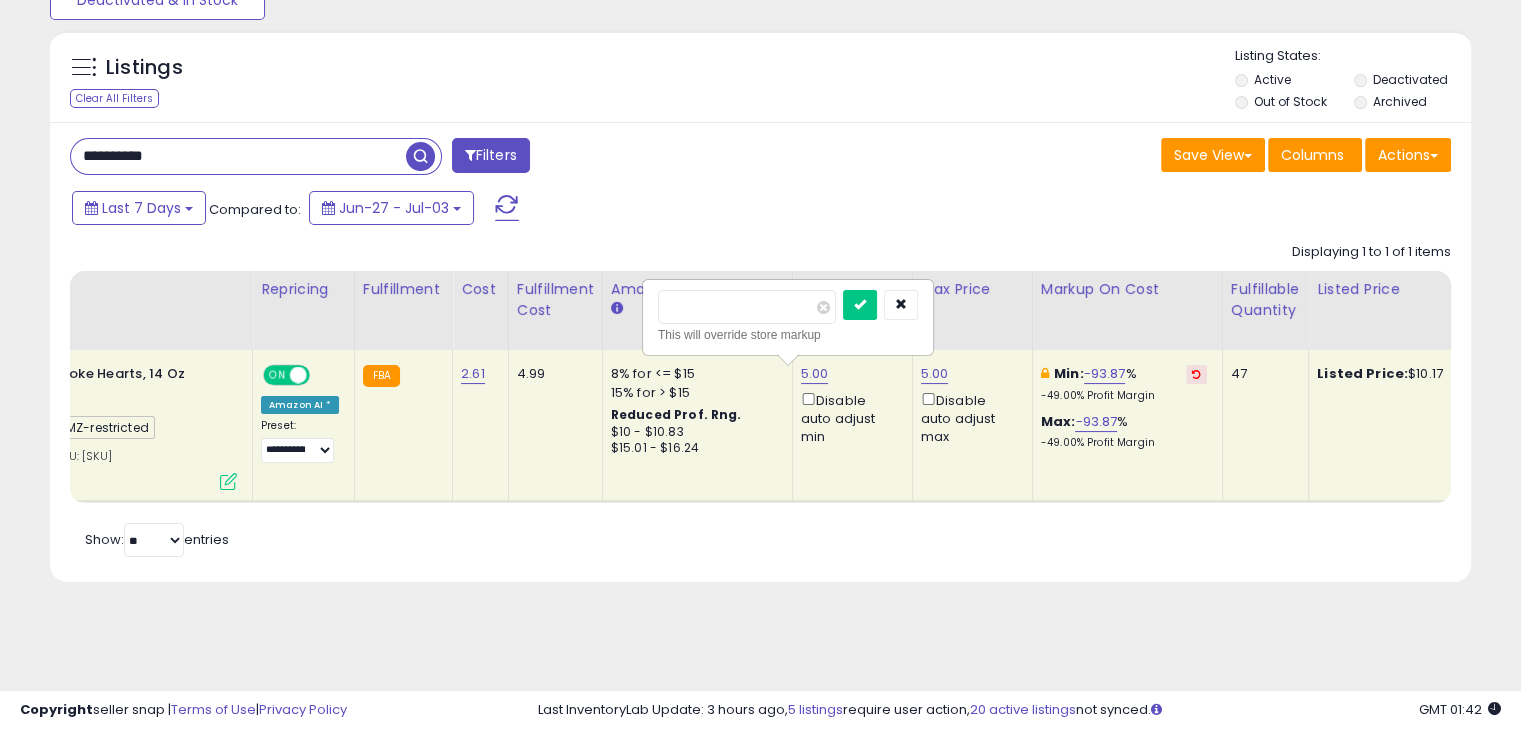drag, startPoint x: 726, startPoint y: 317, endPoint x: 632, endPoint y: 313, distance: 94.08507 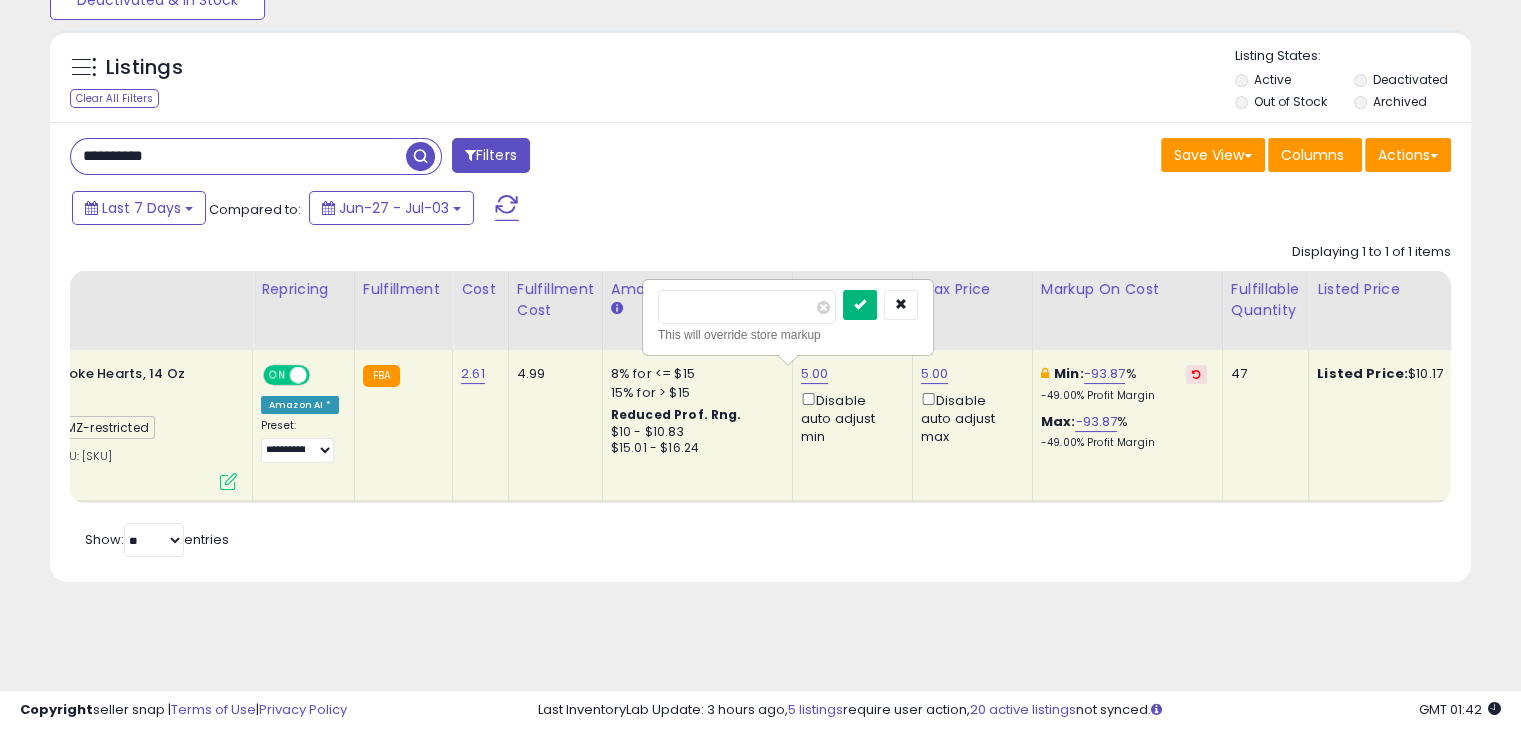 type on "*" 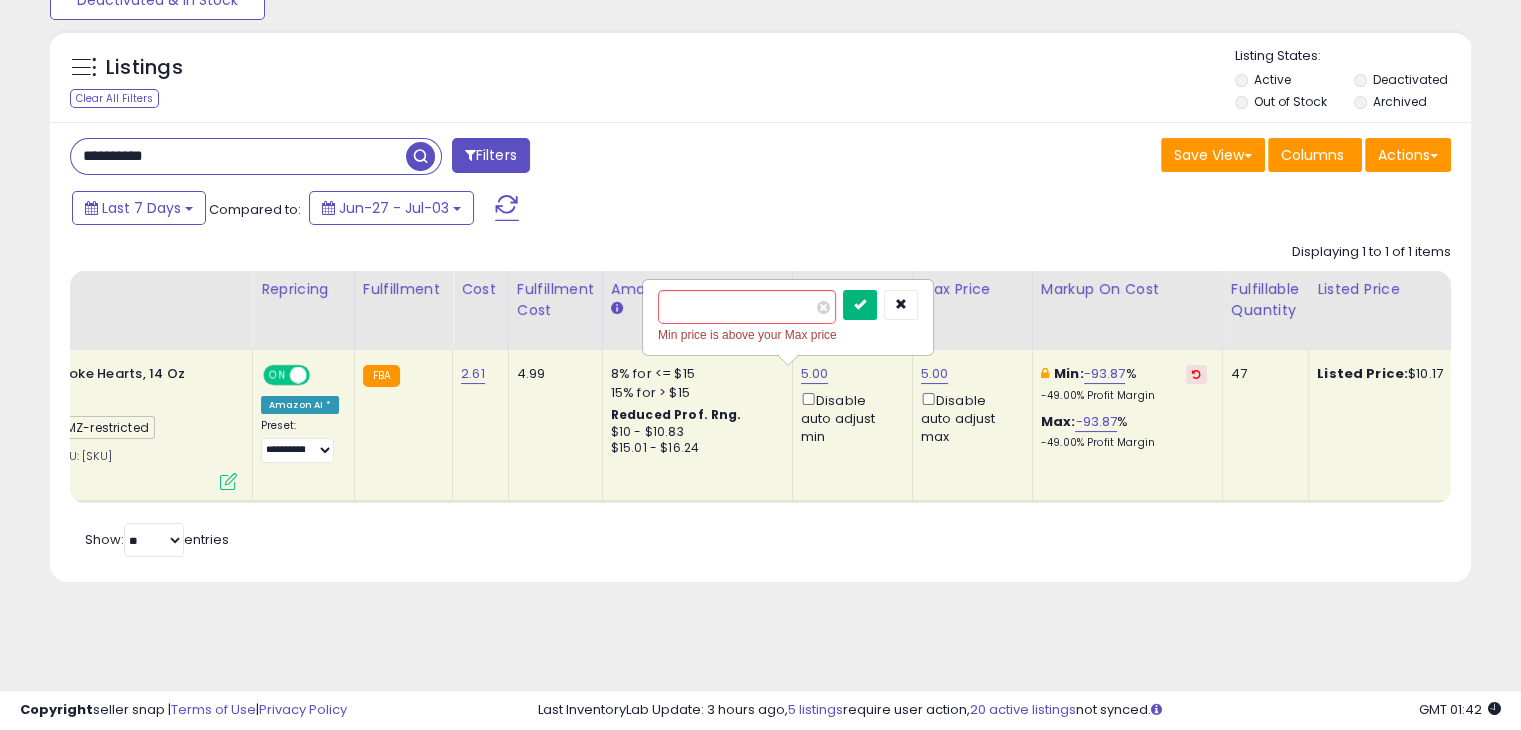 click at bounding box center (860, 305) 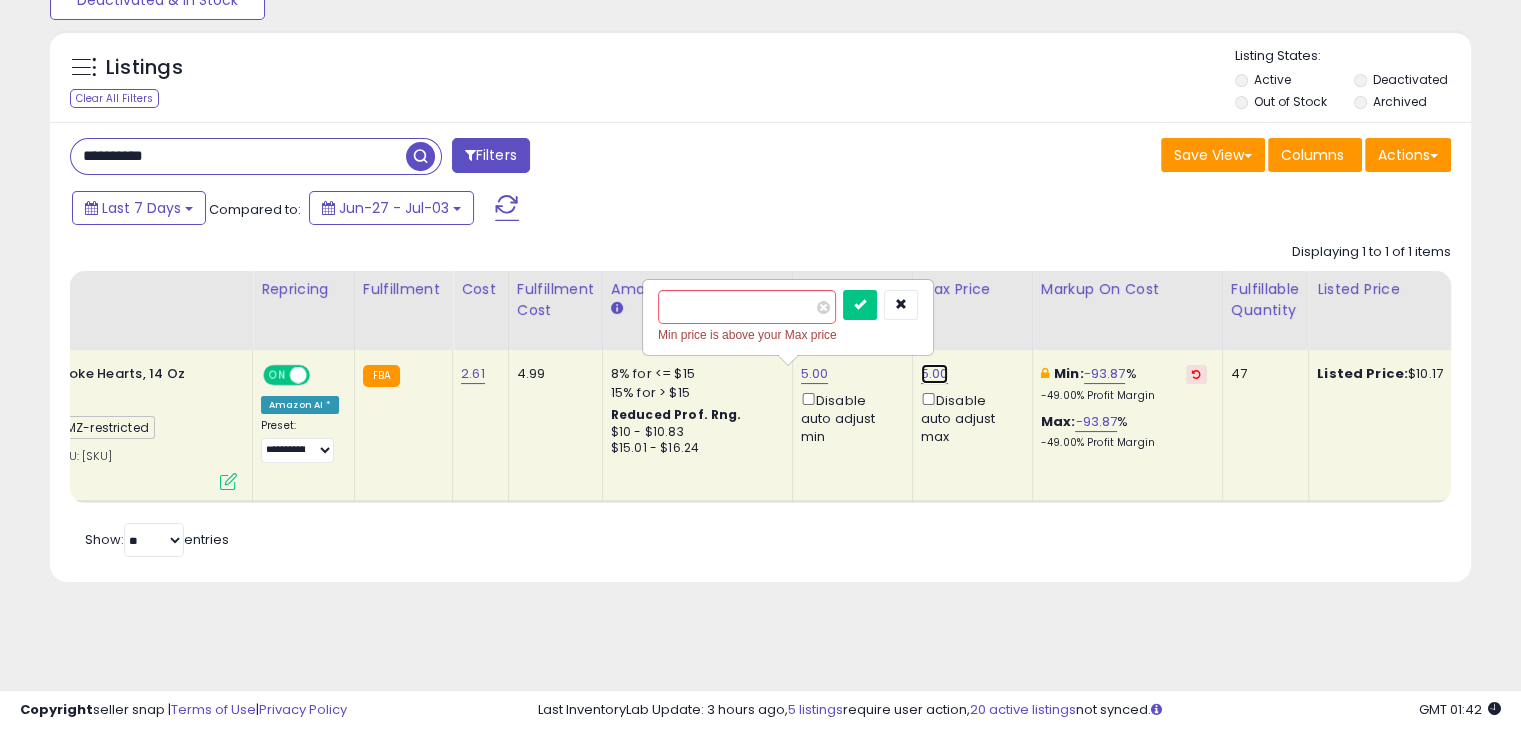 click on "5.00" at bounding box center (935, 374) 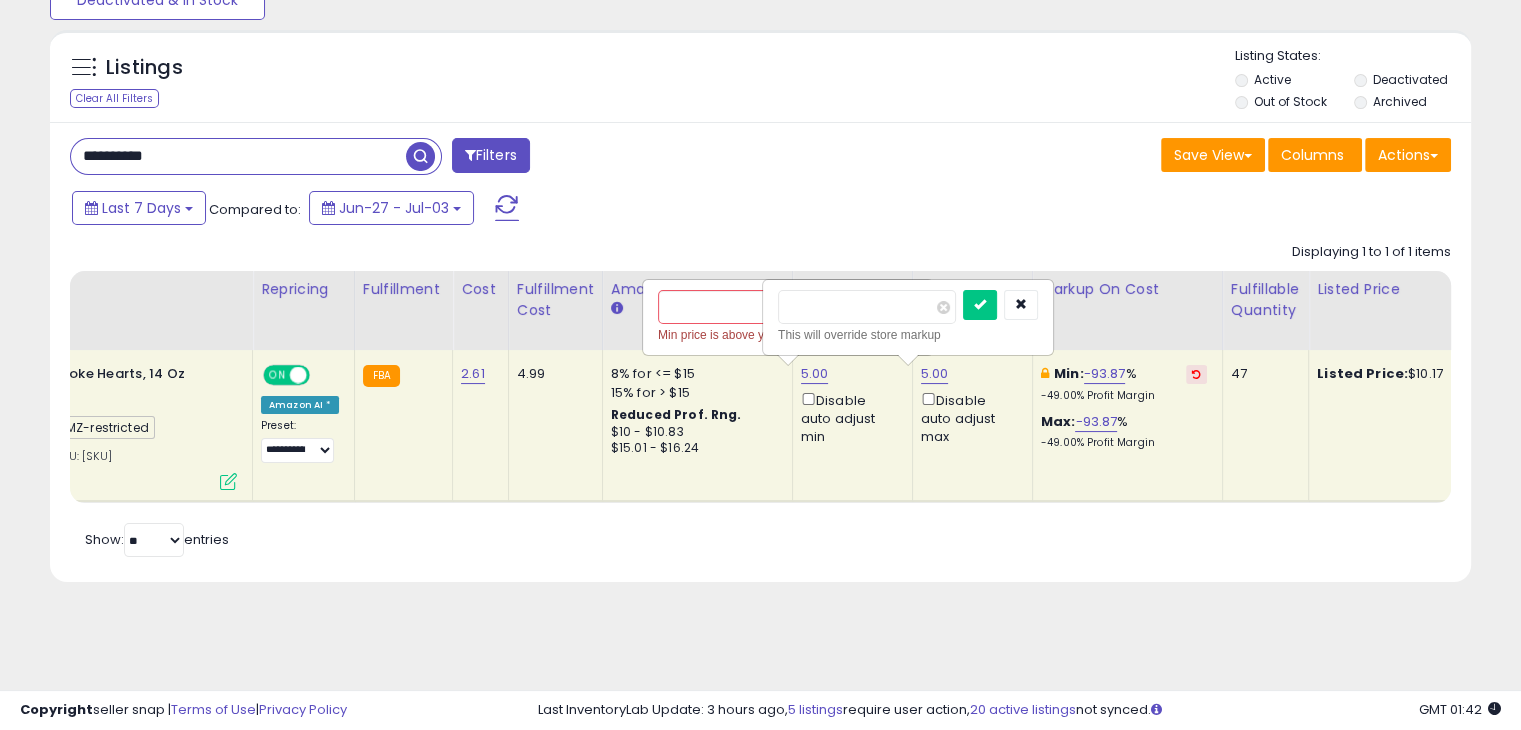 type on "*" 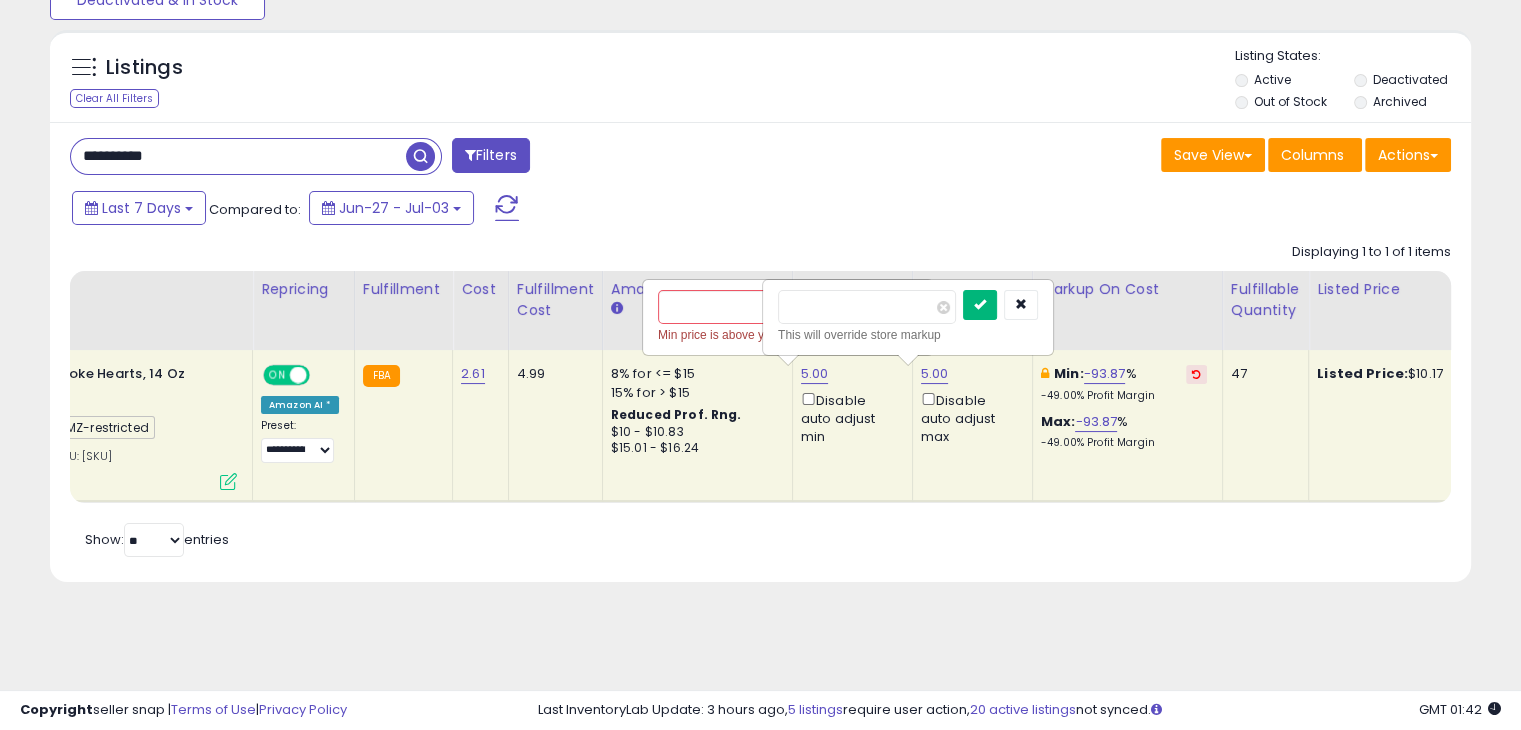 type on "*" 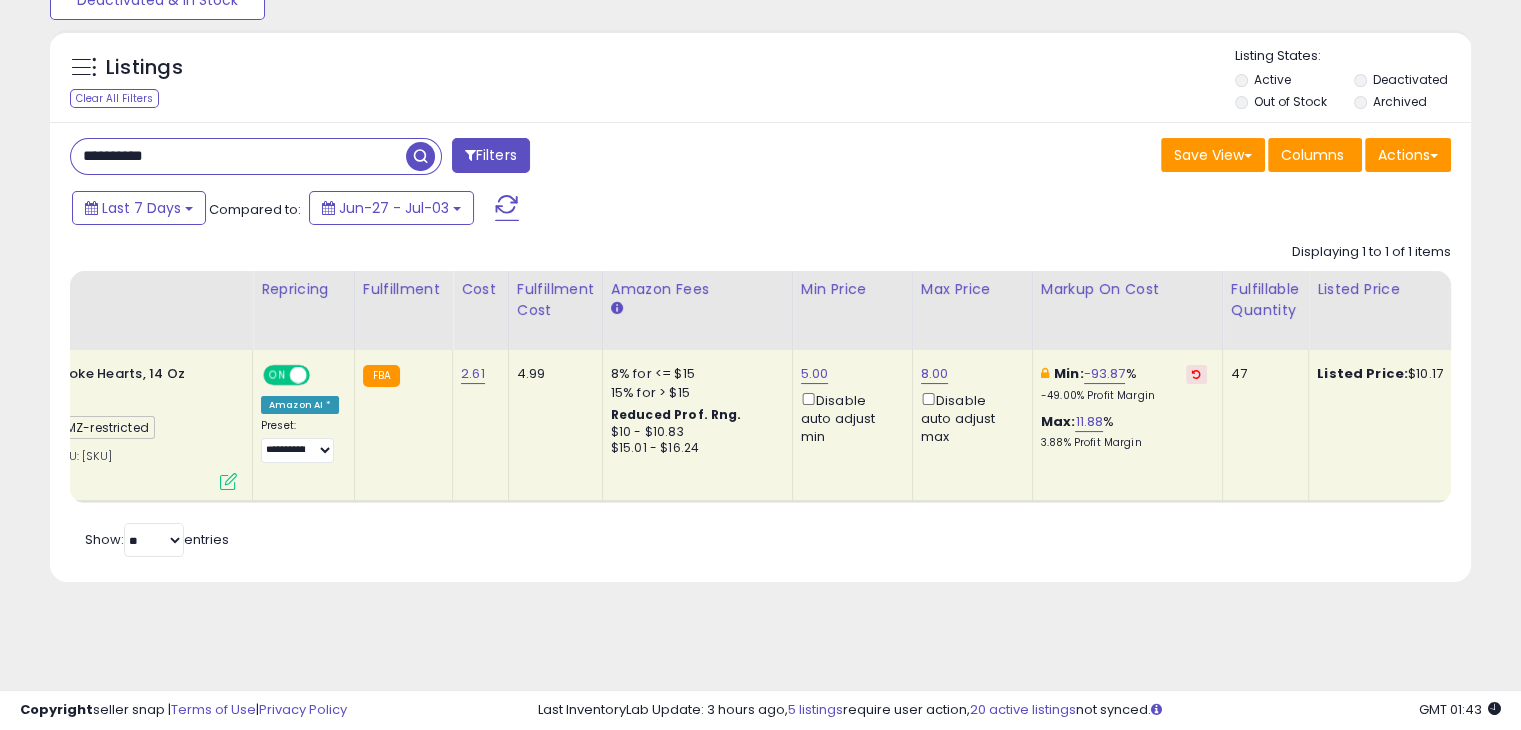 click on "5.00  Disable auto adjust min" 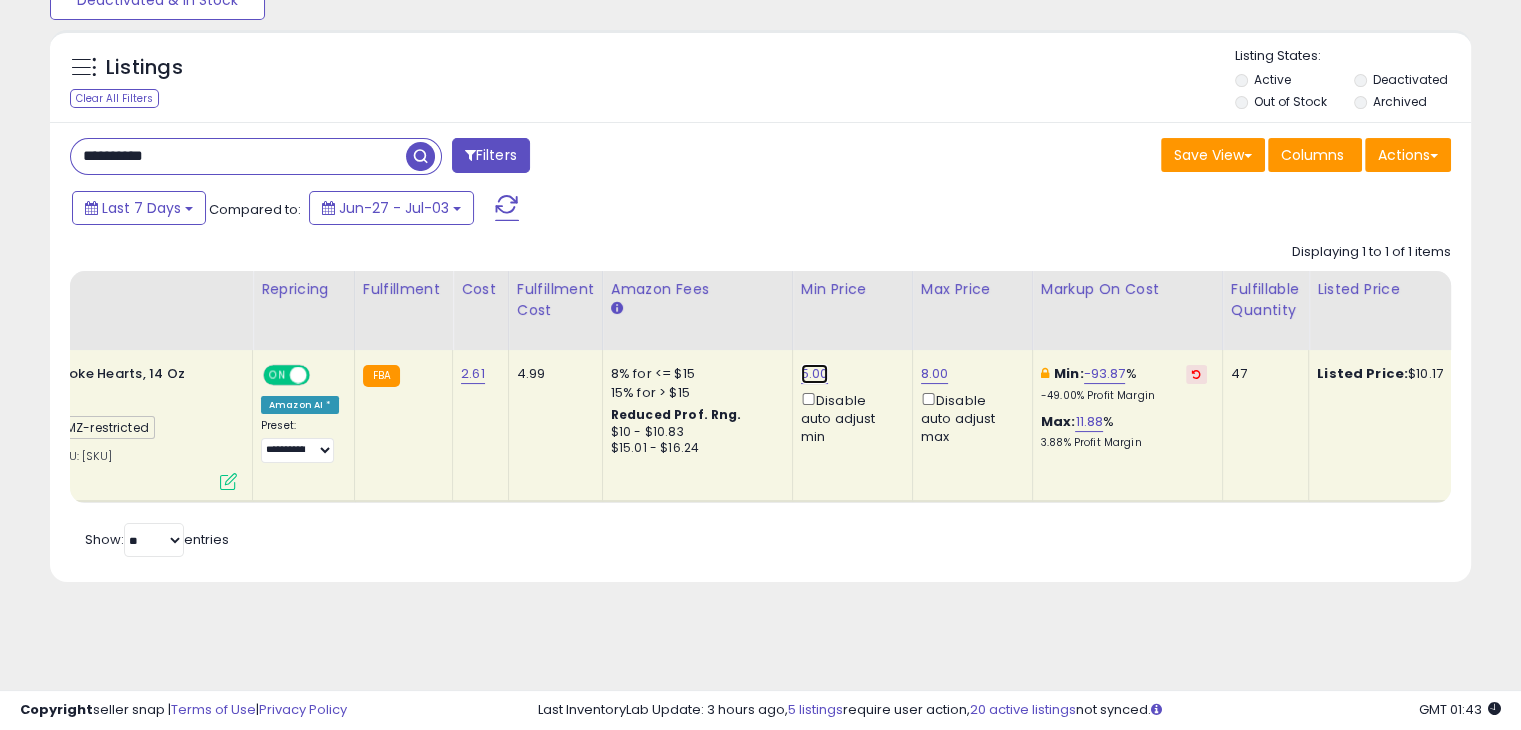 click on "5.00" at bounding box center (815, 374) 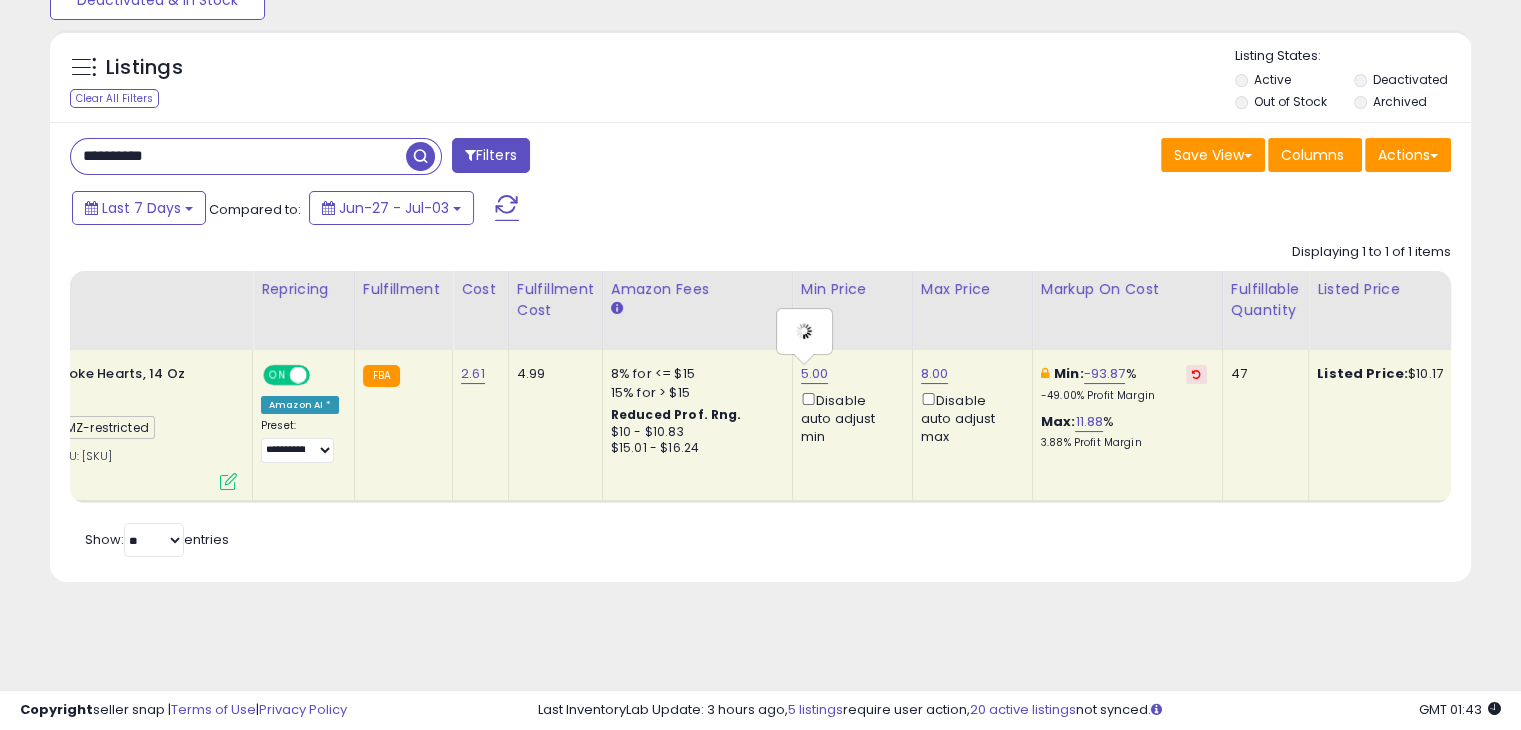 type on "****" 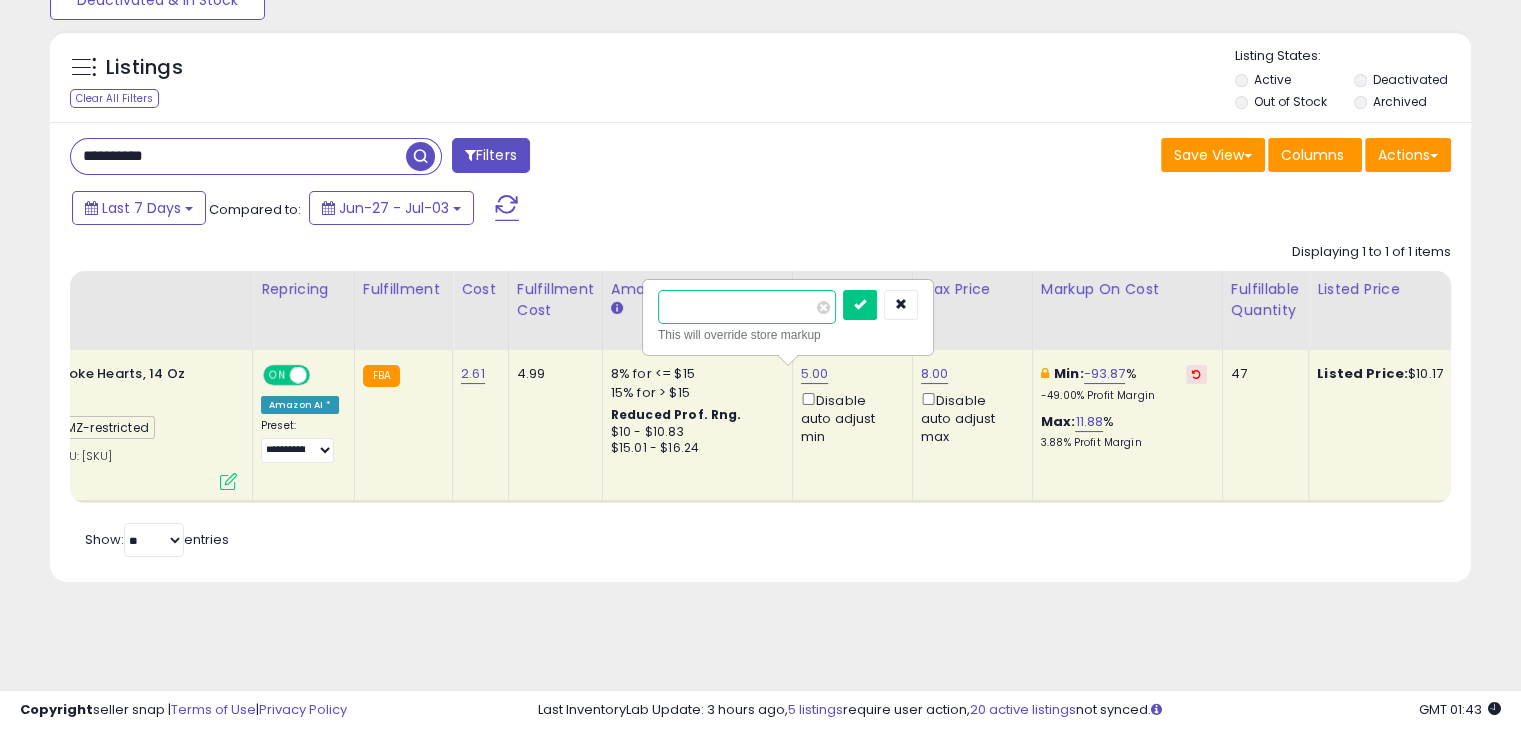 drag, startPoint x: 720, startPoint y: 309, endPoint x: 638, endPoint y: 291, distance: 83.95237 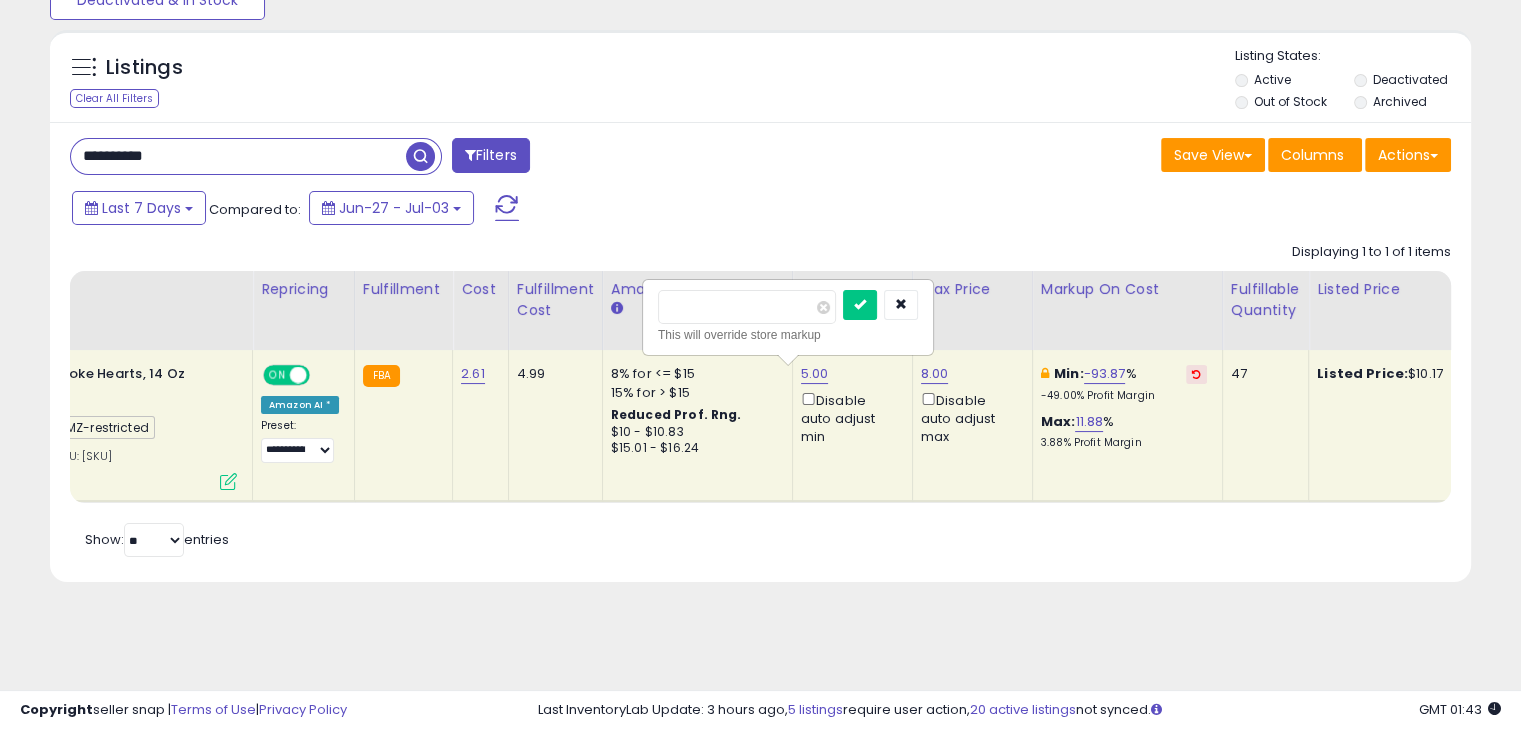 click on "* This will override store markup" at bounding box center [788, 317] 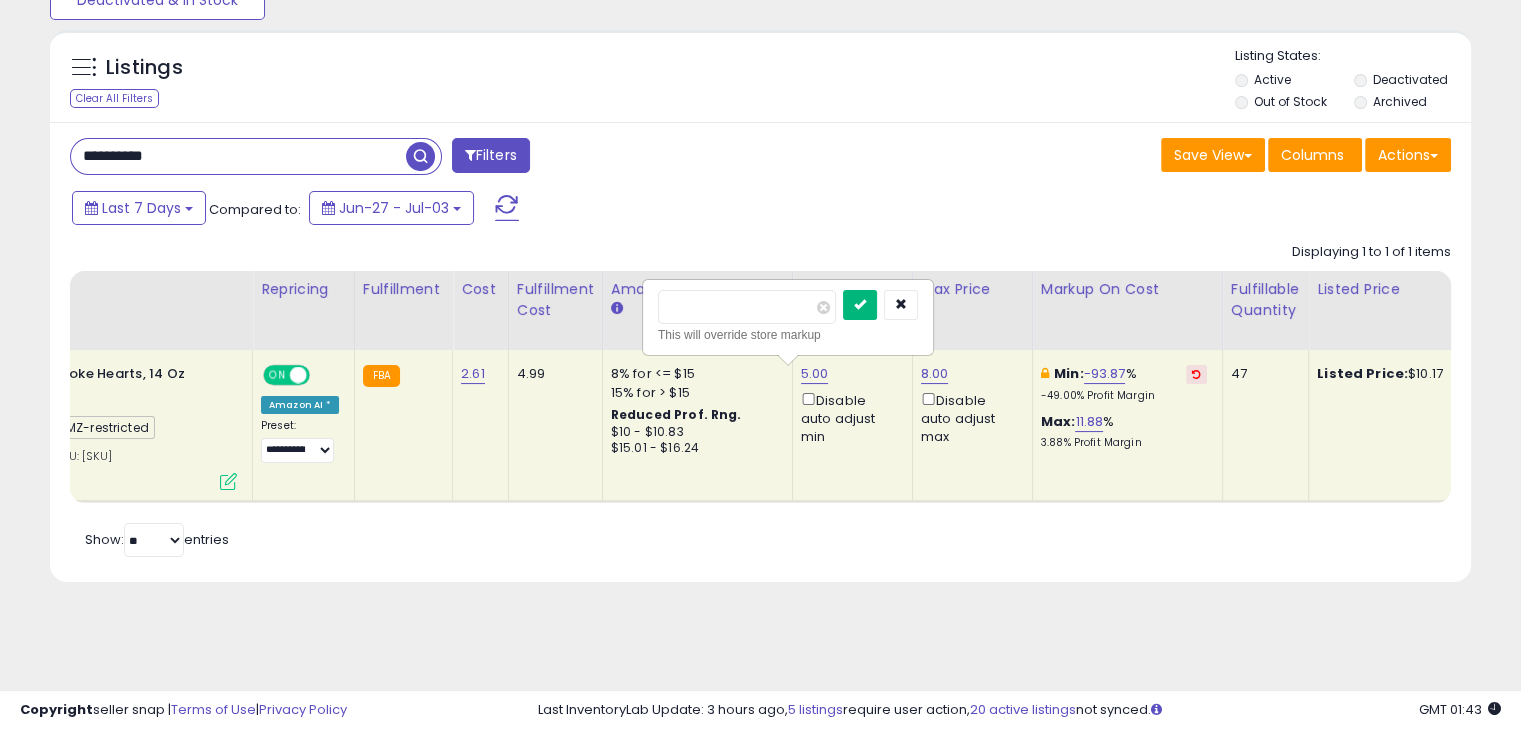 click at bounding box center (860, 305) 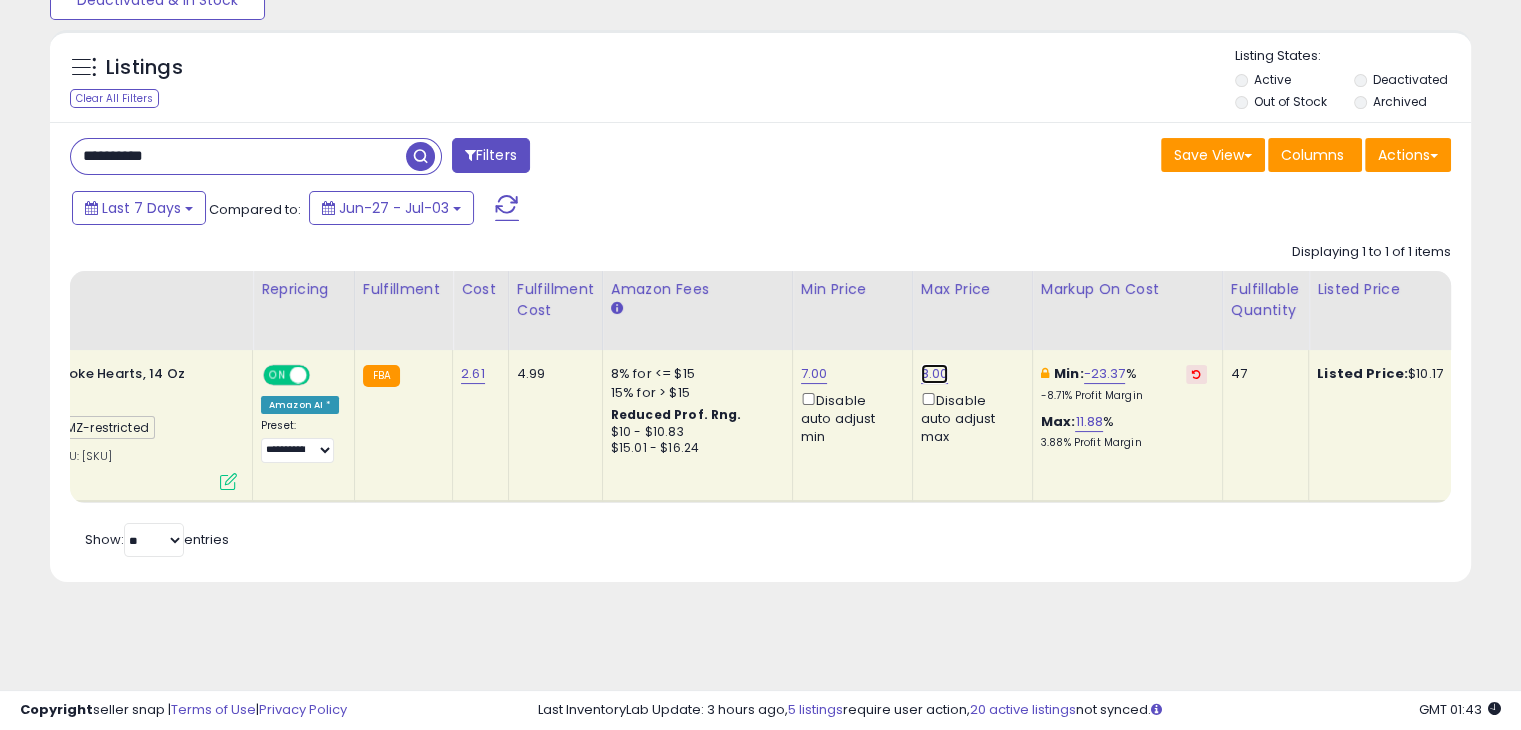 click on "8.00" at bounding box center [935, 374] 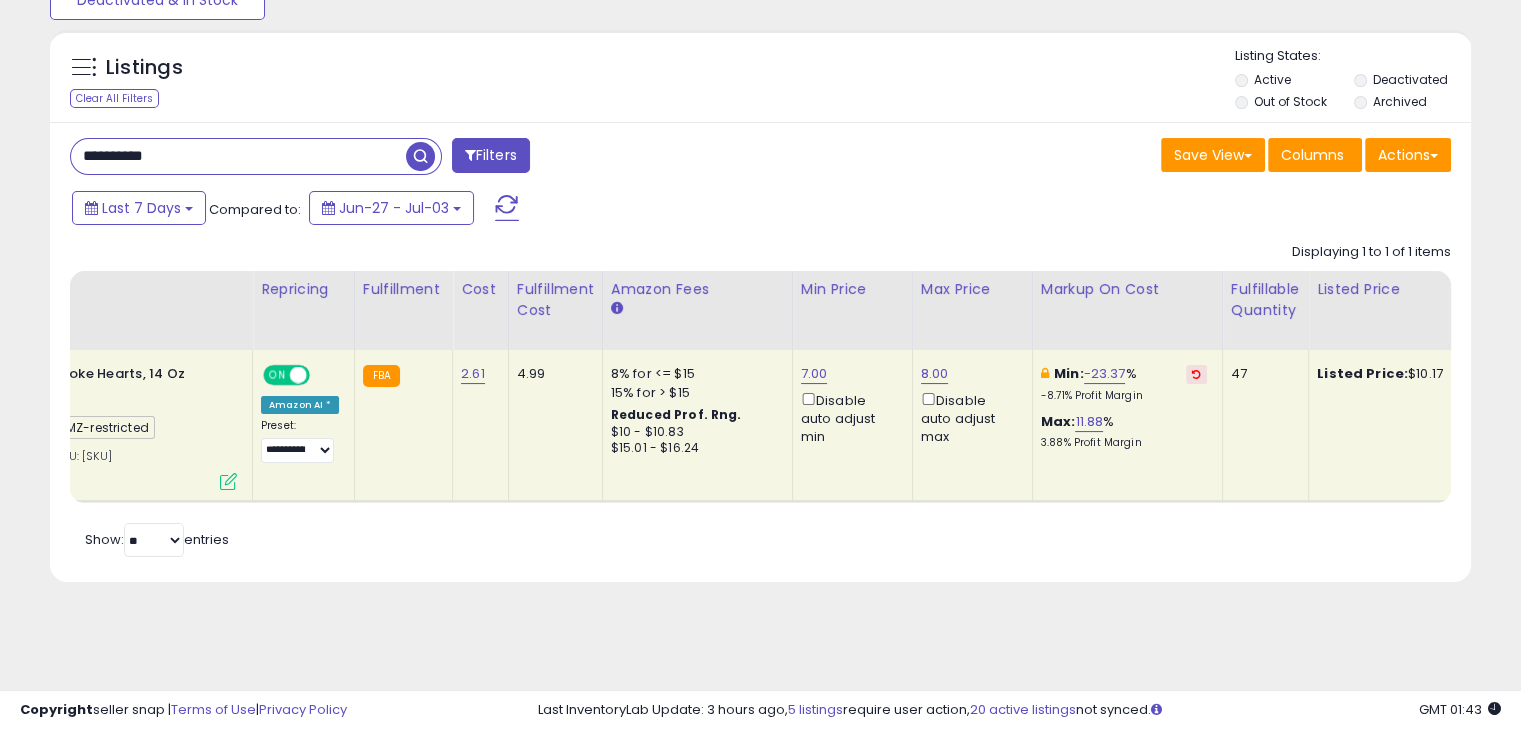 click on "8.00 Disable auto adjust max" at bounding box center (969, 405) 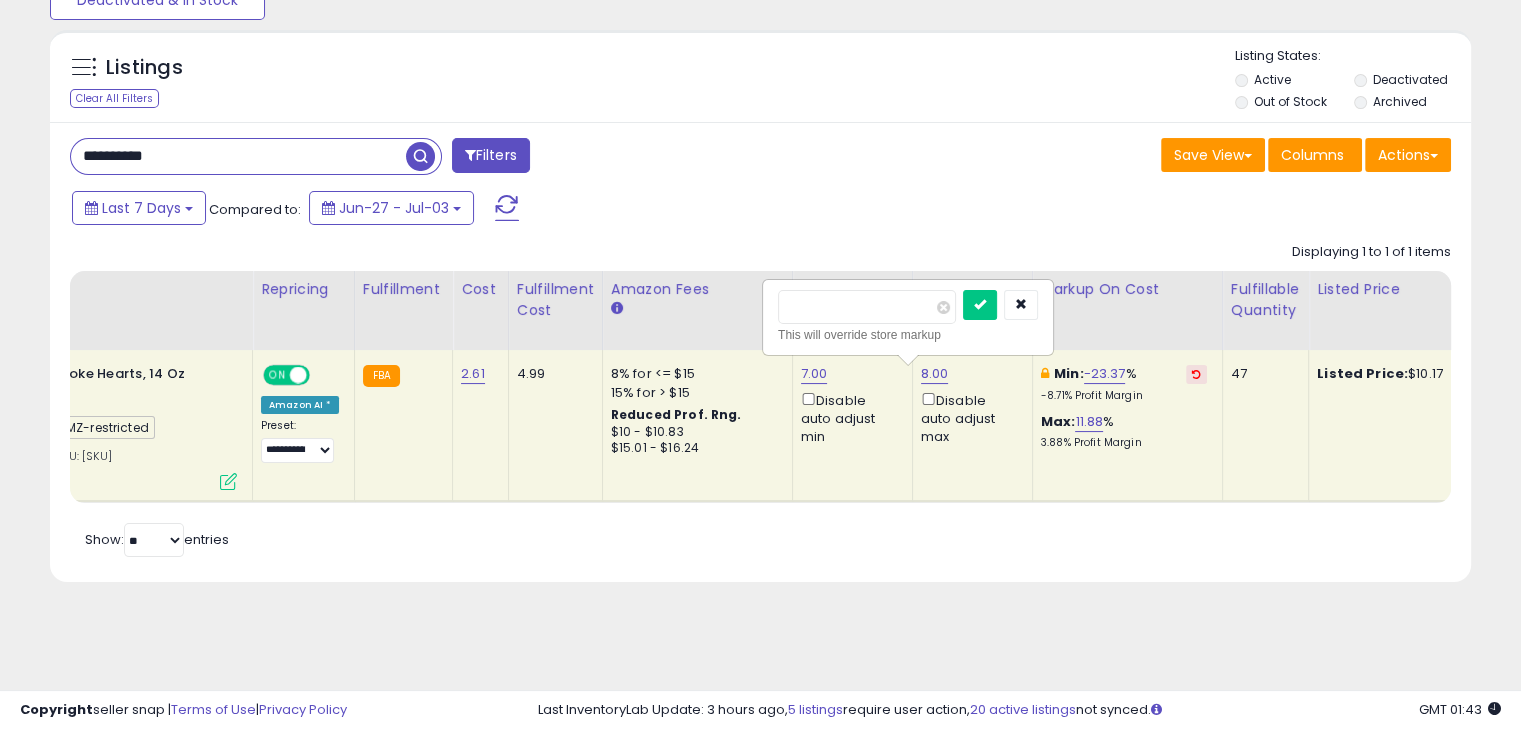 type on "*" 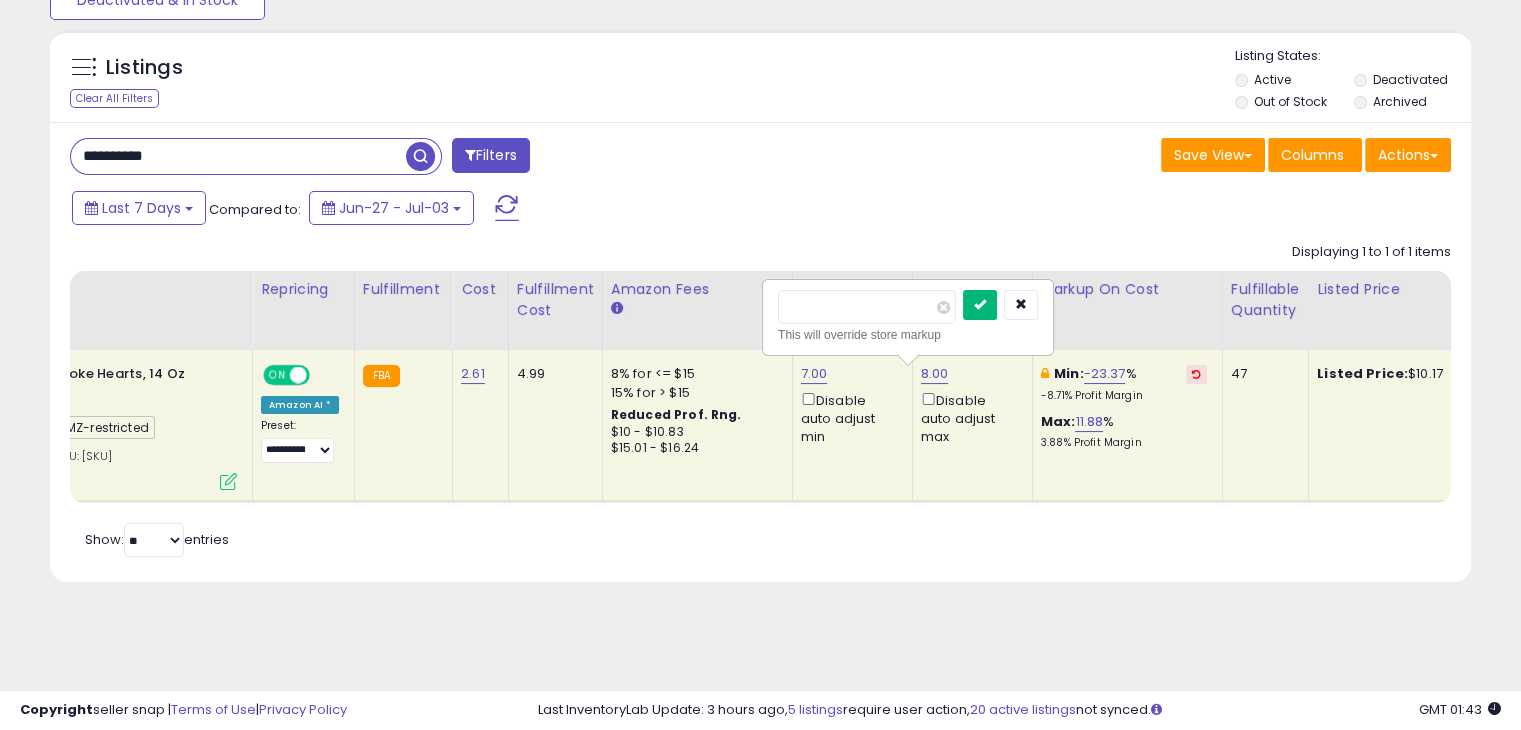 type on "***" 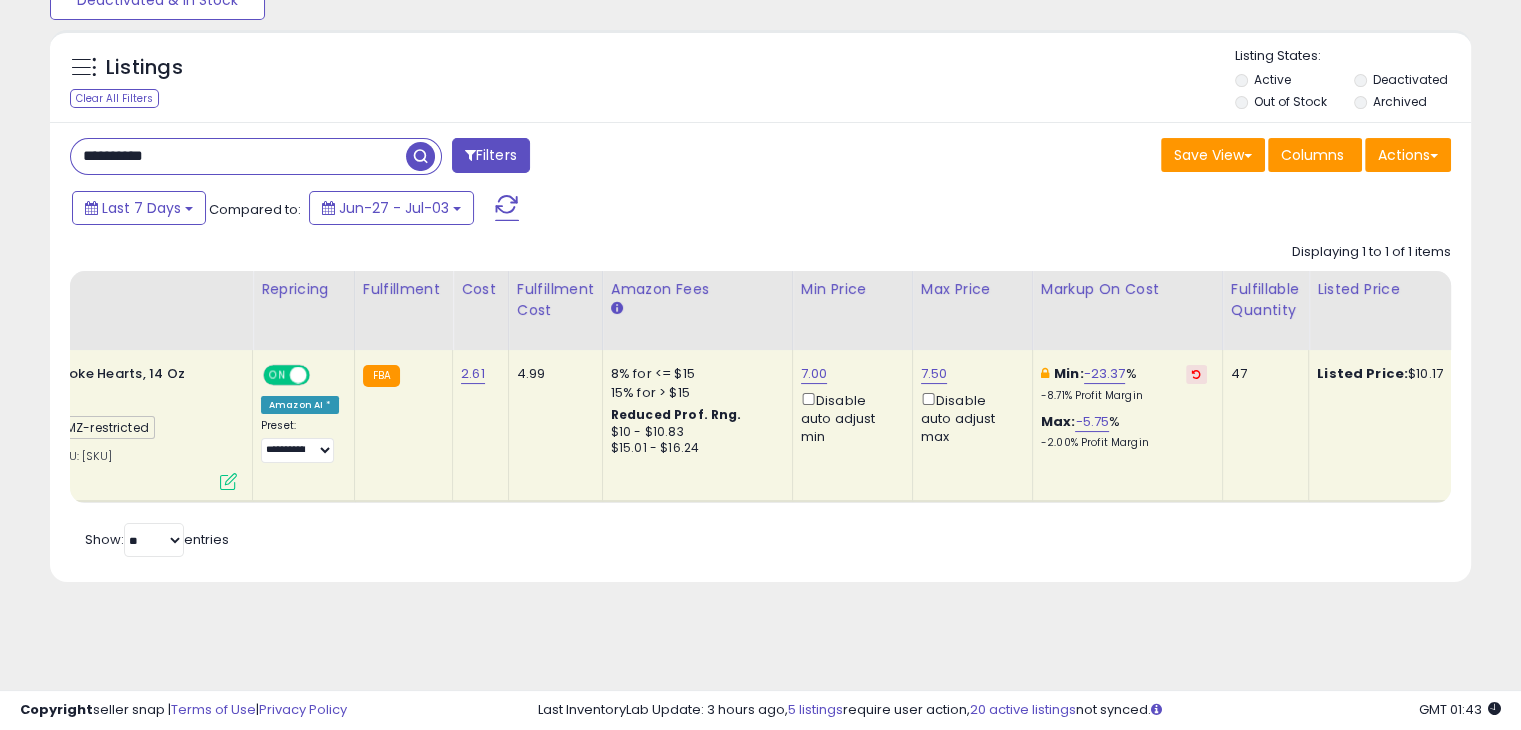 click on "7.50  Disable auto adjust max" 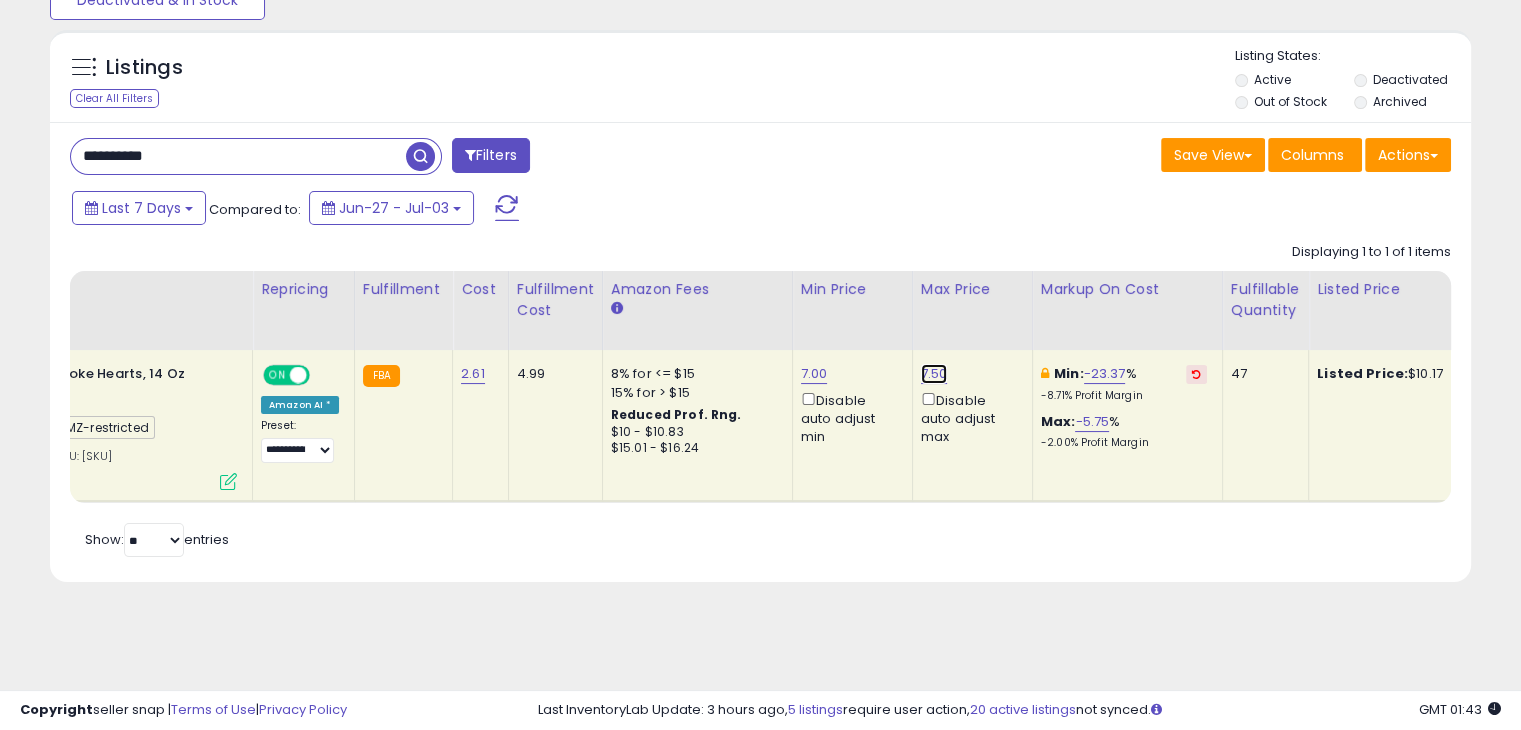 click on "7.50" at bounding box center (934, 374) 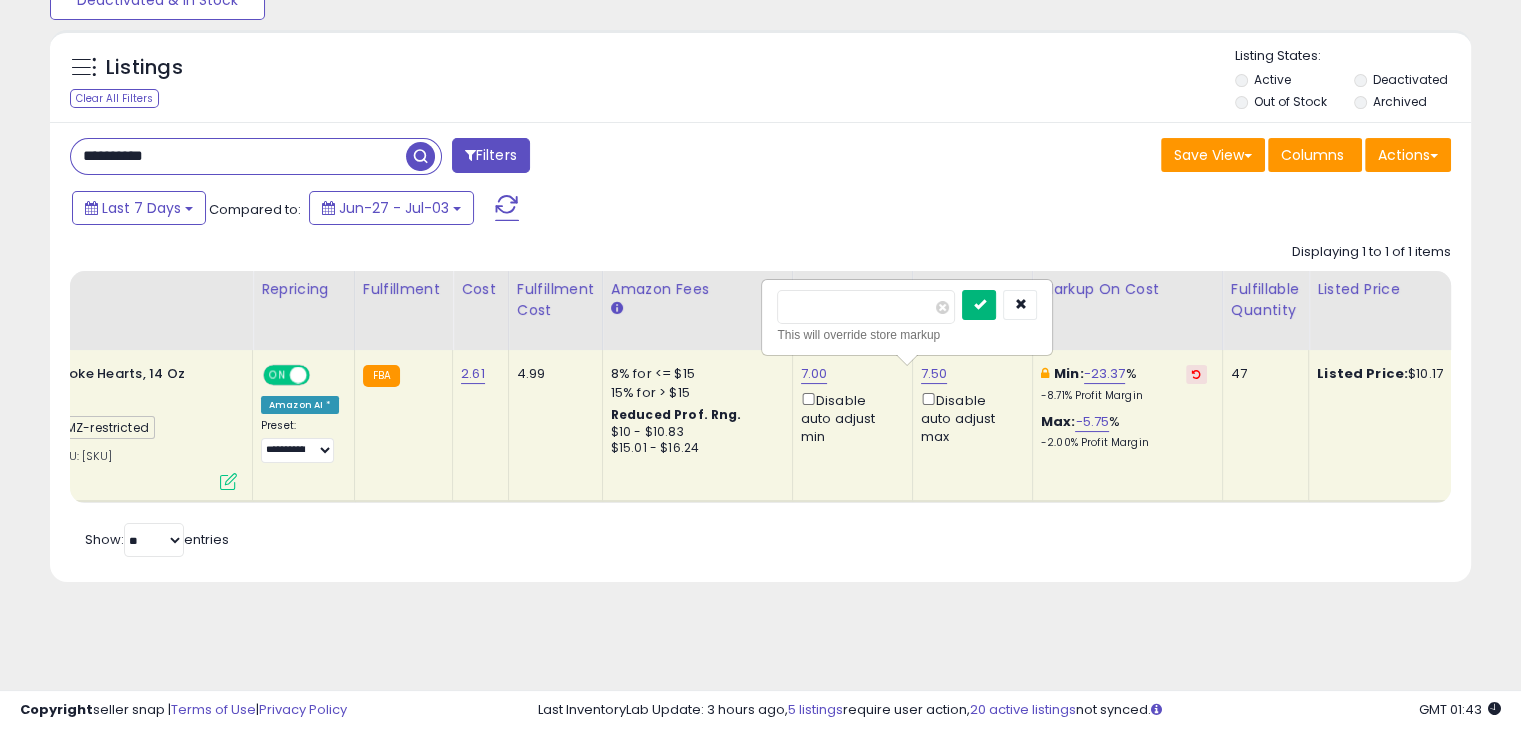 type on "***" 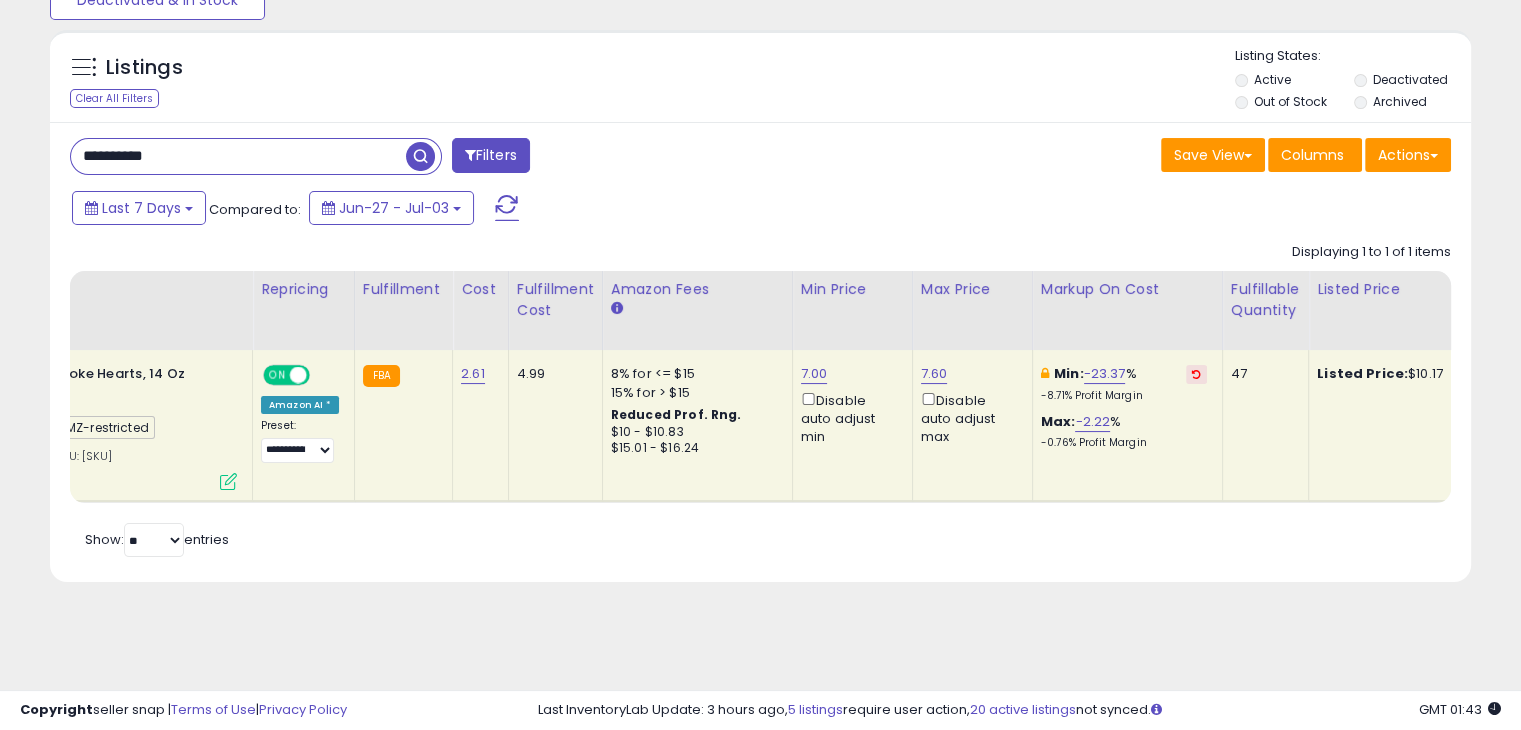 click on "7.60 Disable auto adjust max" at bounding box center [969, 405] 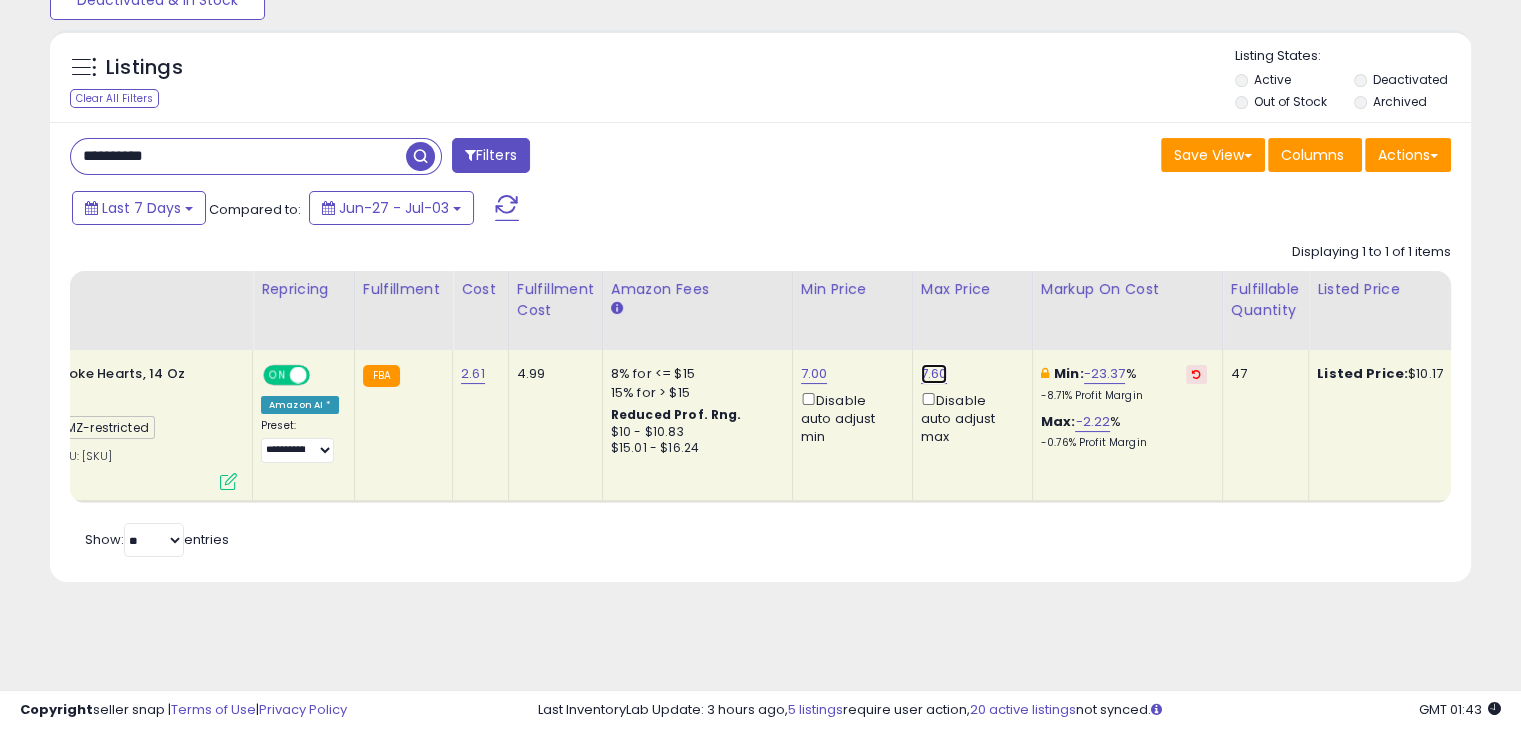 click on "7.60" at bounding box center [934, 374] 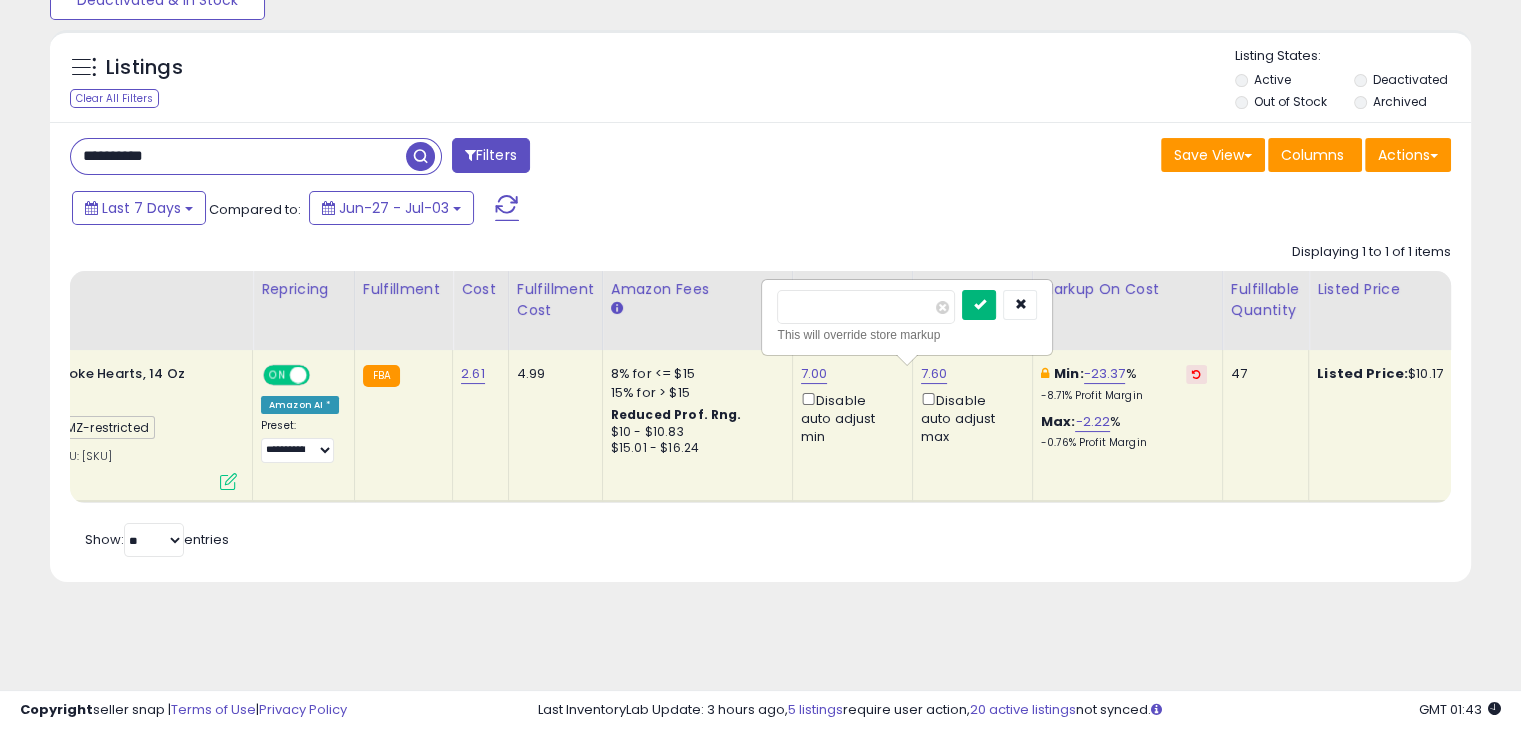 type on "***" 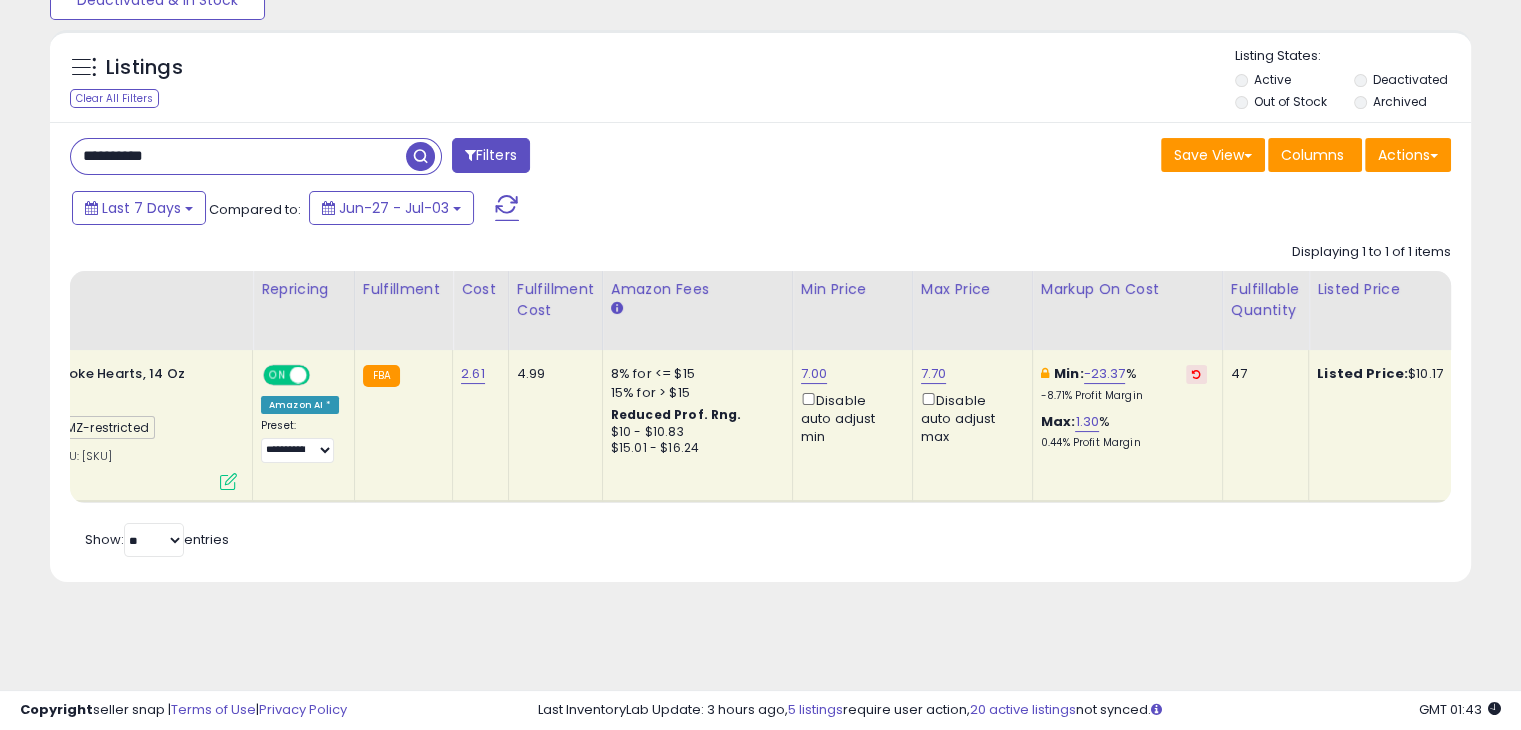 click on "Retrieving listings data..
Displaying 1 to 1 of 1 items
Title
Repricing" at bounding box center [760, 397] 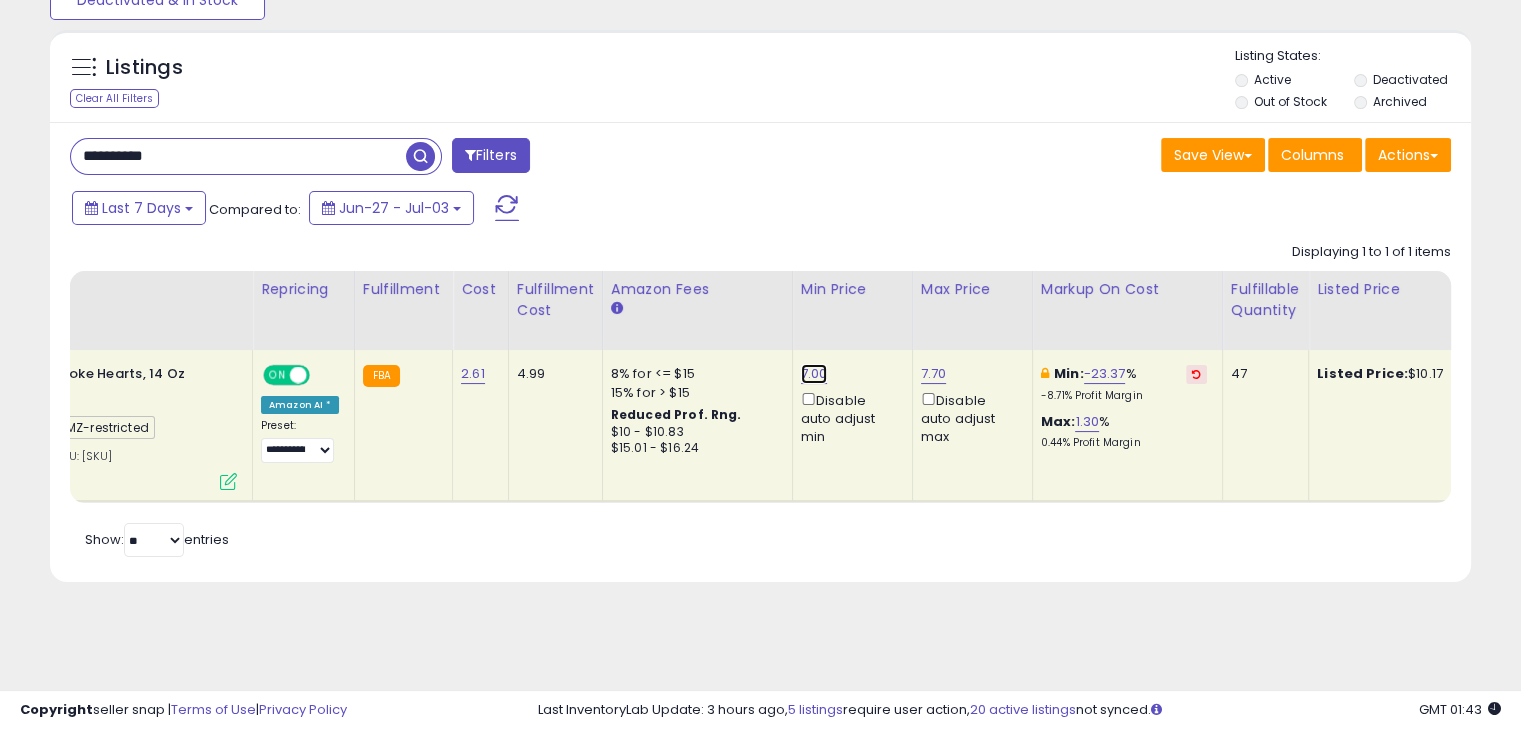 click on "7.00" at bounding box center (814, 374) 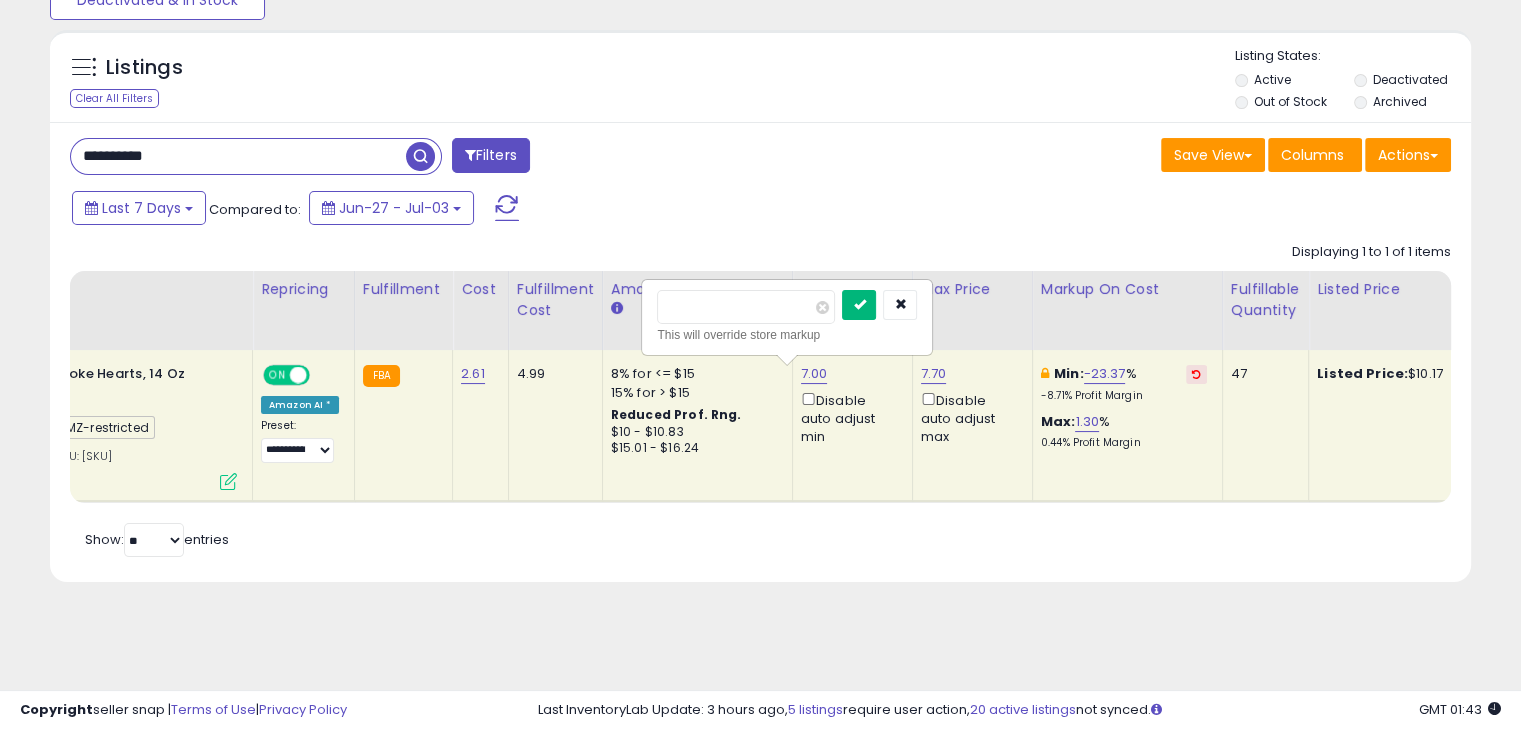 type on "***" 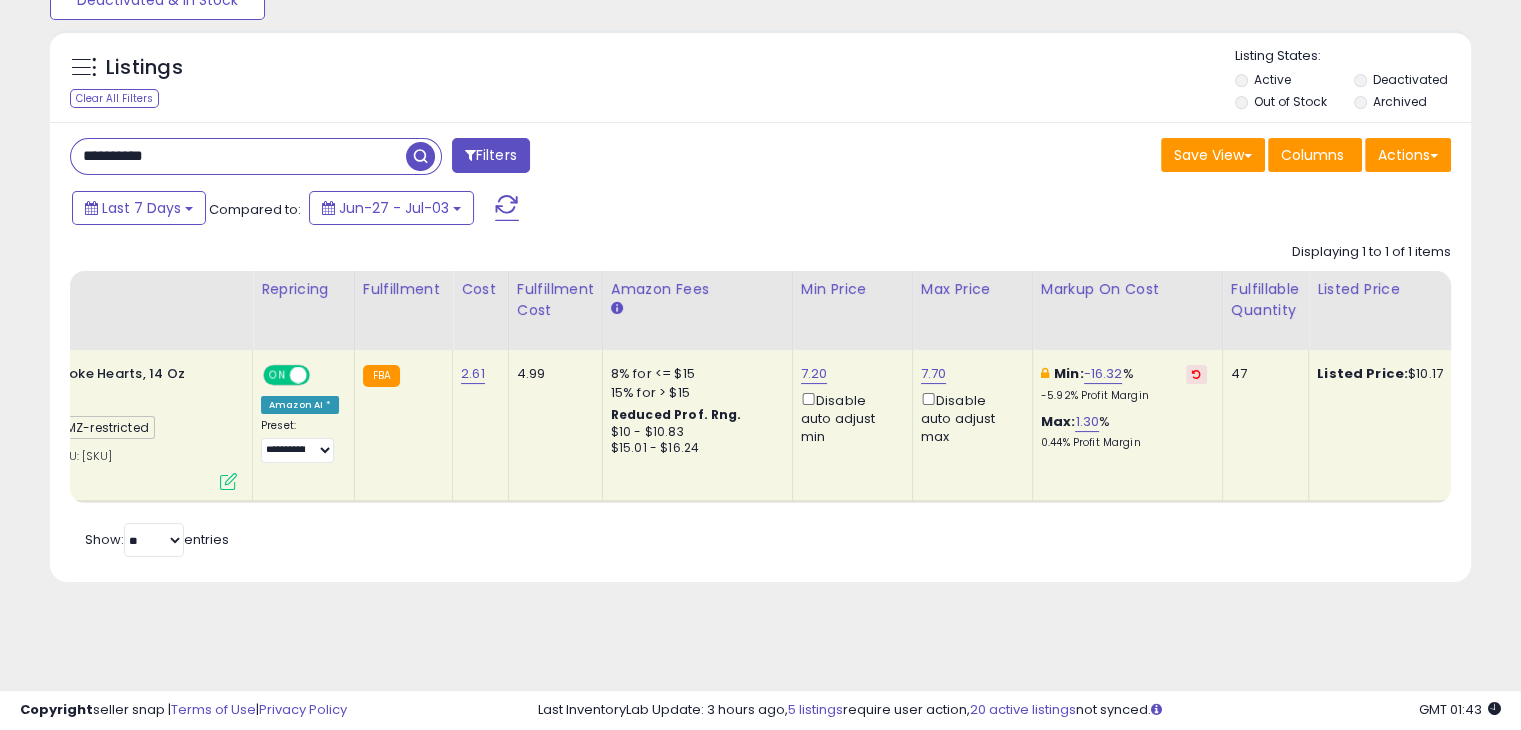 scroll, scrollTop: 0, scrollLeft: 192, axis: horizontal 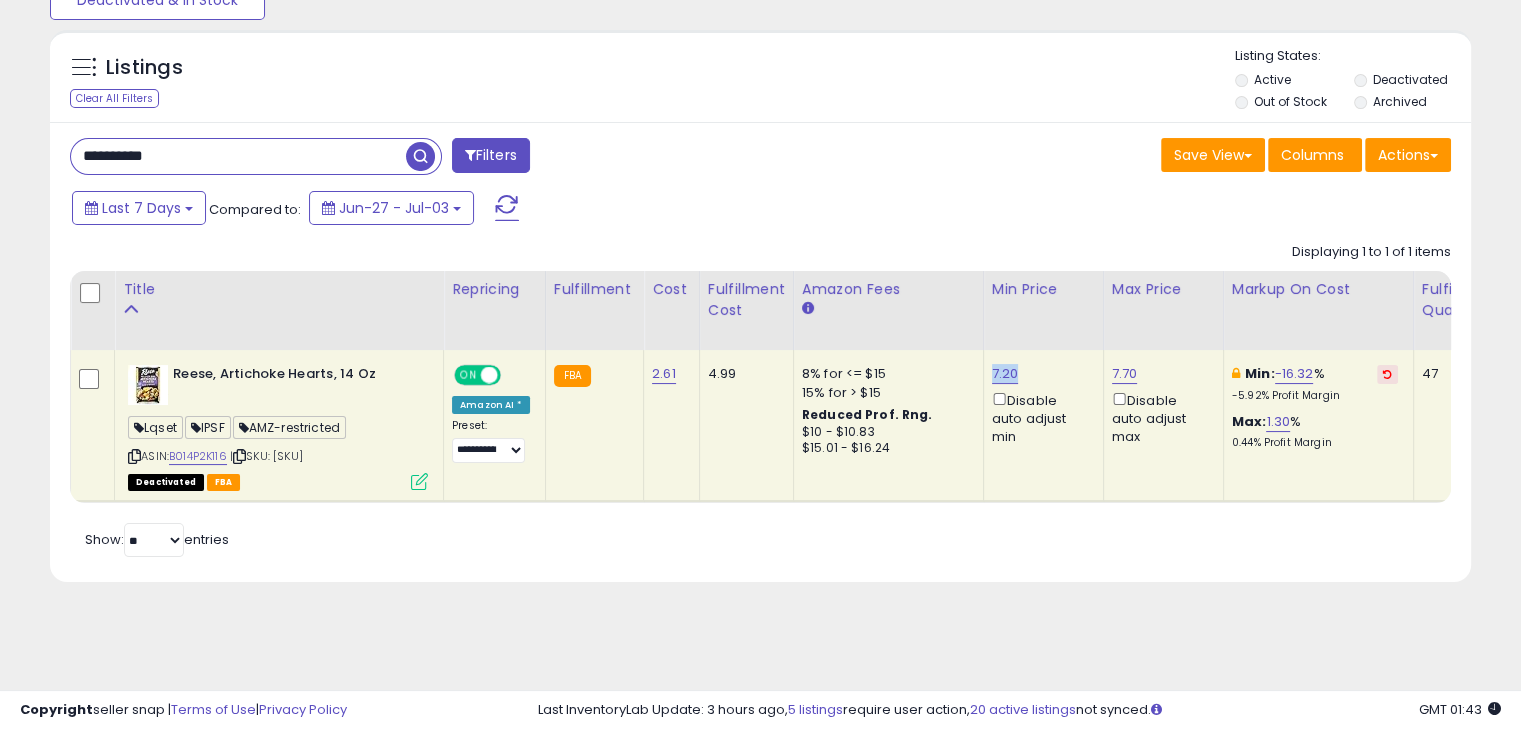 drag, startPoint x: 1013, startPoint y: 378, endPoint x: 975, endPoint y: 365, distance: 40.16217 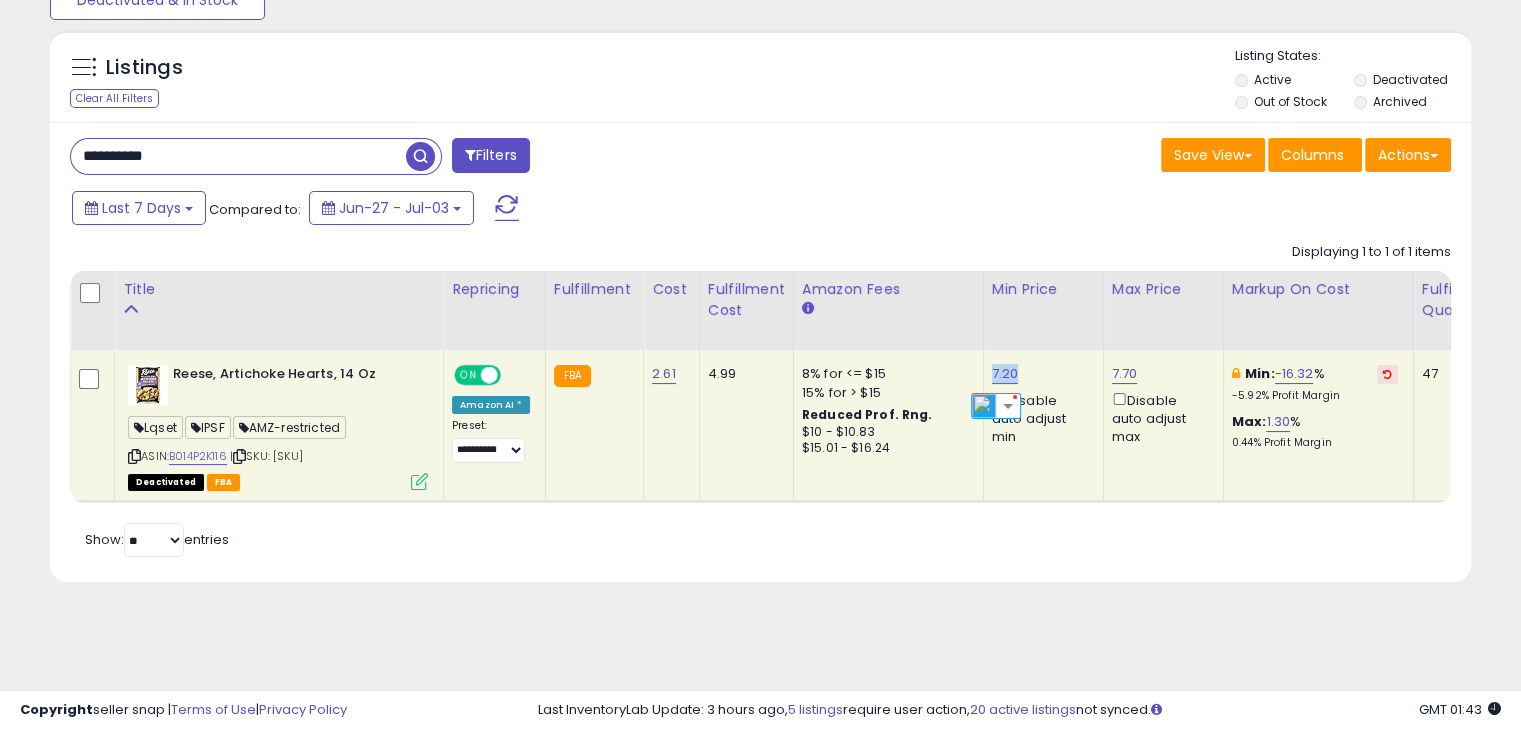 copy on "7.20" 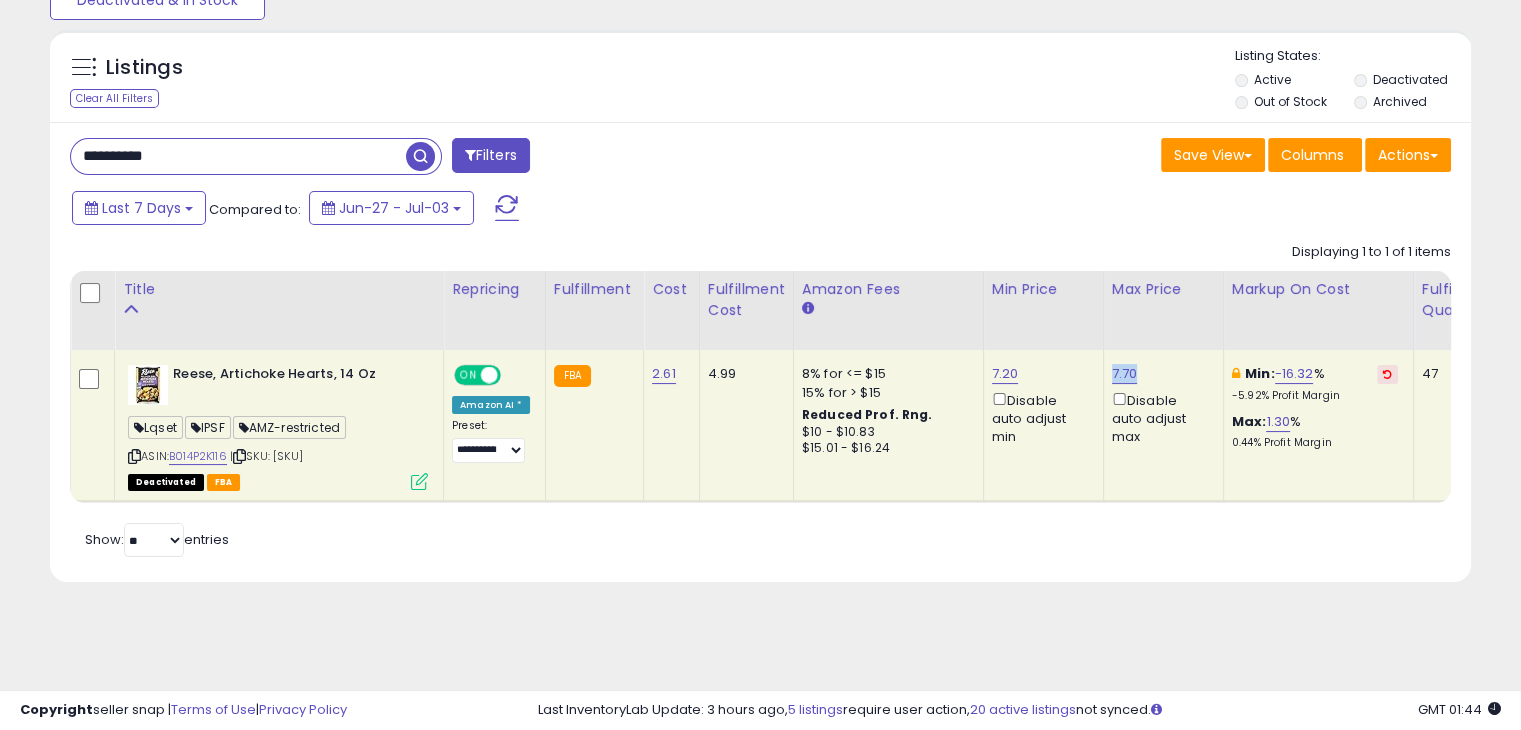 drag, startPoint x: 1132, startPoint y: 371, endPoint x: 1103, endPoint y: 369, distance: 29.068884 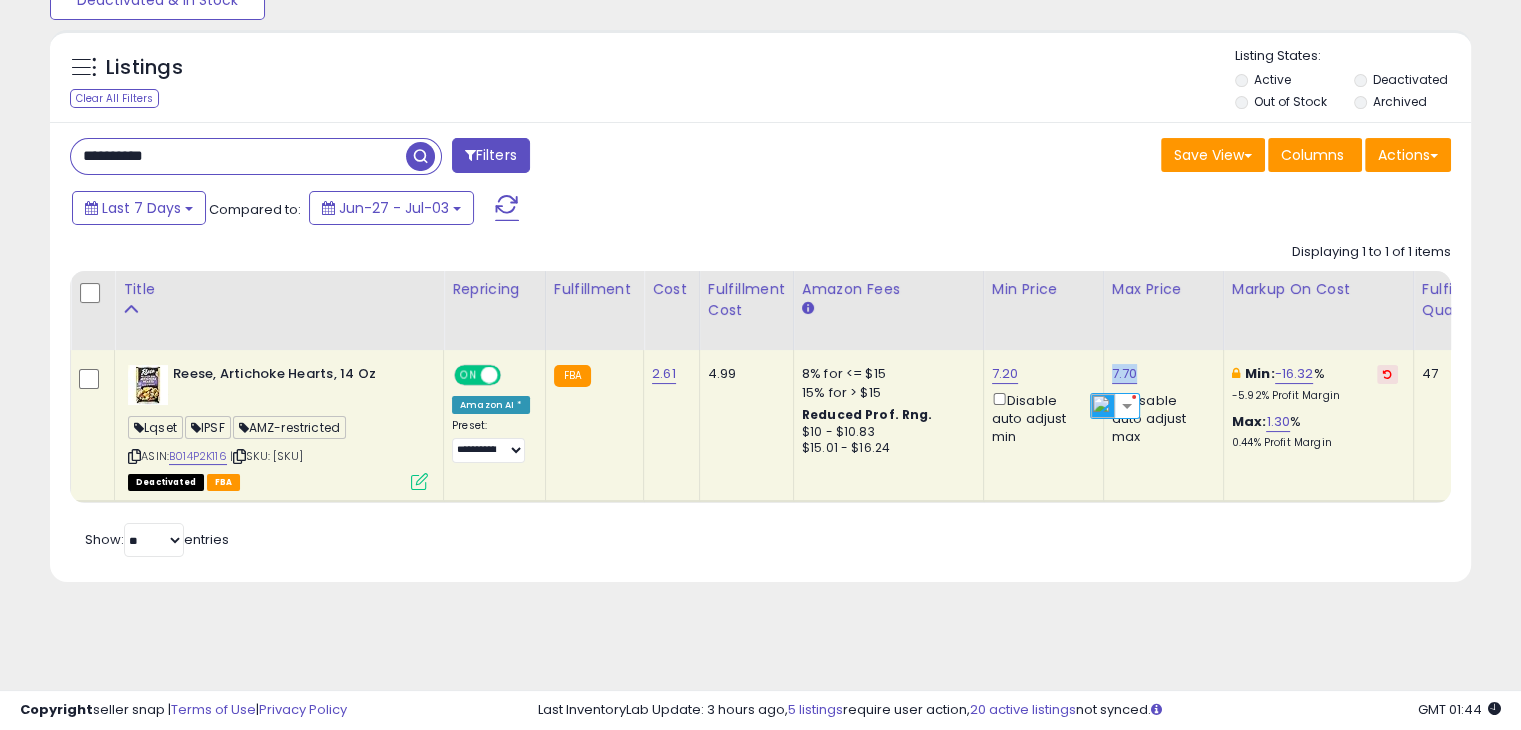 copy on "7.70" 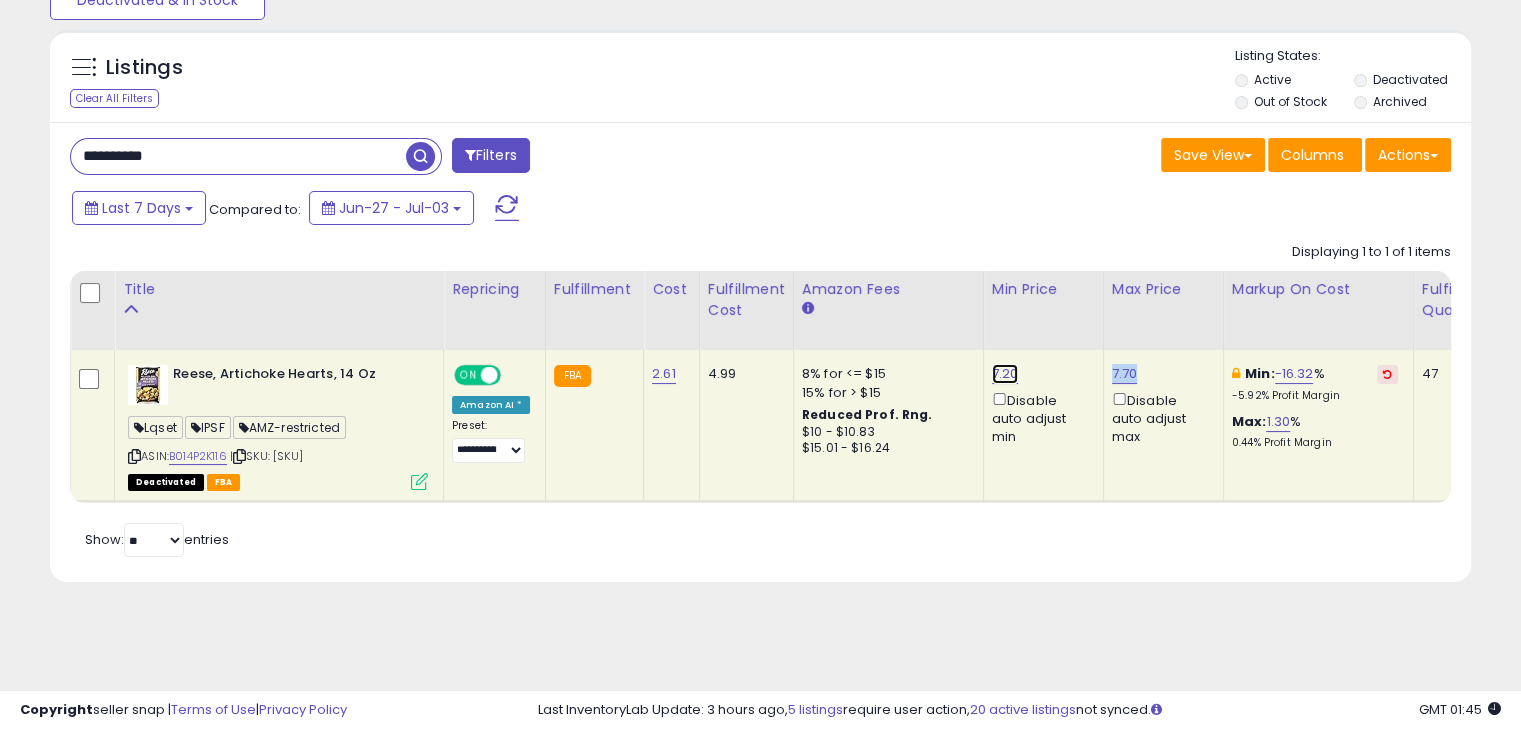 click on "7.20" at bounding box center (1005, 374) 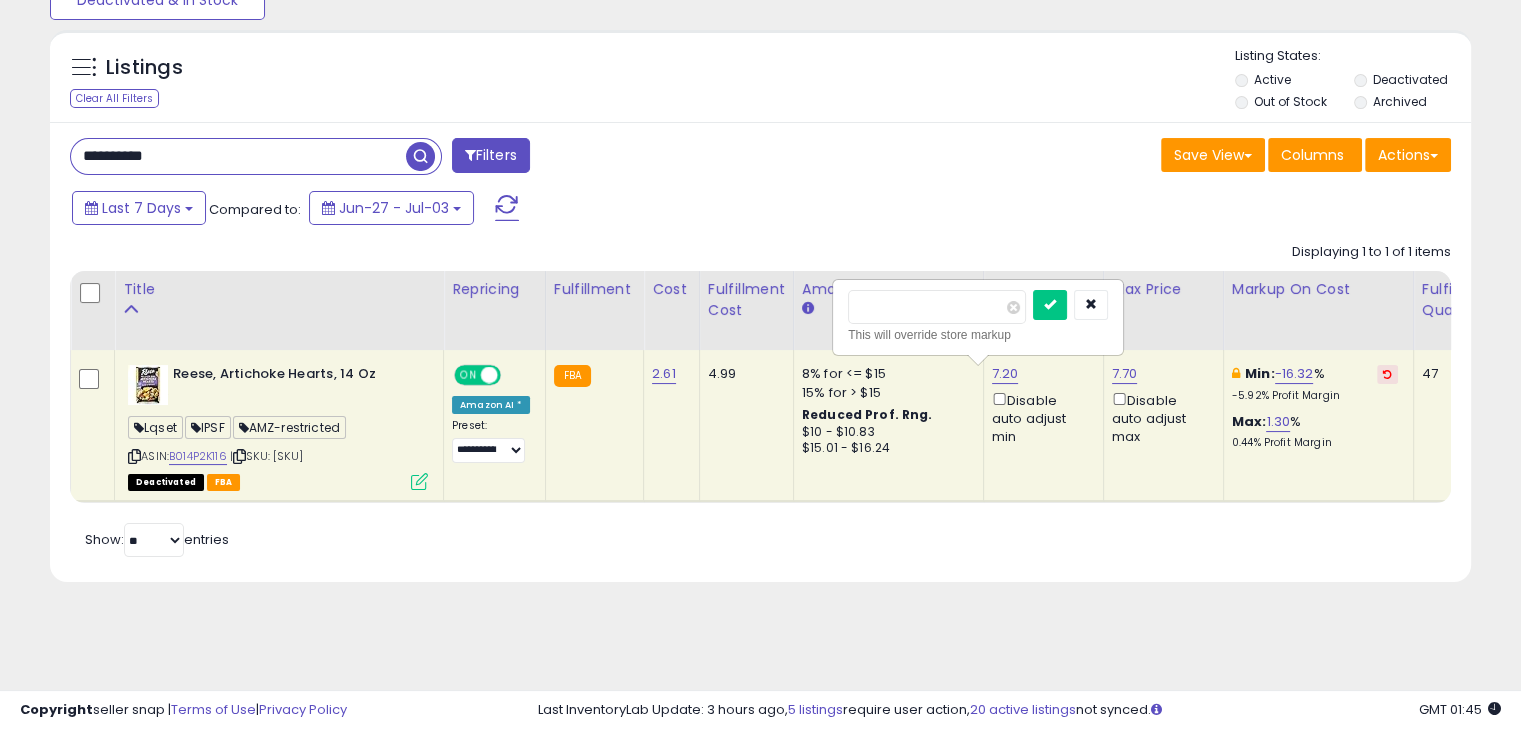 drag, startPoint x: 924, startPoint y: 290, endPoint x: 832, endPoint y: 284, distance: 92.19544 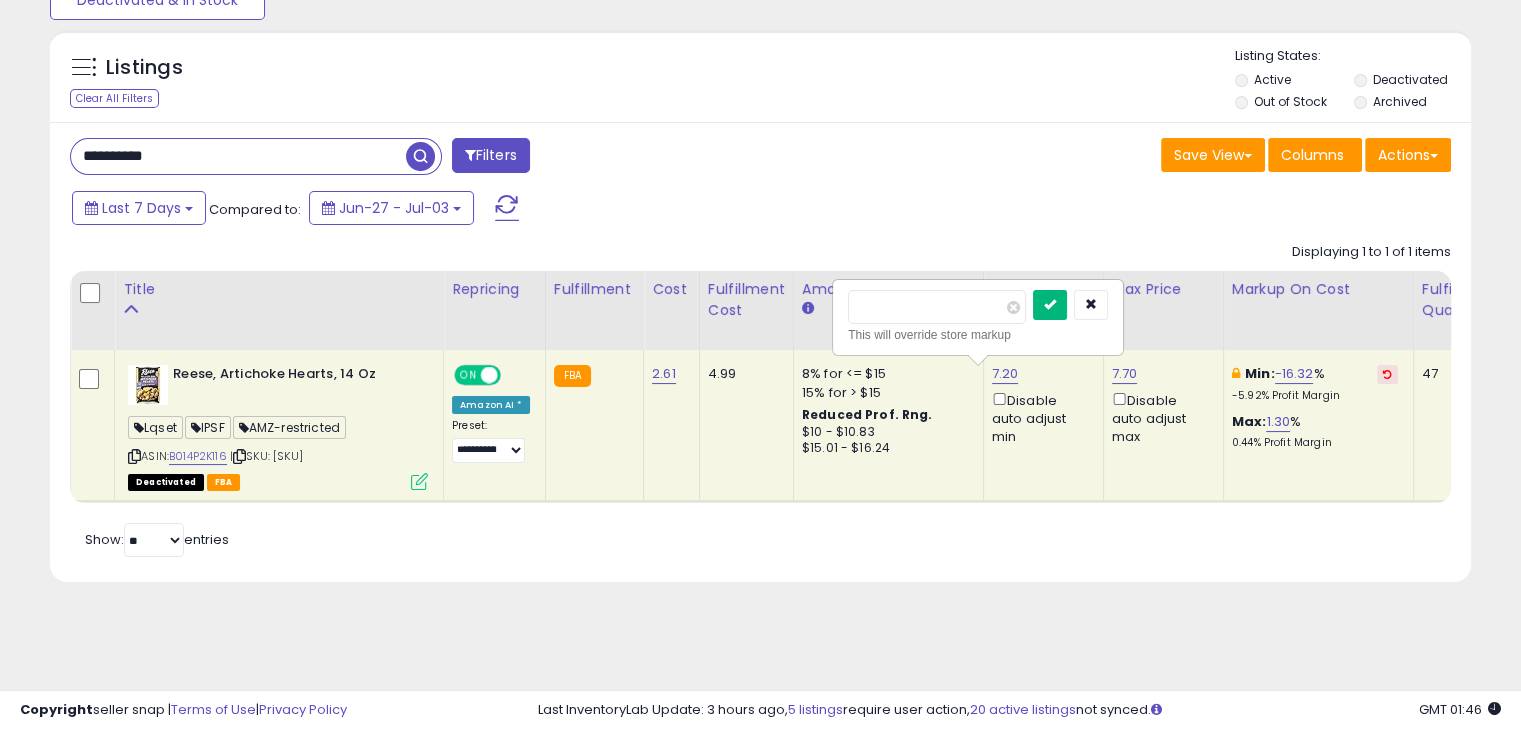 type on "*" 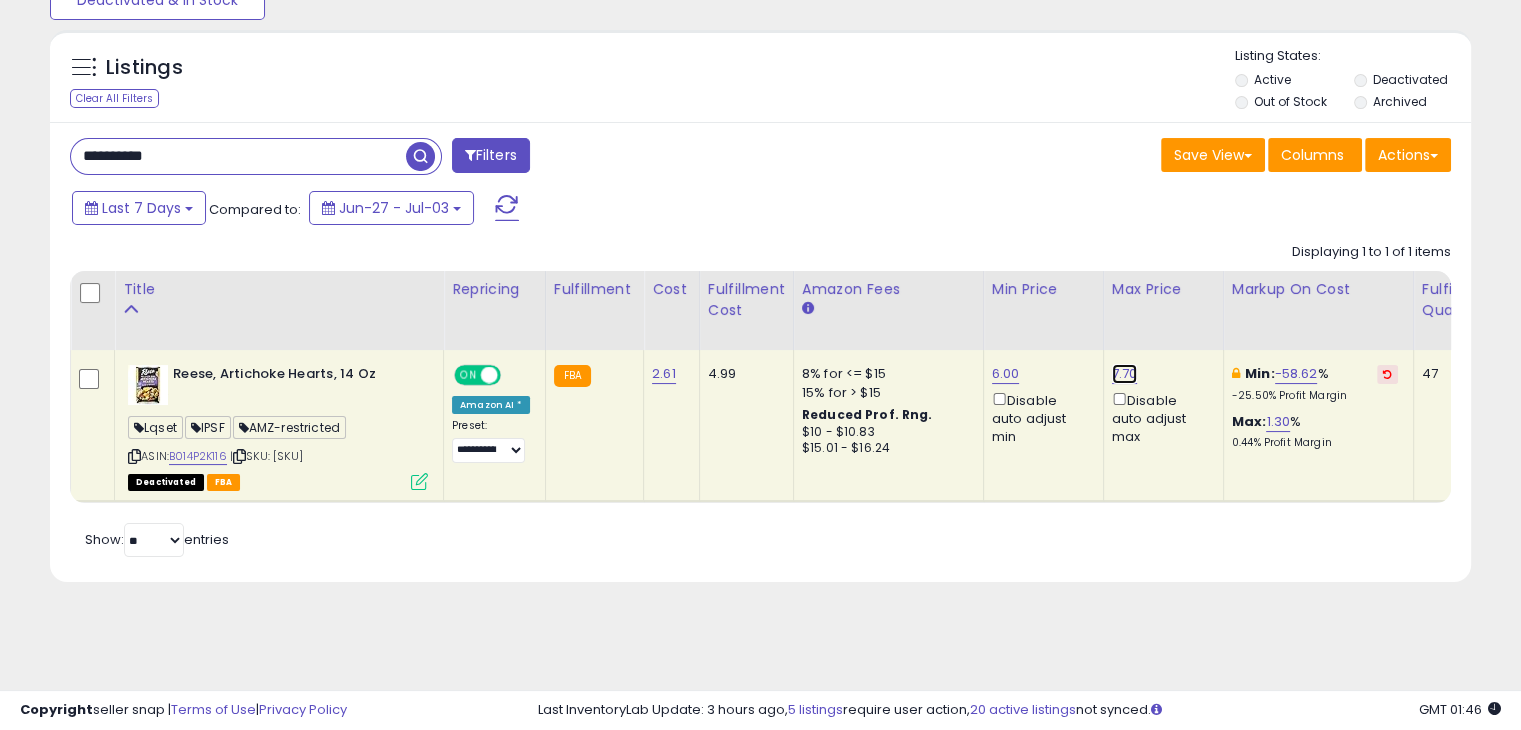 click on "7.70" at bounding box center [1125, 374] 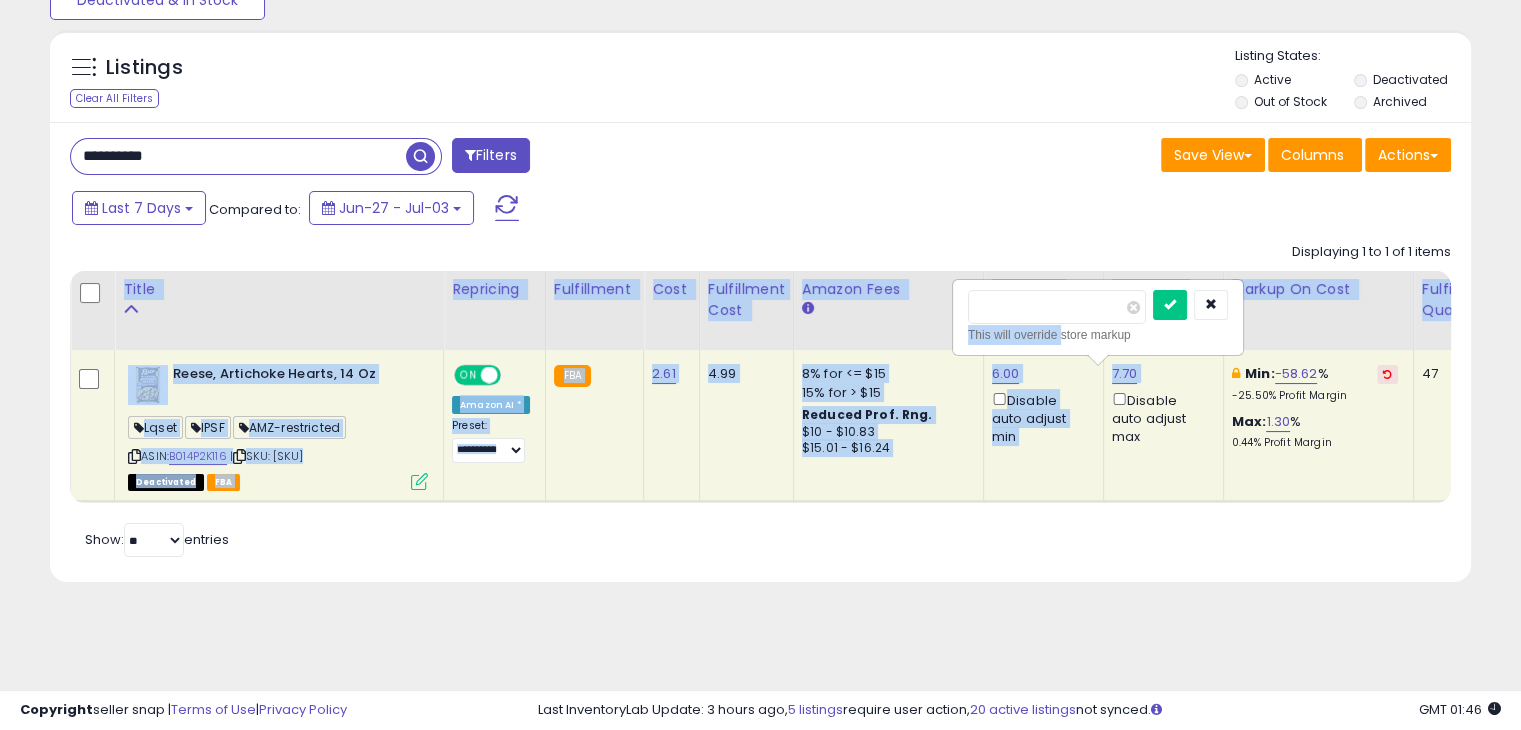 drag, startPoint x: 1044, startPoint y: 314, endPoint x: 899, endPoint y: 256, distance: 156.16978 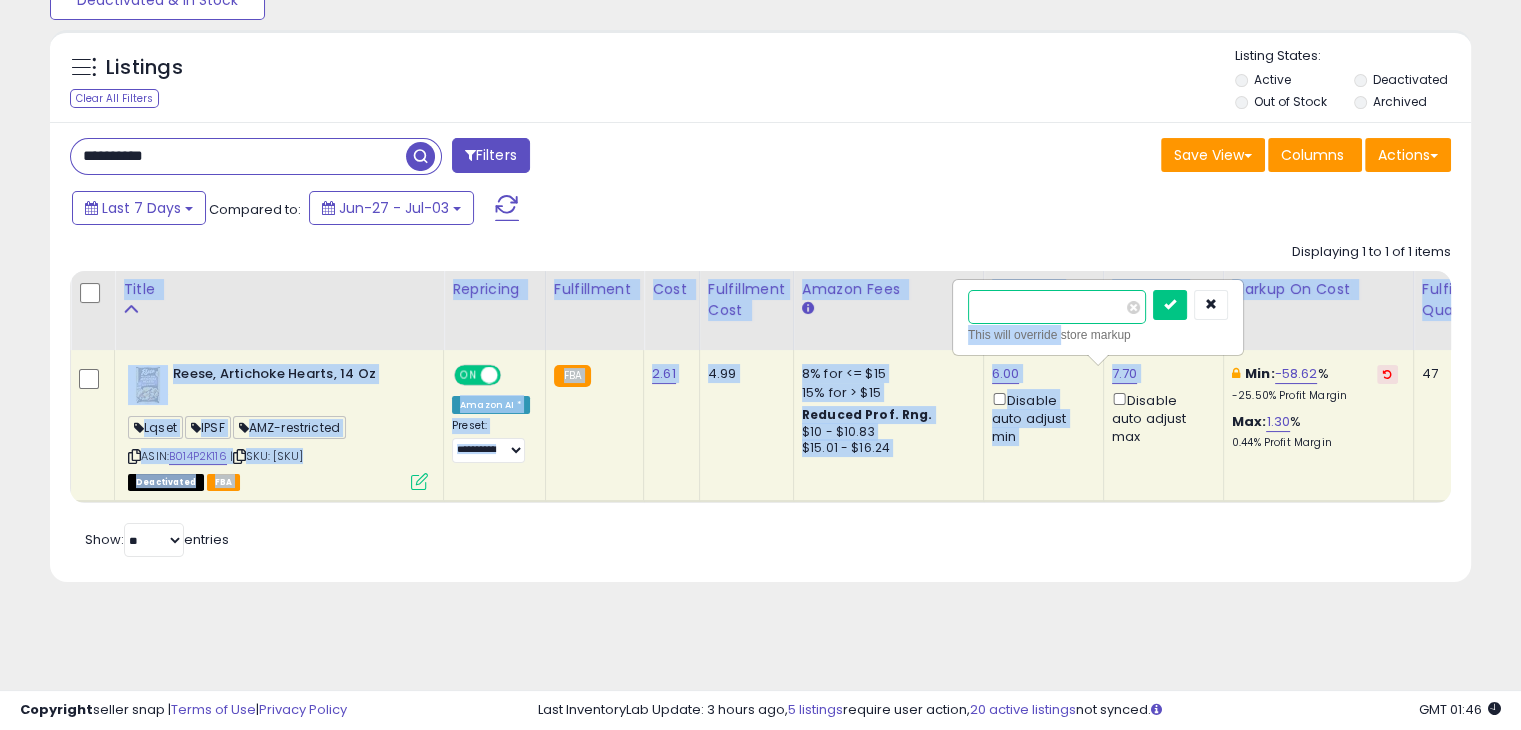 click on "****" at bounding box center [1057, 307] 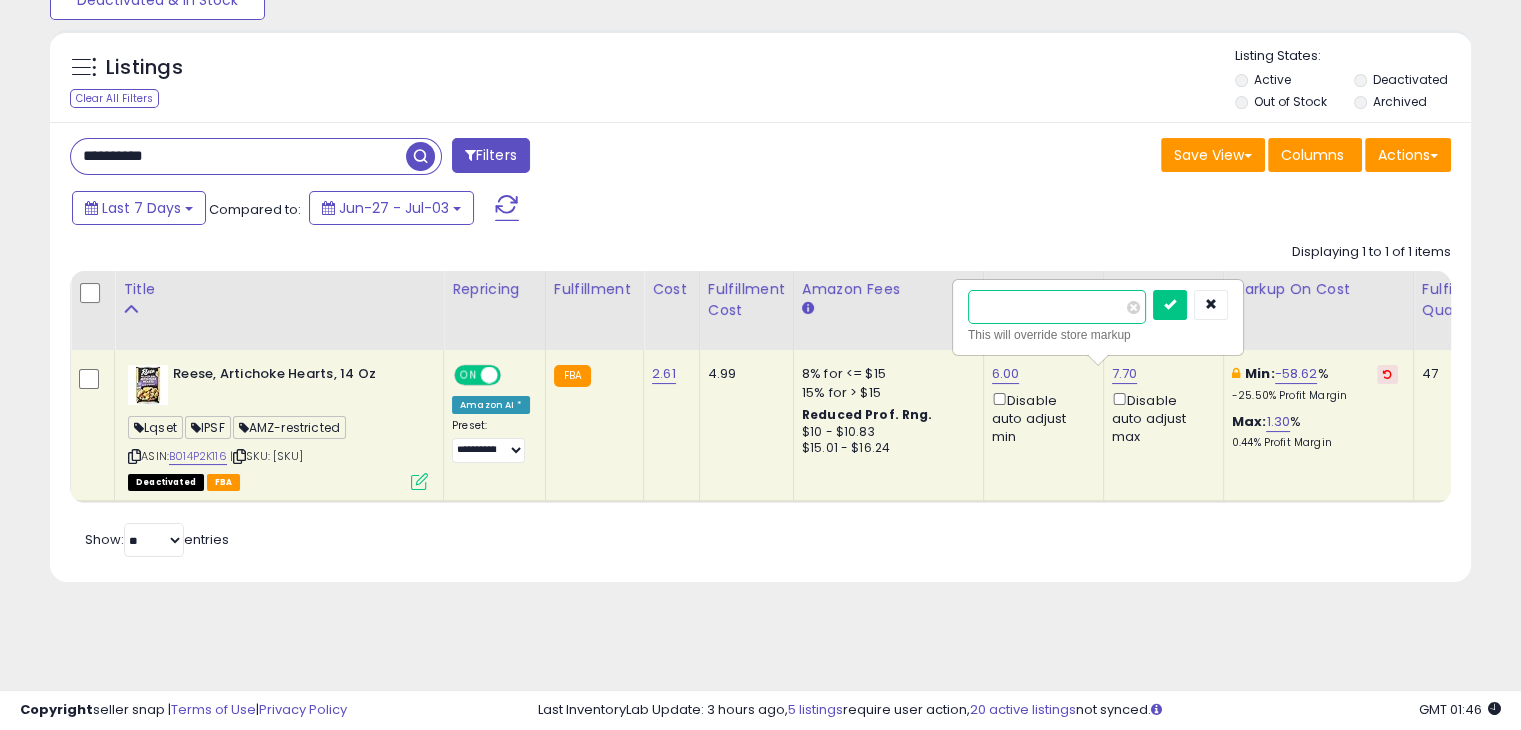 drag, startPoint x: 1054, startPoint y: 308, endPoint x: 968, endPoint y: 282, distance: 89.84431 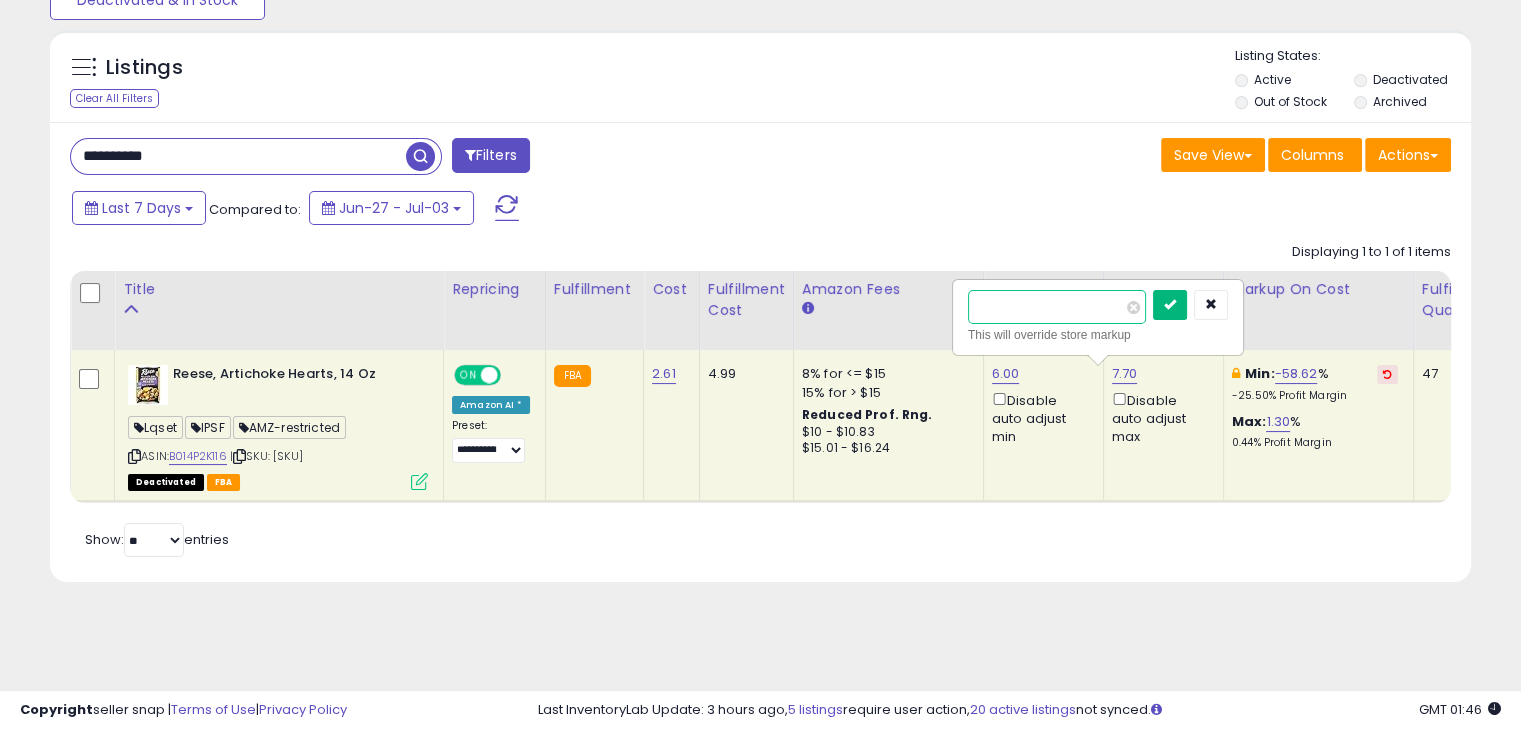 type on "*" 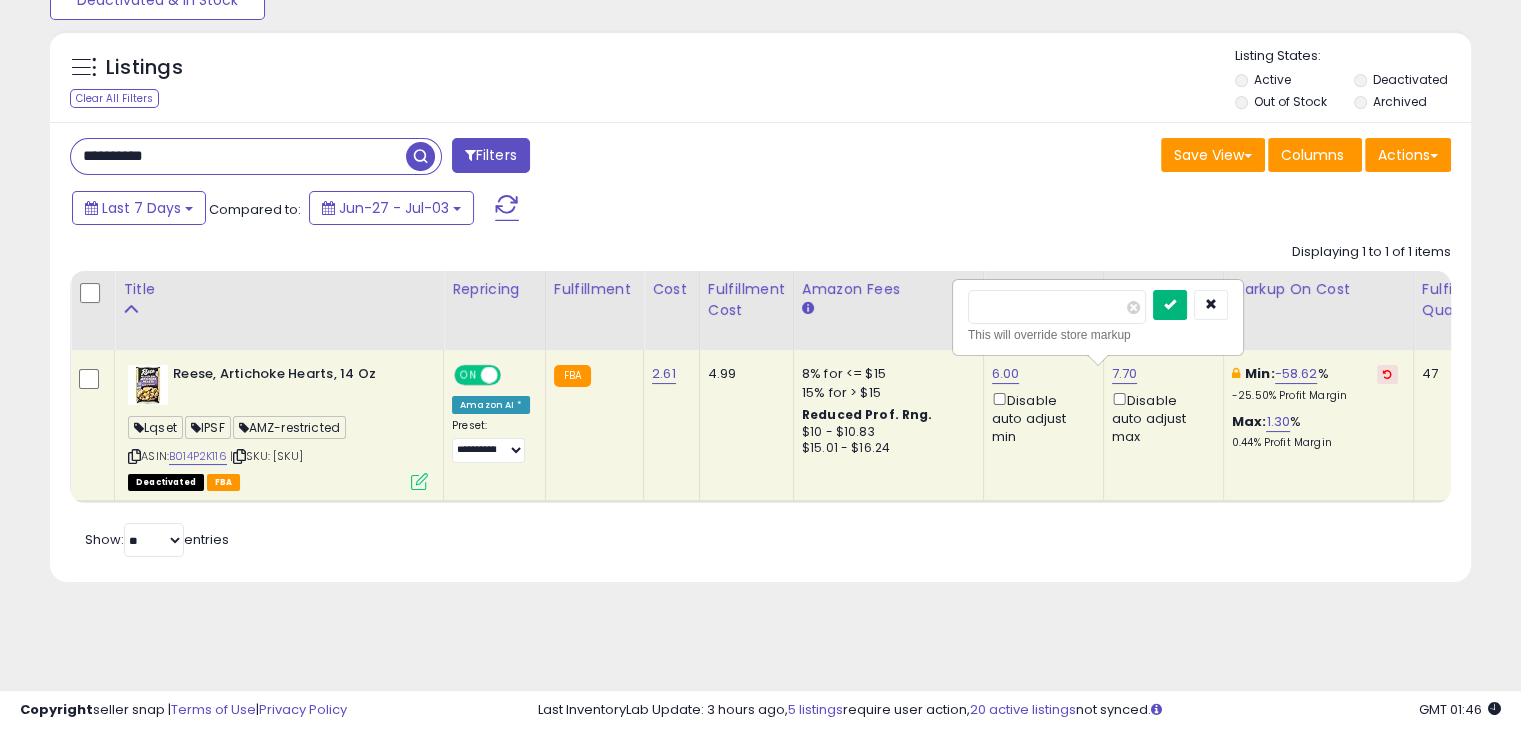 click at bounding box center (1170, 304) 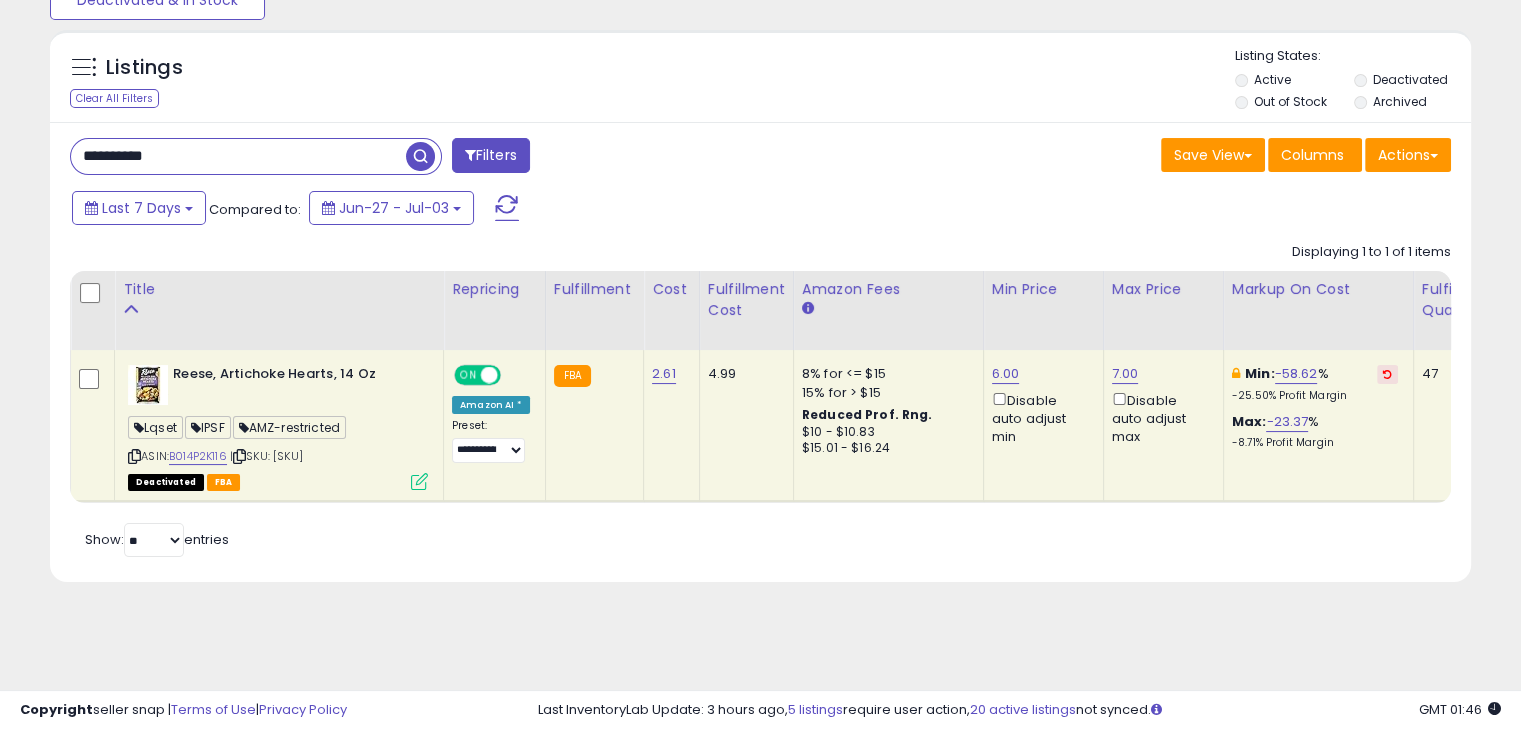 scroll, scrollTop: 0, scrollLeft: 169, axis: horizontal 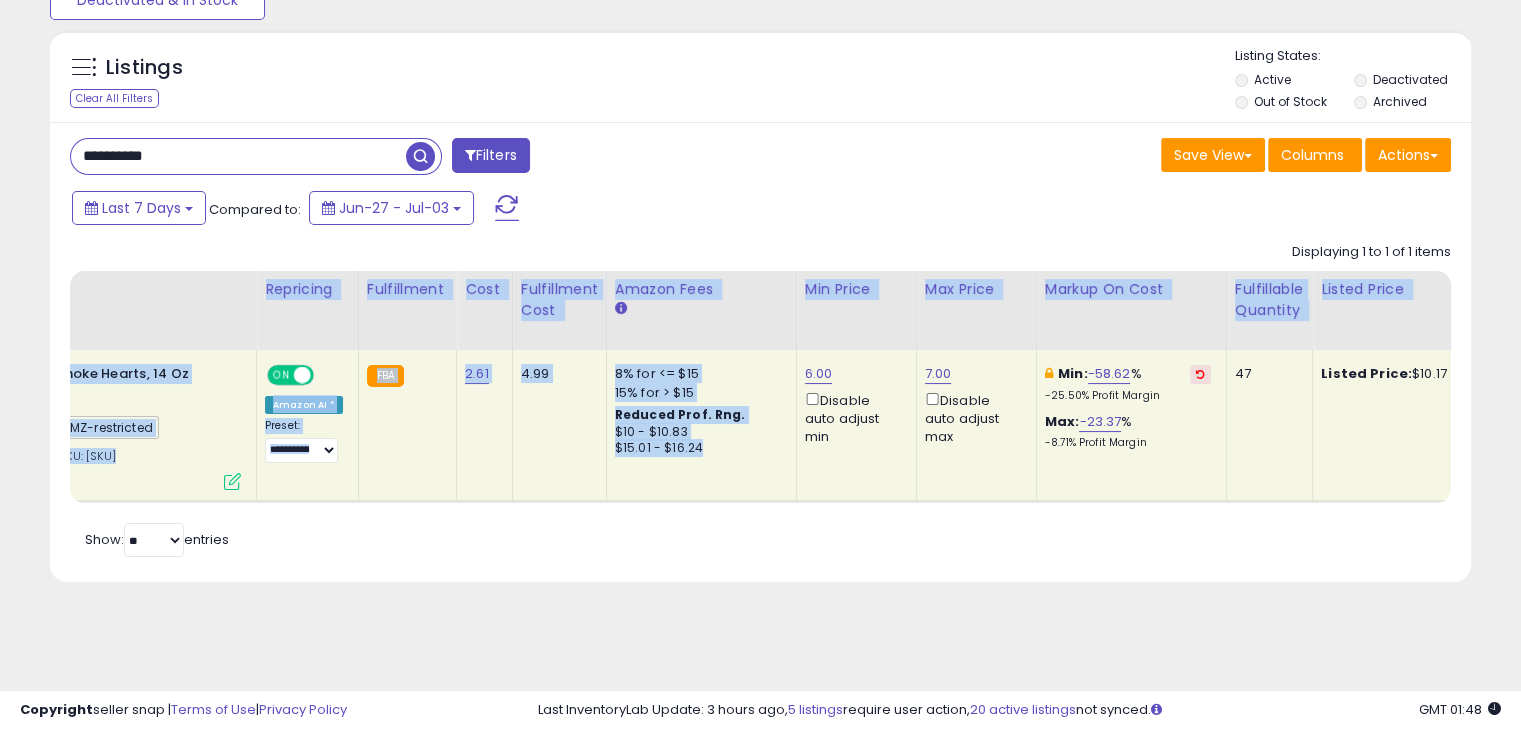 drag, startPoint x: 695, startPoint y: 513, endPoint x: 751, endPoint y: 524, distance: 57.070133 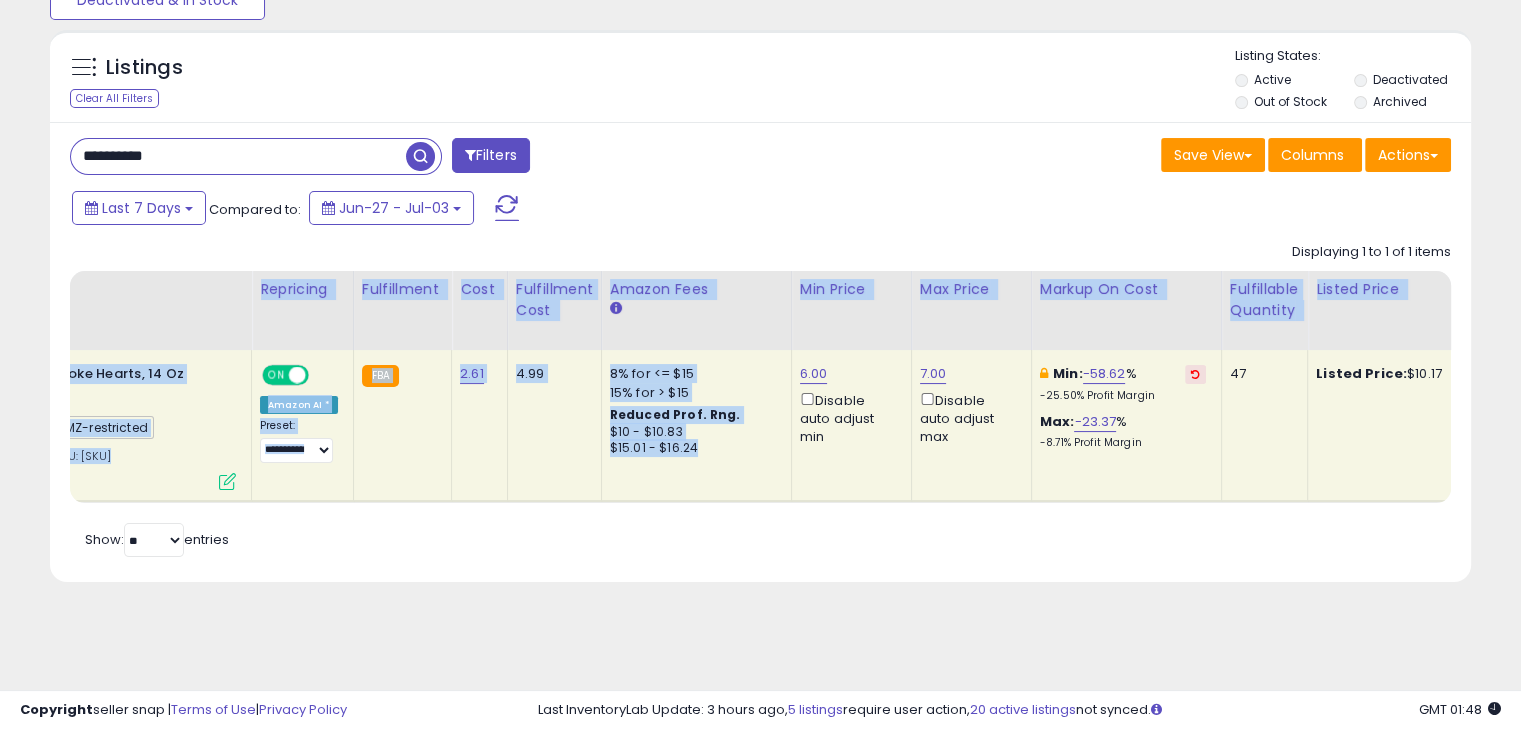 scroll, scrollTop: 0, scrollLeft: 236, axis: horizontal 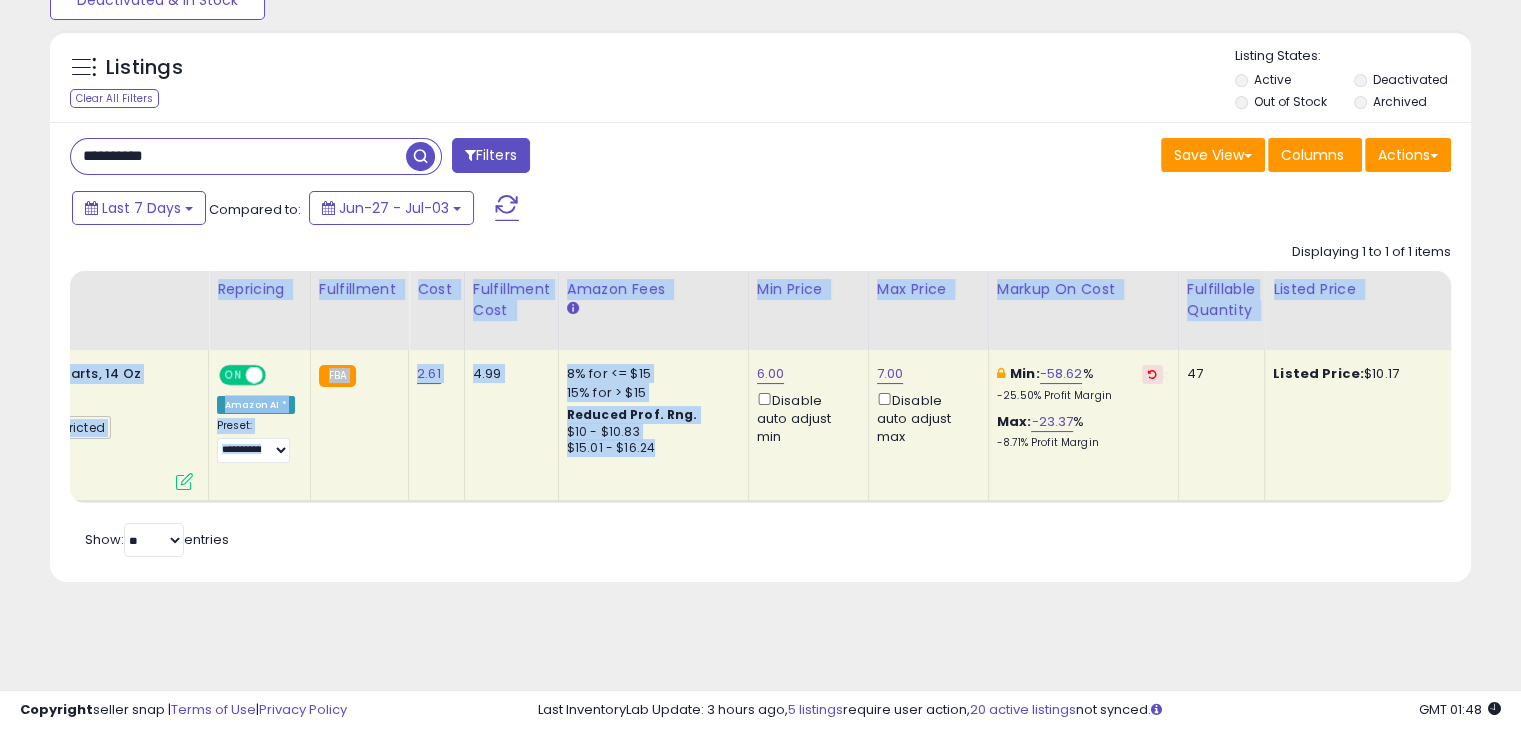 click on "Retrieving listings data..
Displaying 1 to 1 of 1 items
Title
Repricing" at bounding box center (760, 397) 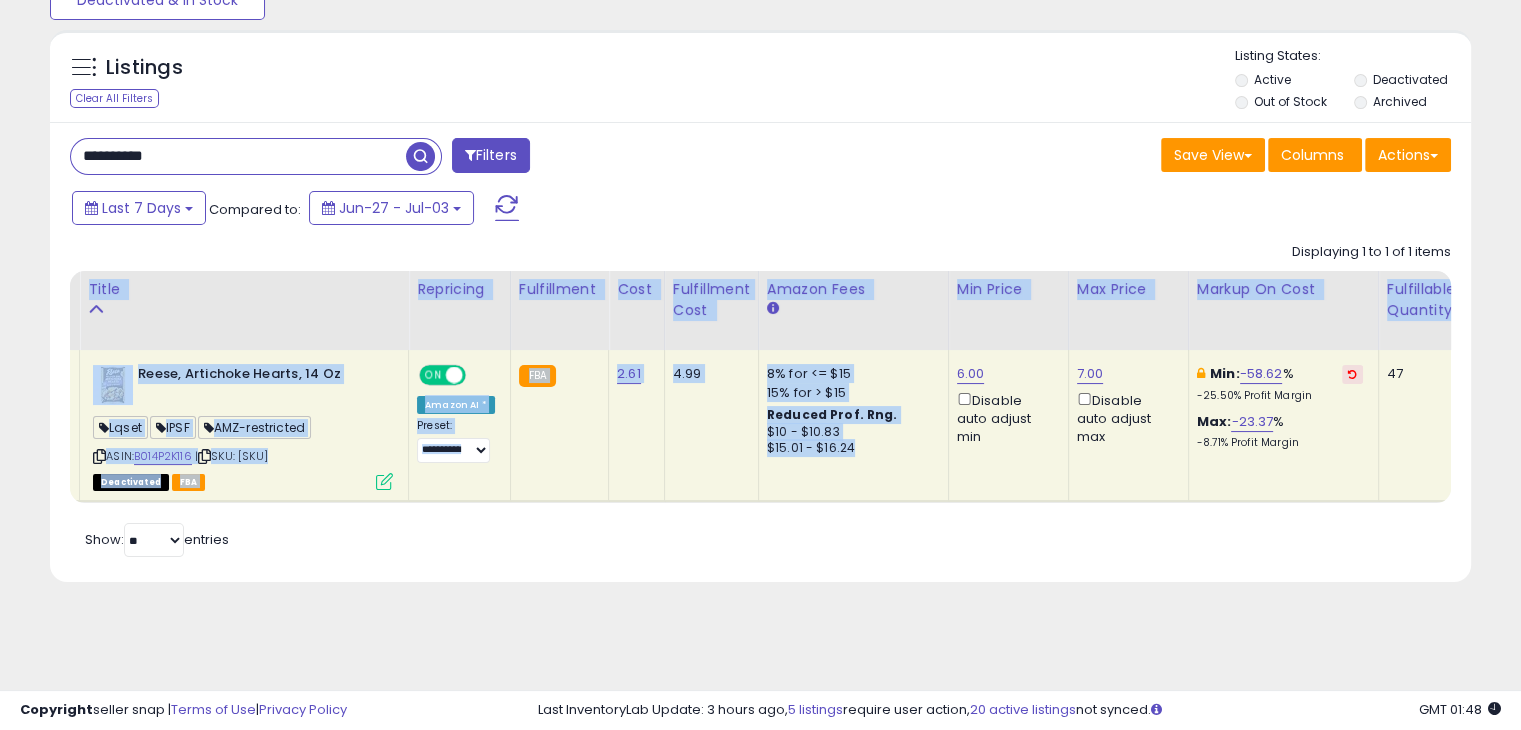 scroll, scrollTop: 0, scrollLeft: 0, axis: both 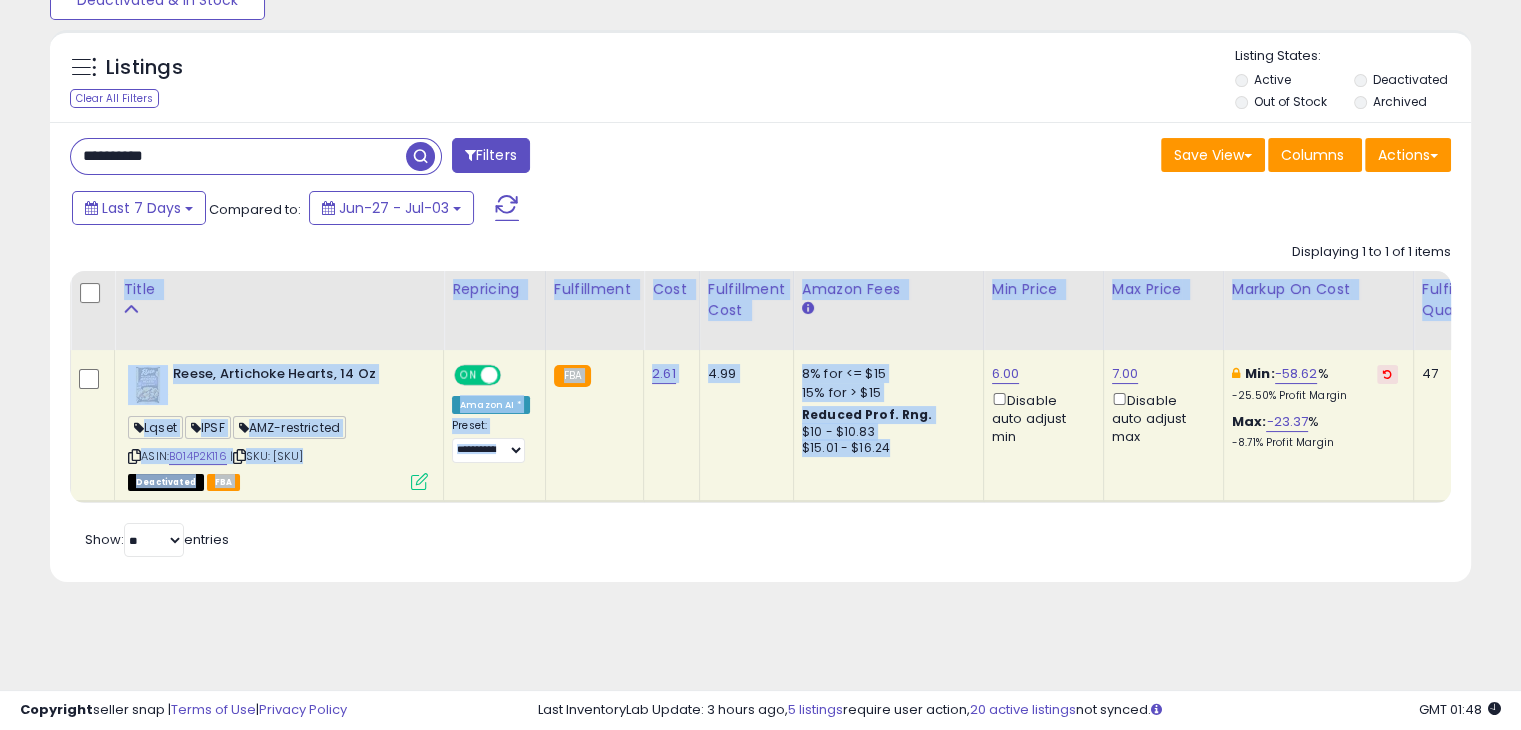 click on "**********" at bounding box center (760, 352) 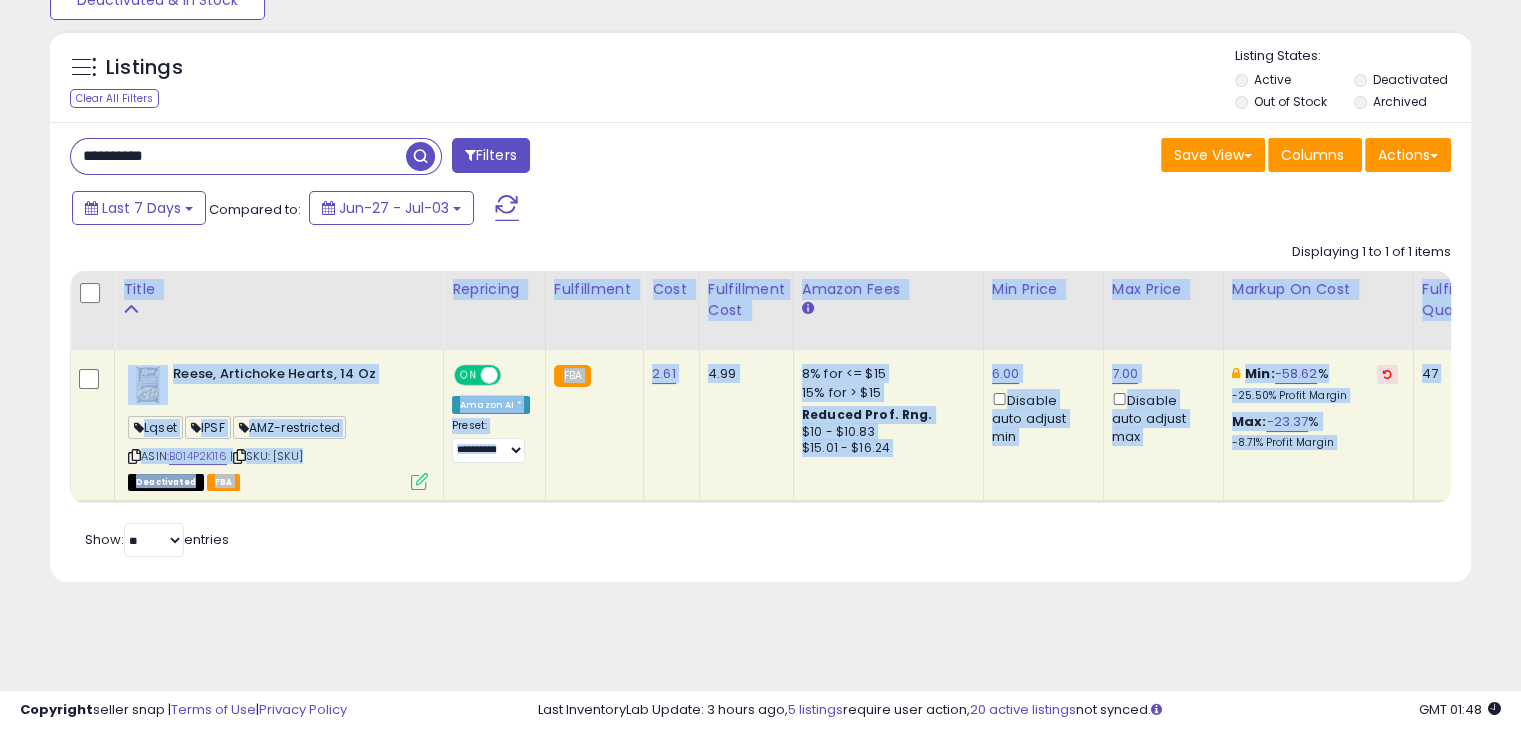 click on "**********" at bounding box center (760, 352) 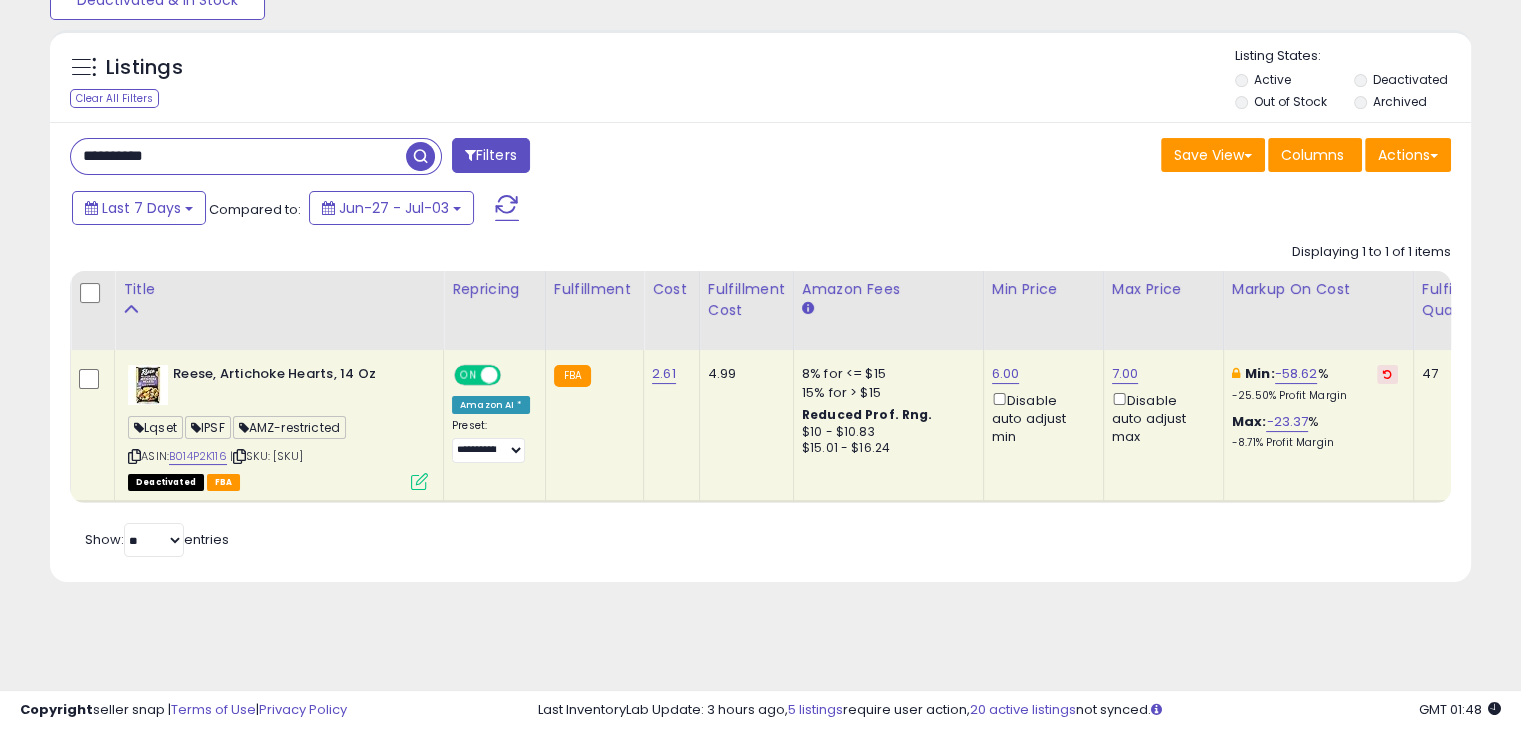 click on "**********" at bounding box center [238, 156] 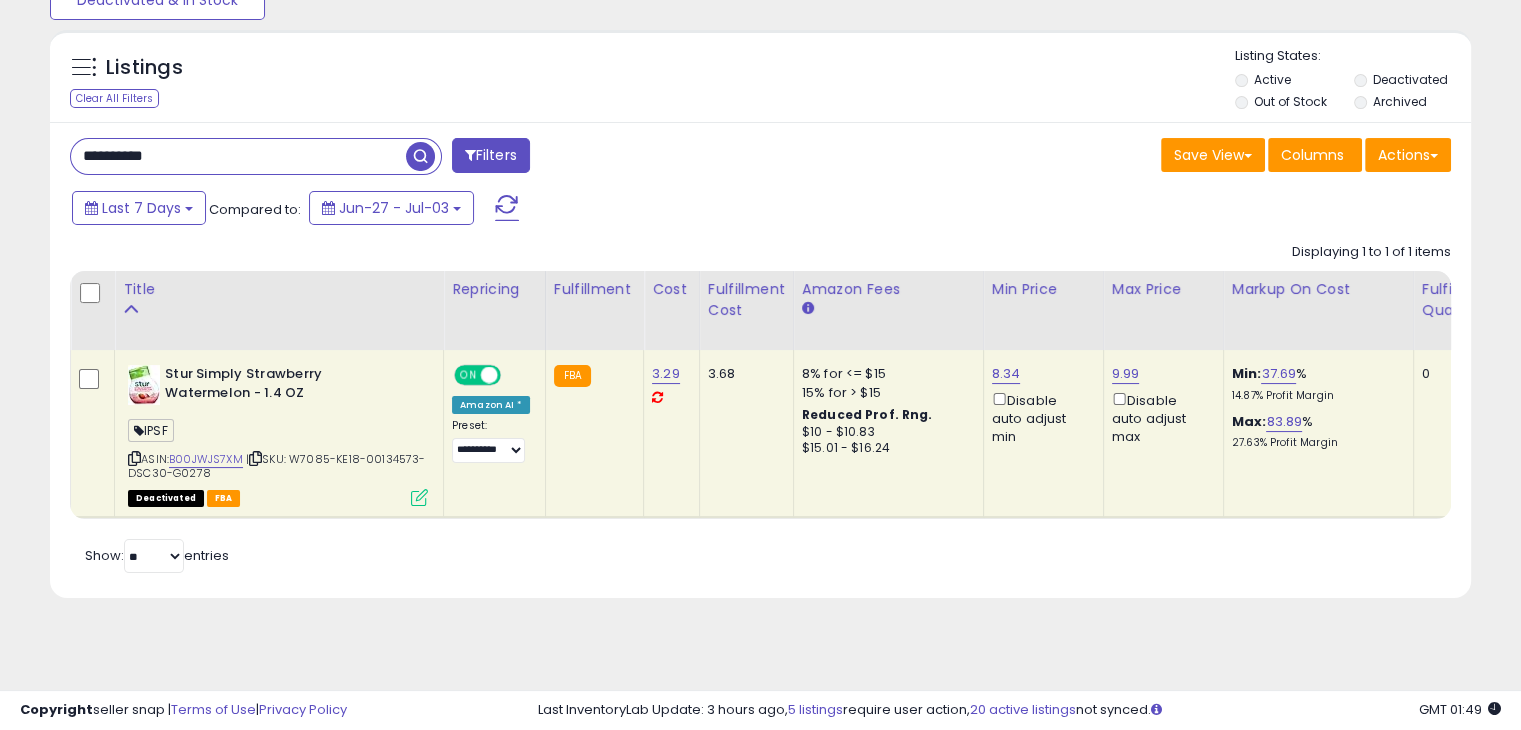 click at bounding box center (255, 458) 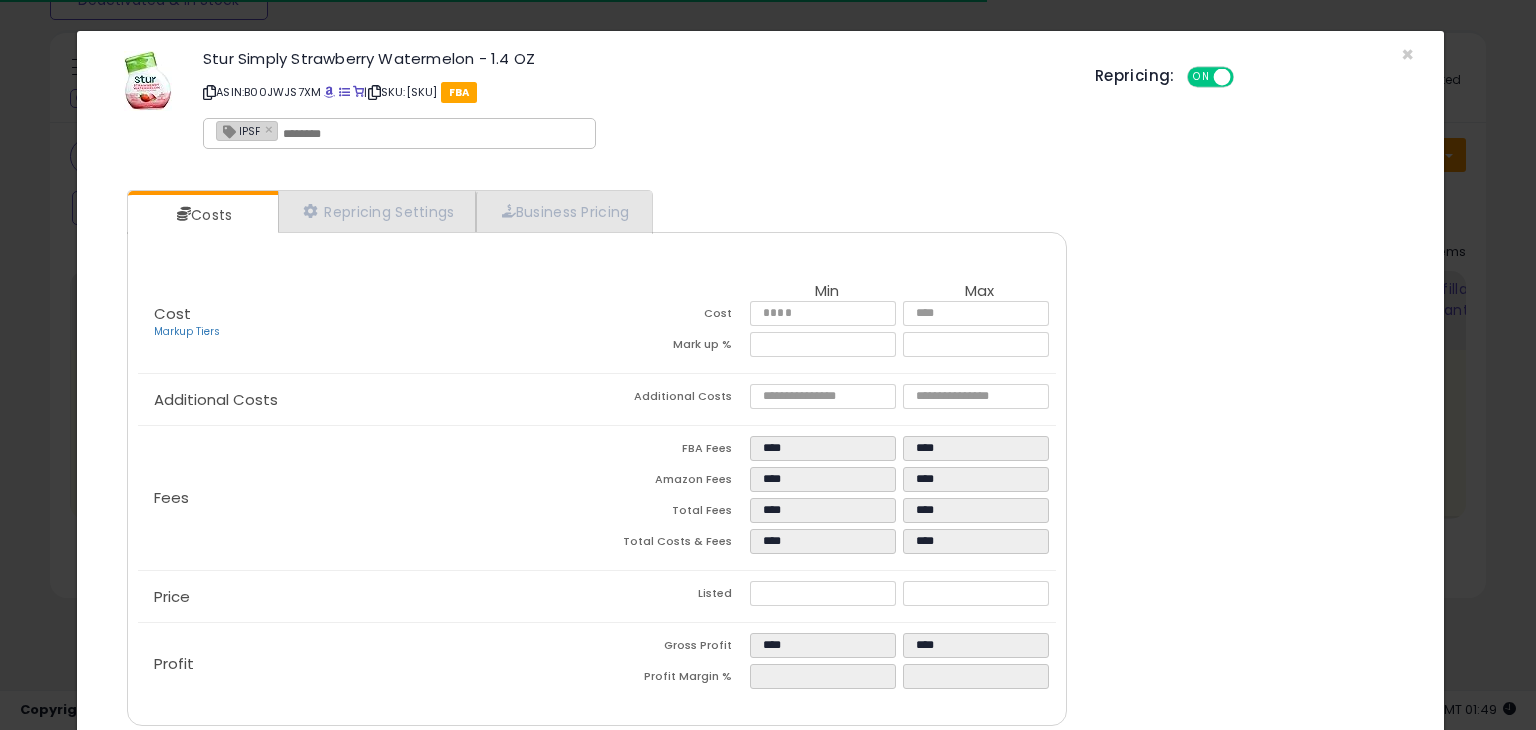 click on "×" at bounding box center [271, 129] 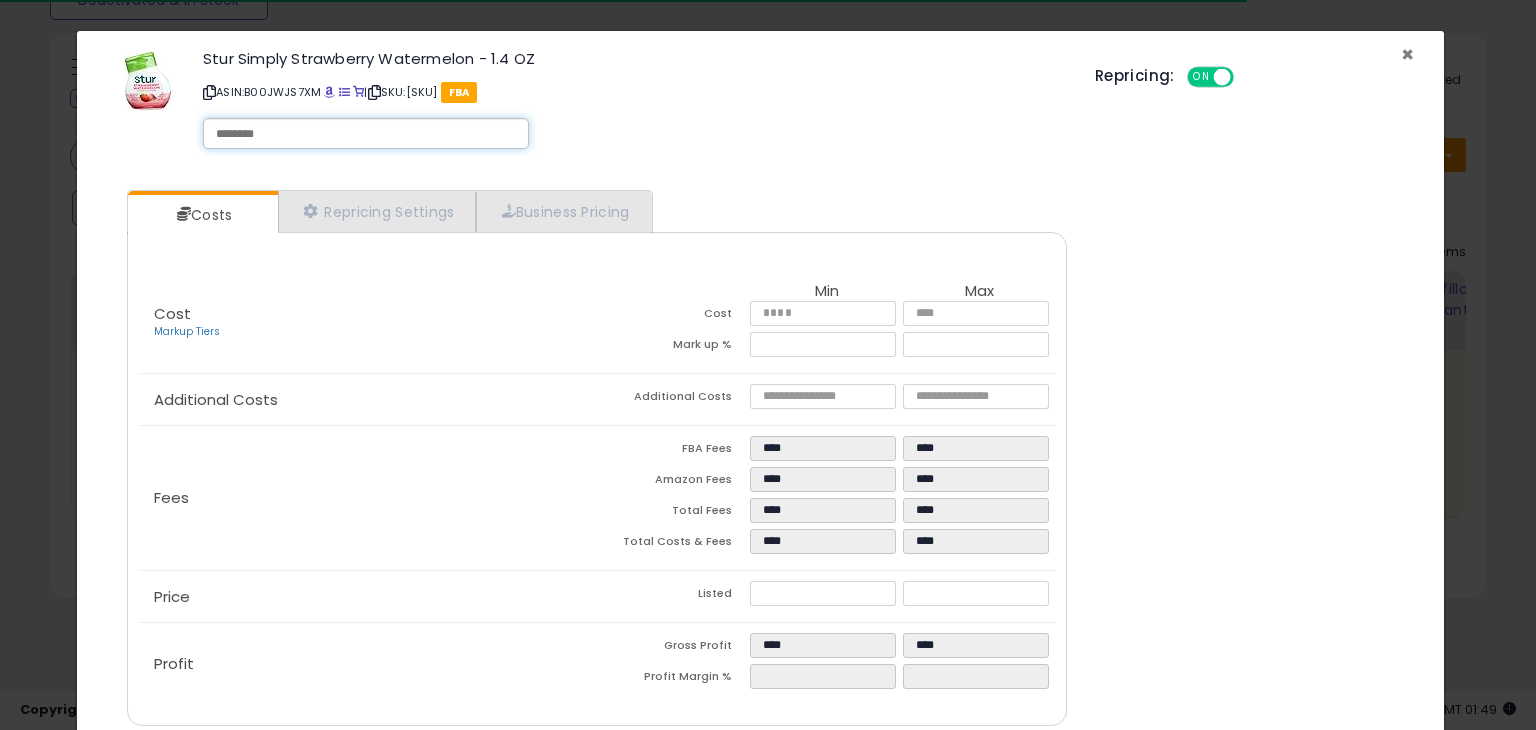 click on "×" at bounding box center [1407, 54] 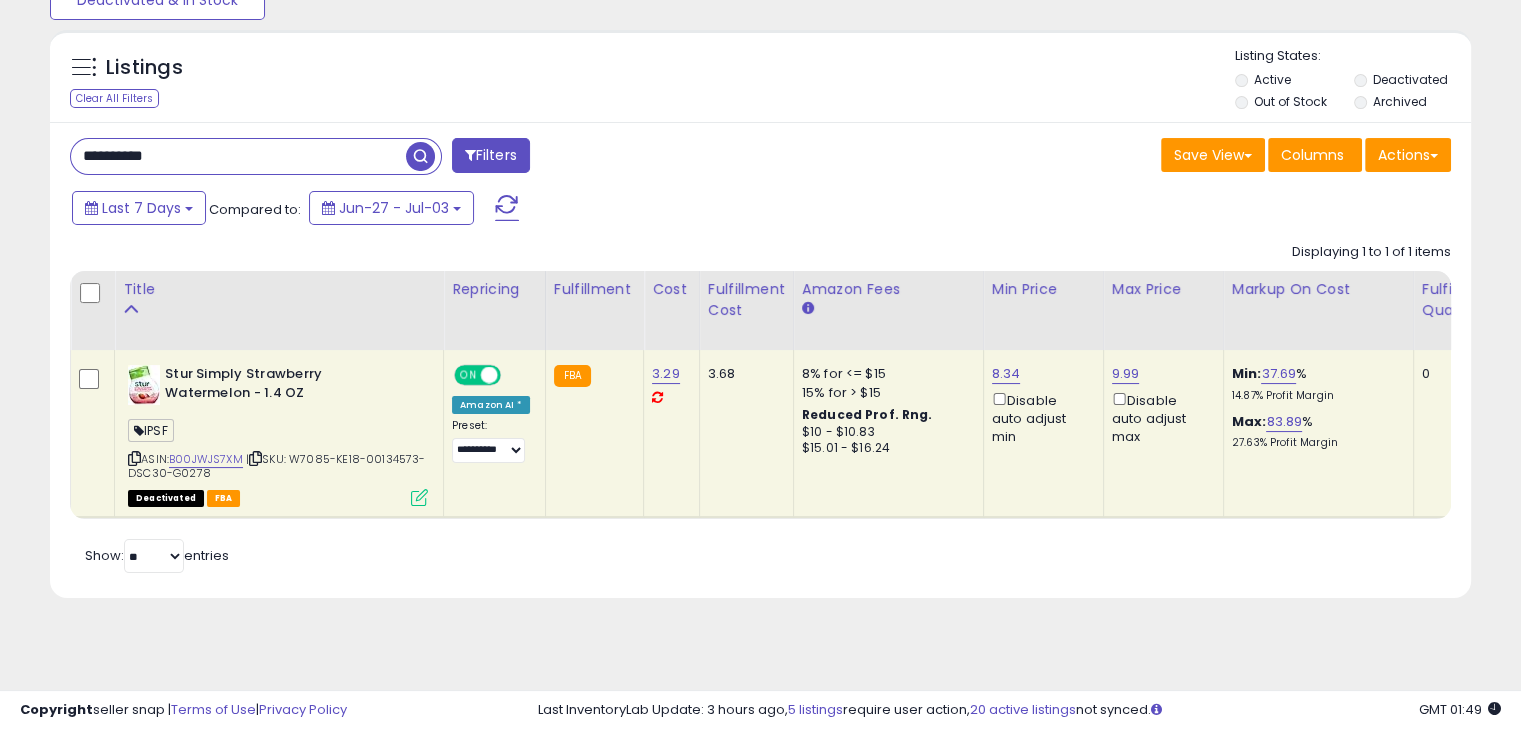 click at bounding box center [419, 497] 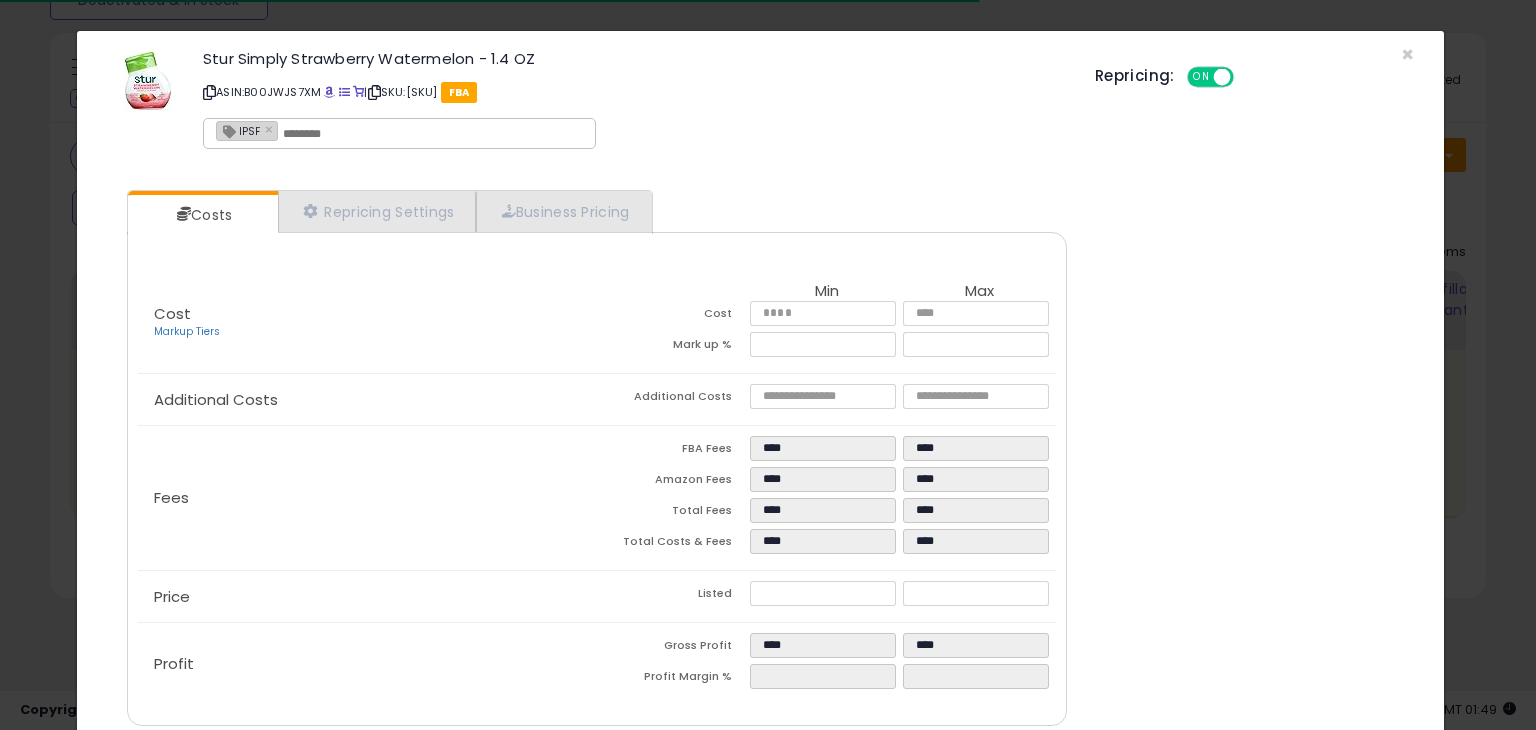 click at bounding box center [433, 134] 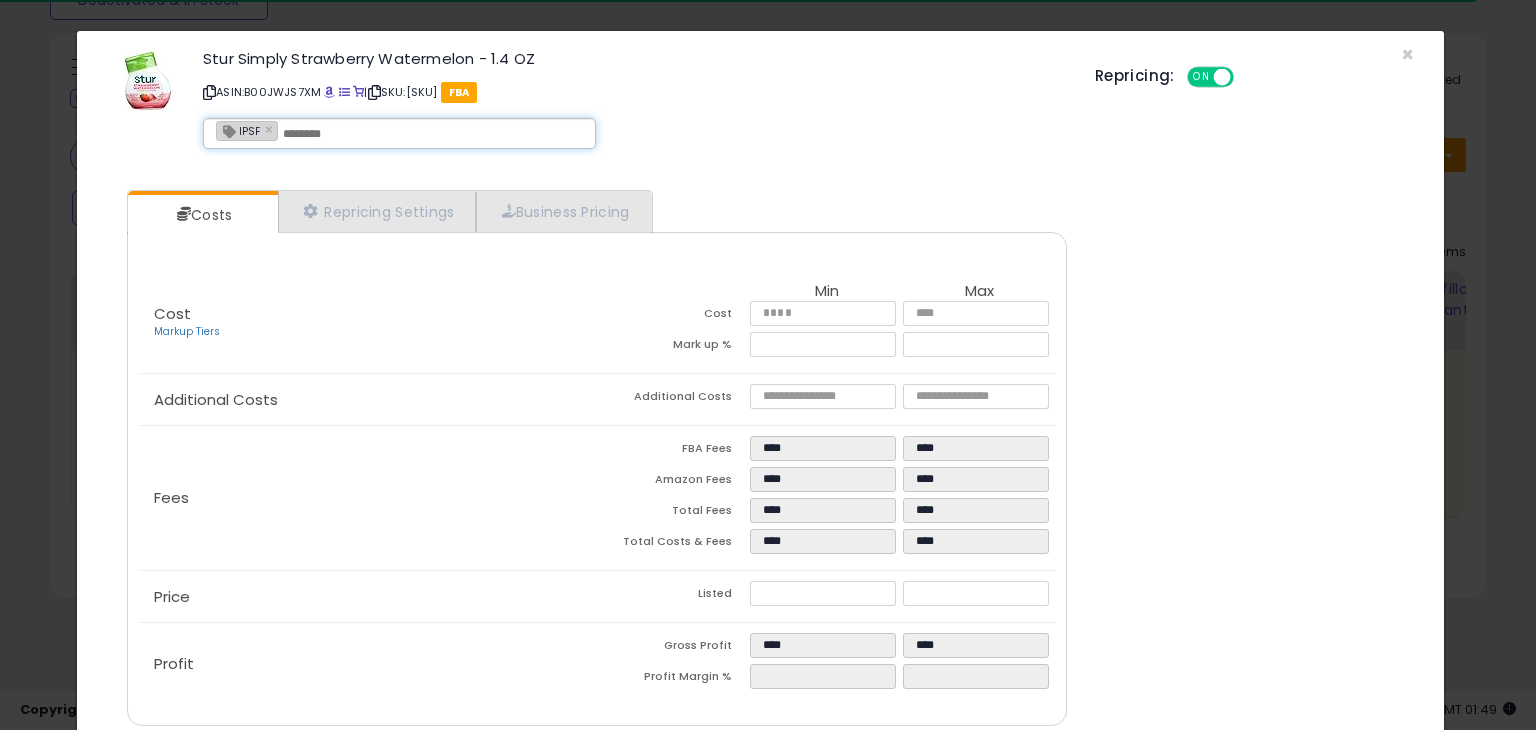 paste on "**********" 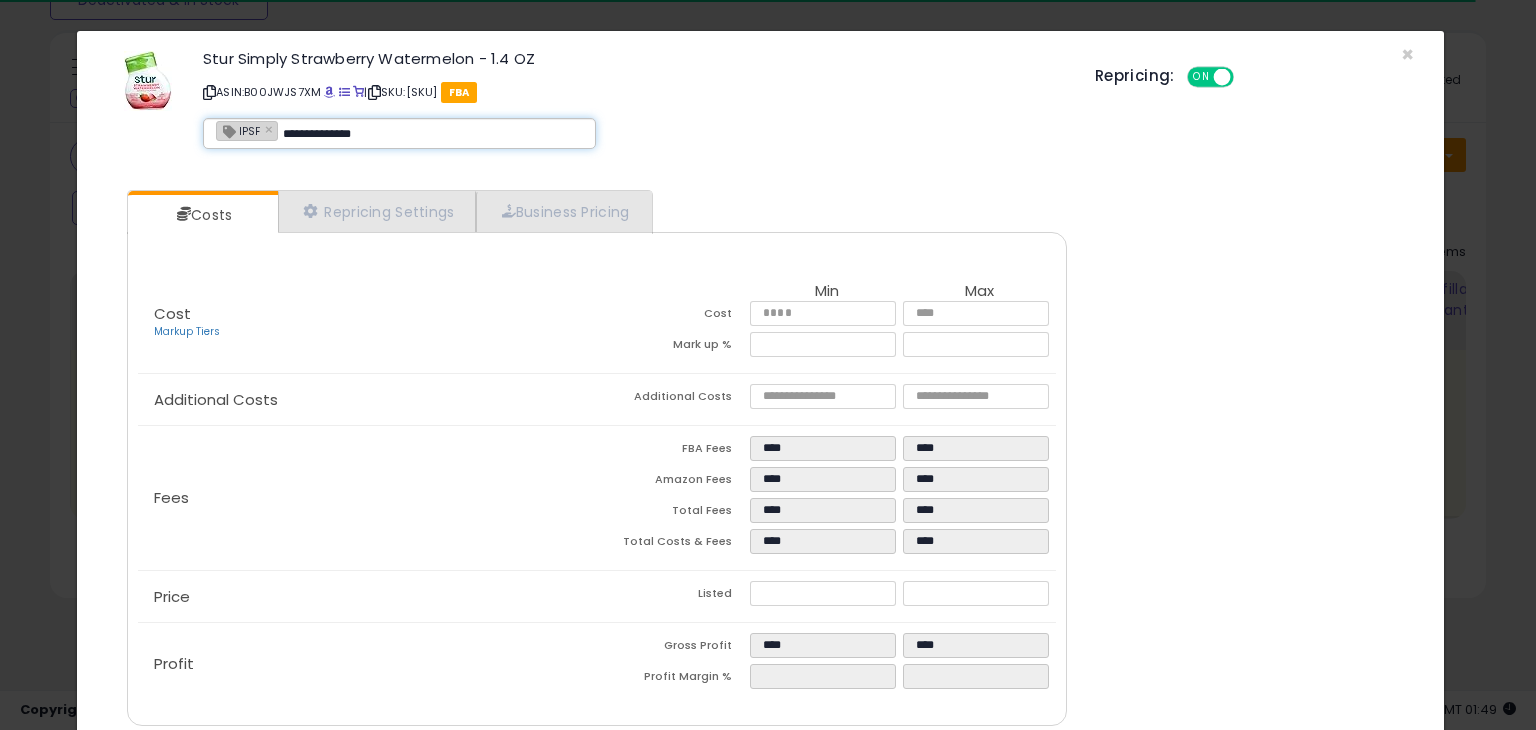 type on "**********" 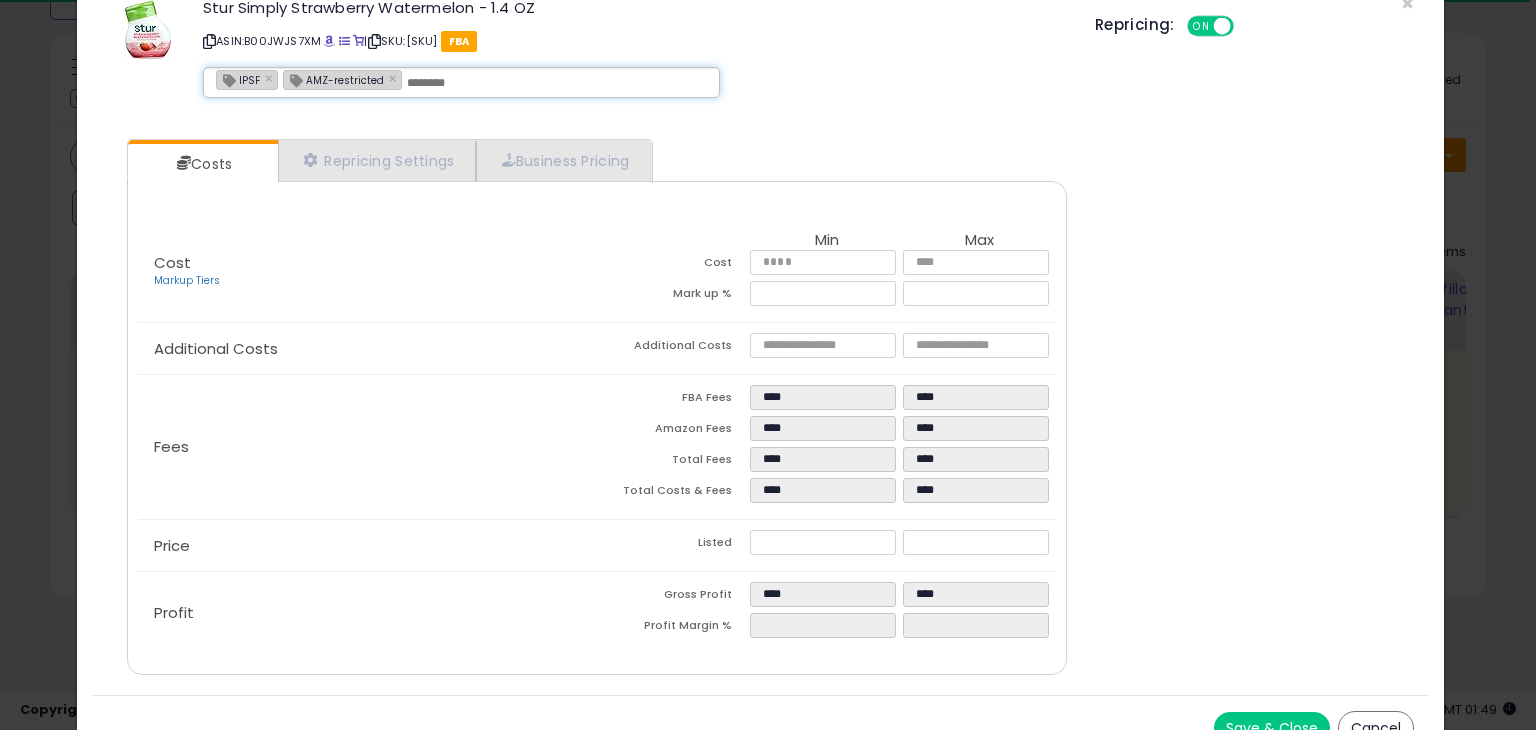 scroll, scrollTop: 79, scrollLeft: 0, axis: vertical 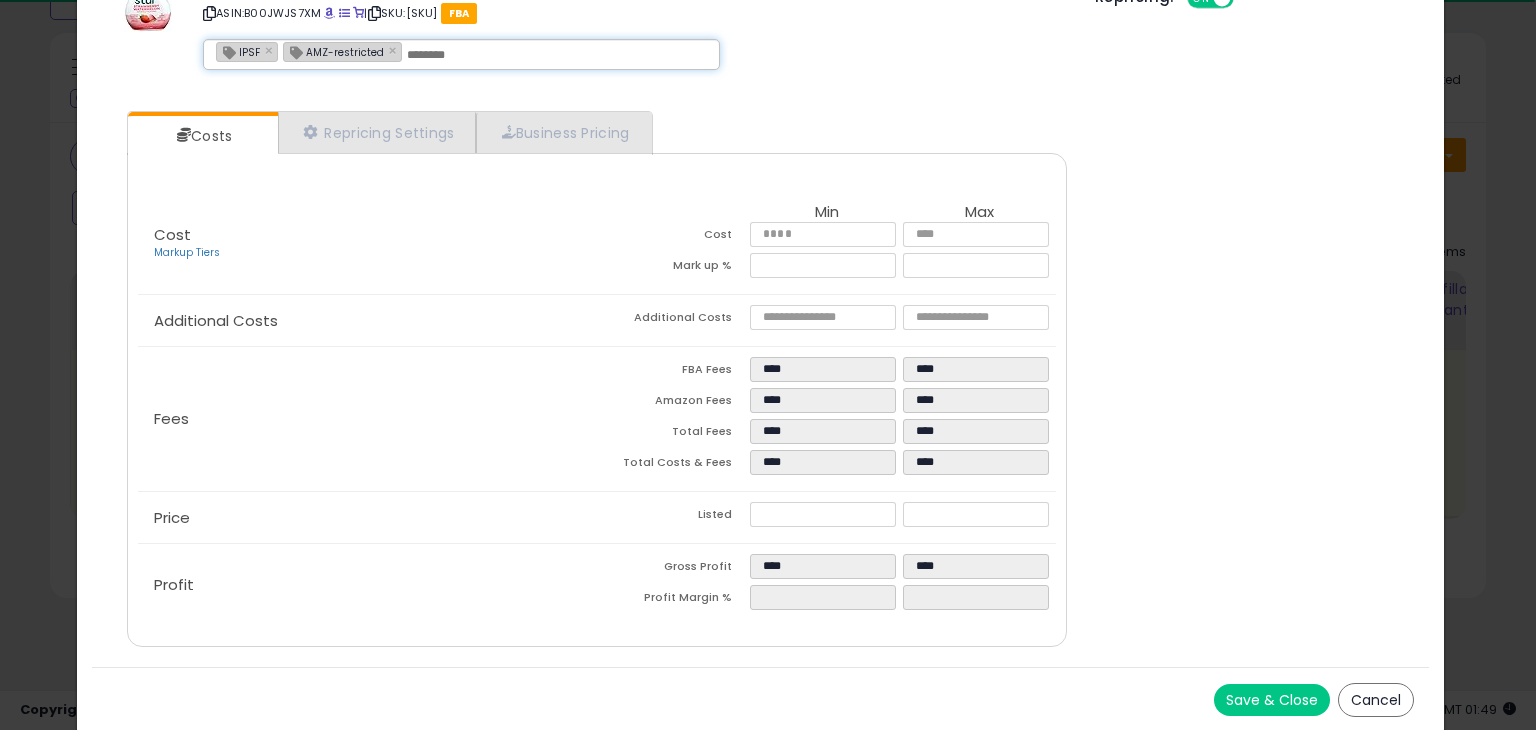 click on "Save & Close" at bounding box center (1272, 700) 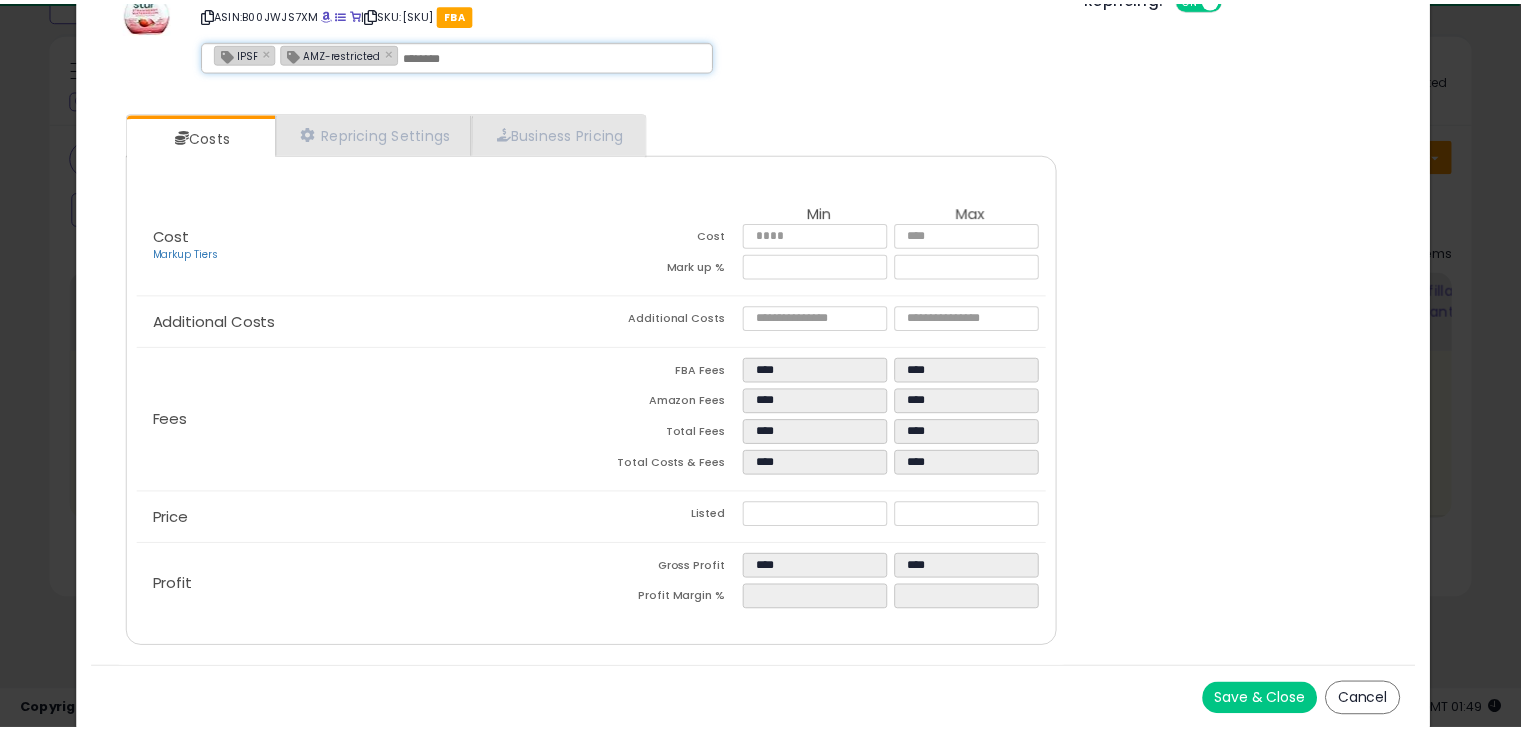 scroll, scrollTop: 0, scrollLeft: 0, axis: both 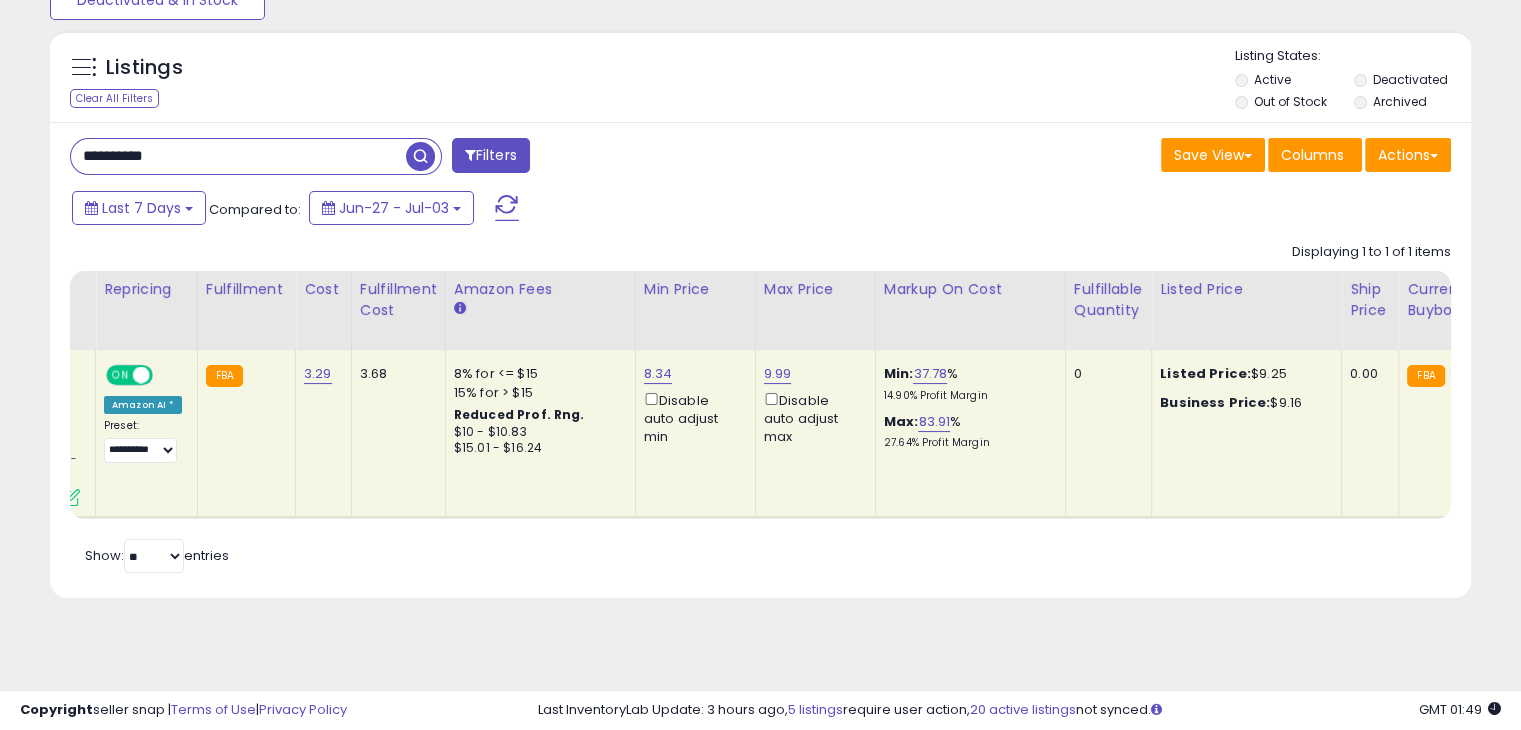 drag, startPoint x: 718, startPoint y: 554, endPoint x: 568, endPoint y: 537, distance: 150.96027 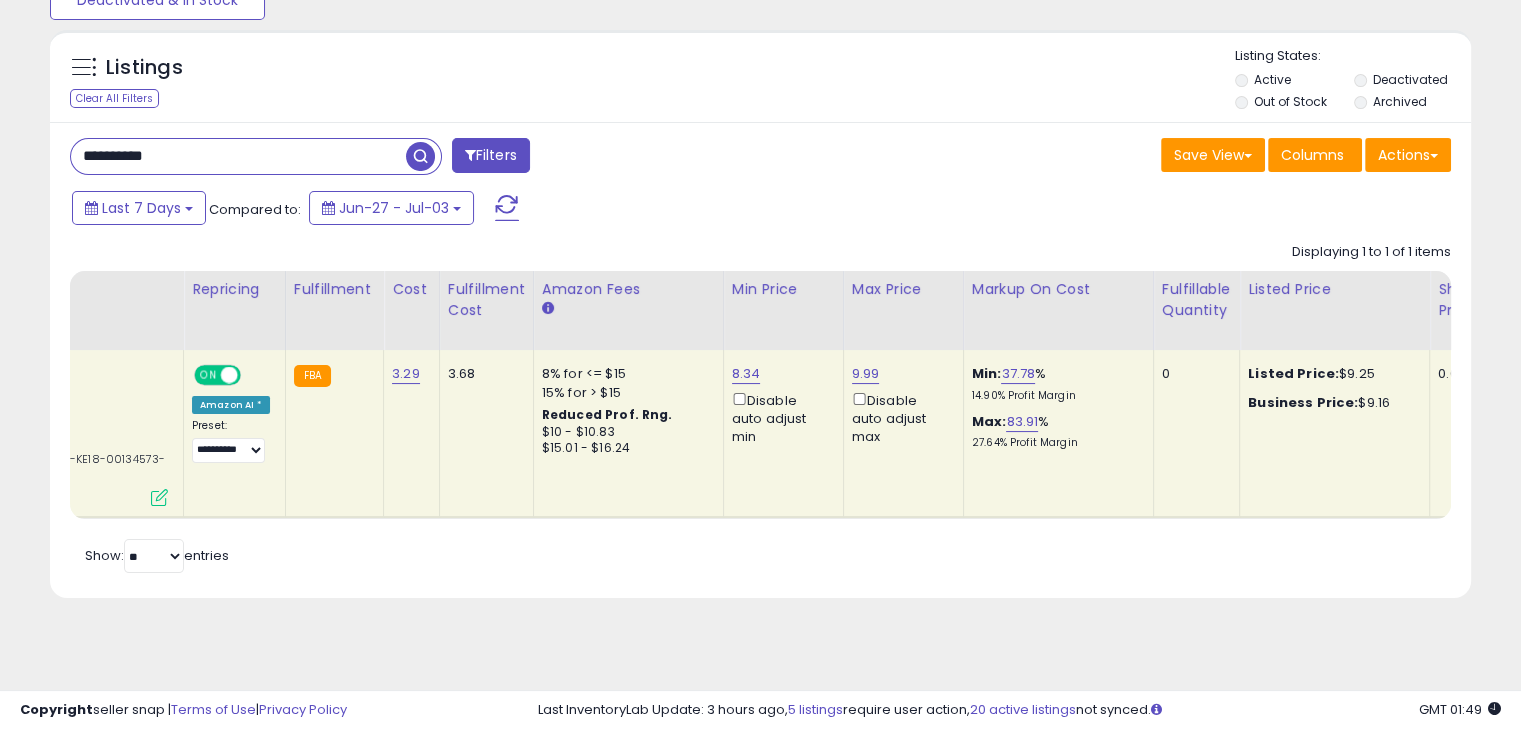 scroll, scrollTop: 0, scrollLeft: 182, axis: horizontal 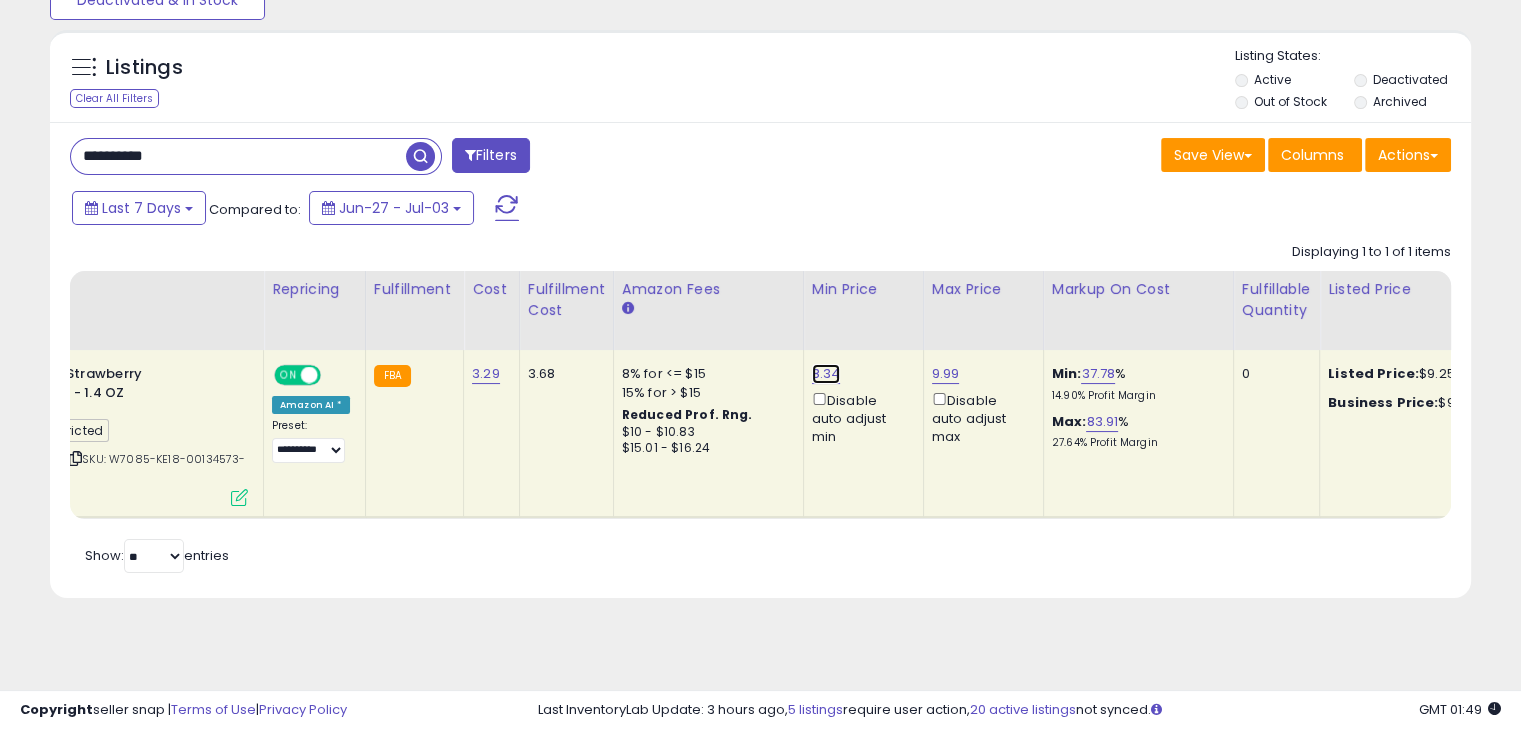 click on "8.34" at bounding box center [826, 374] 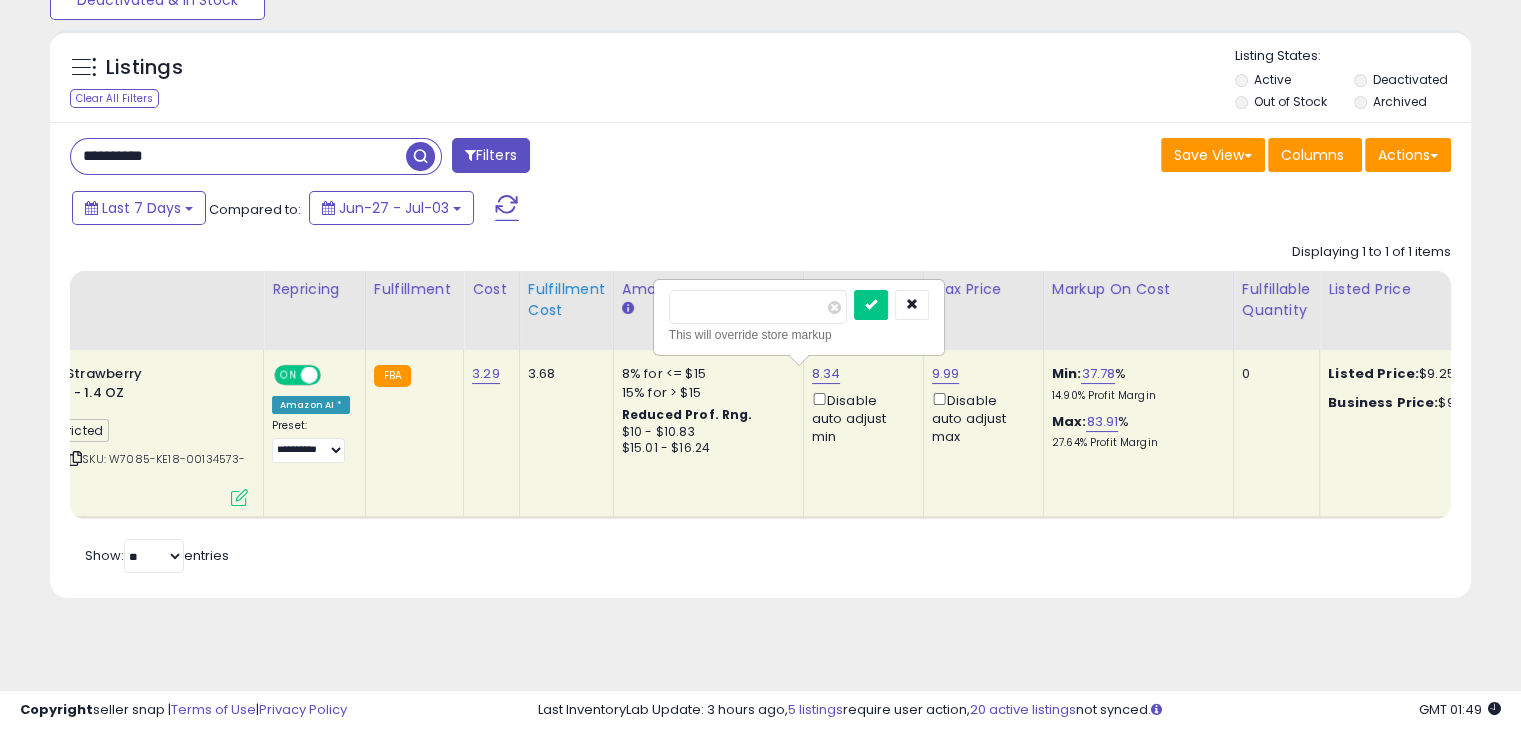 drag, startPoint x: 761, startPoint y: 304, endPoint x: 558, endPoint y: 337, distance: 205.66478 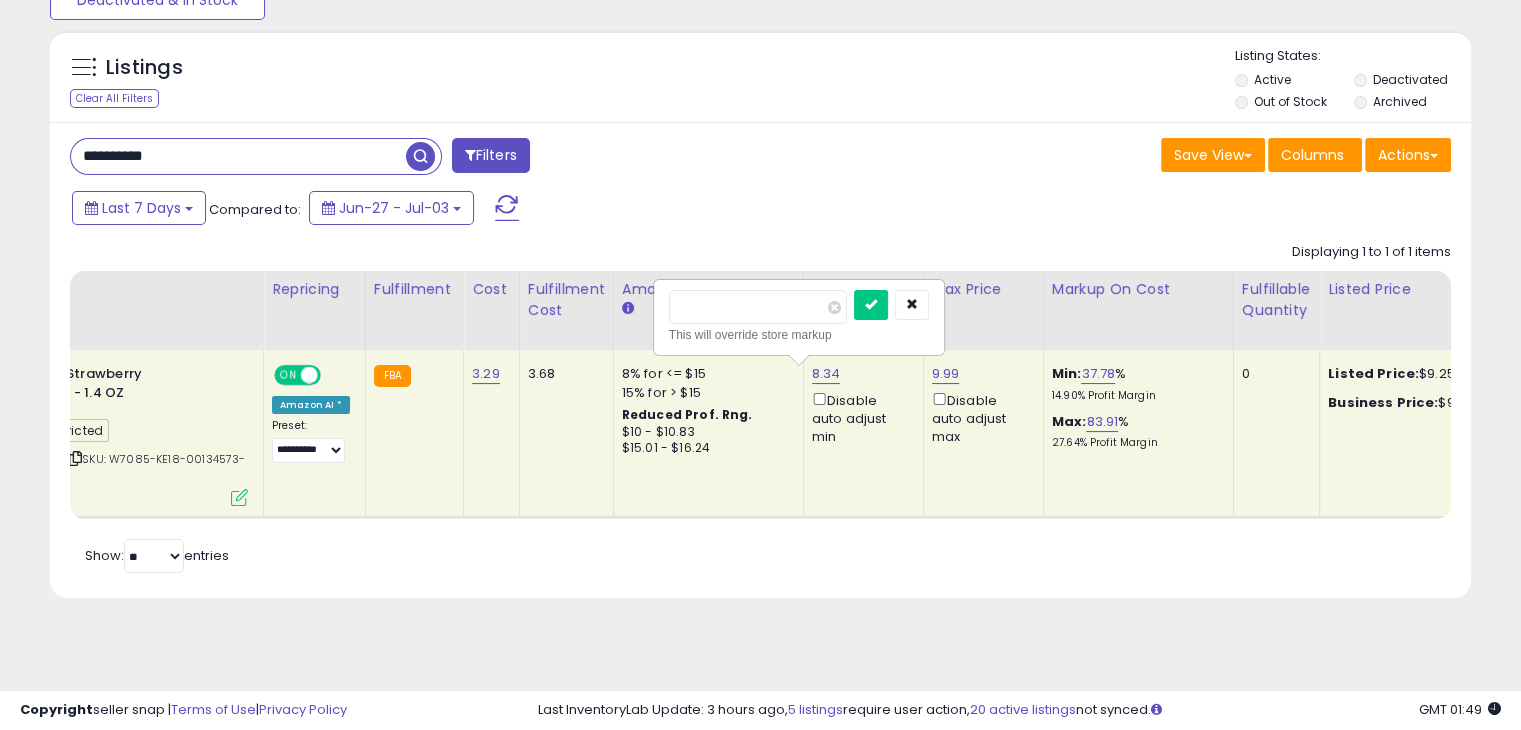 type on "*" 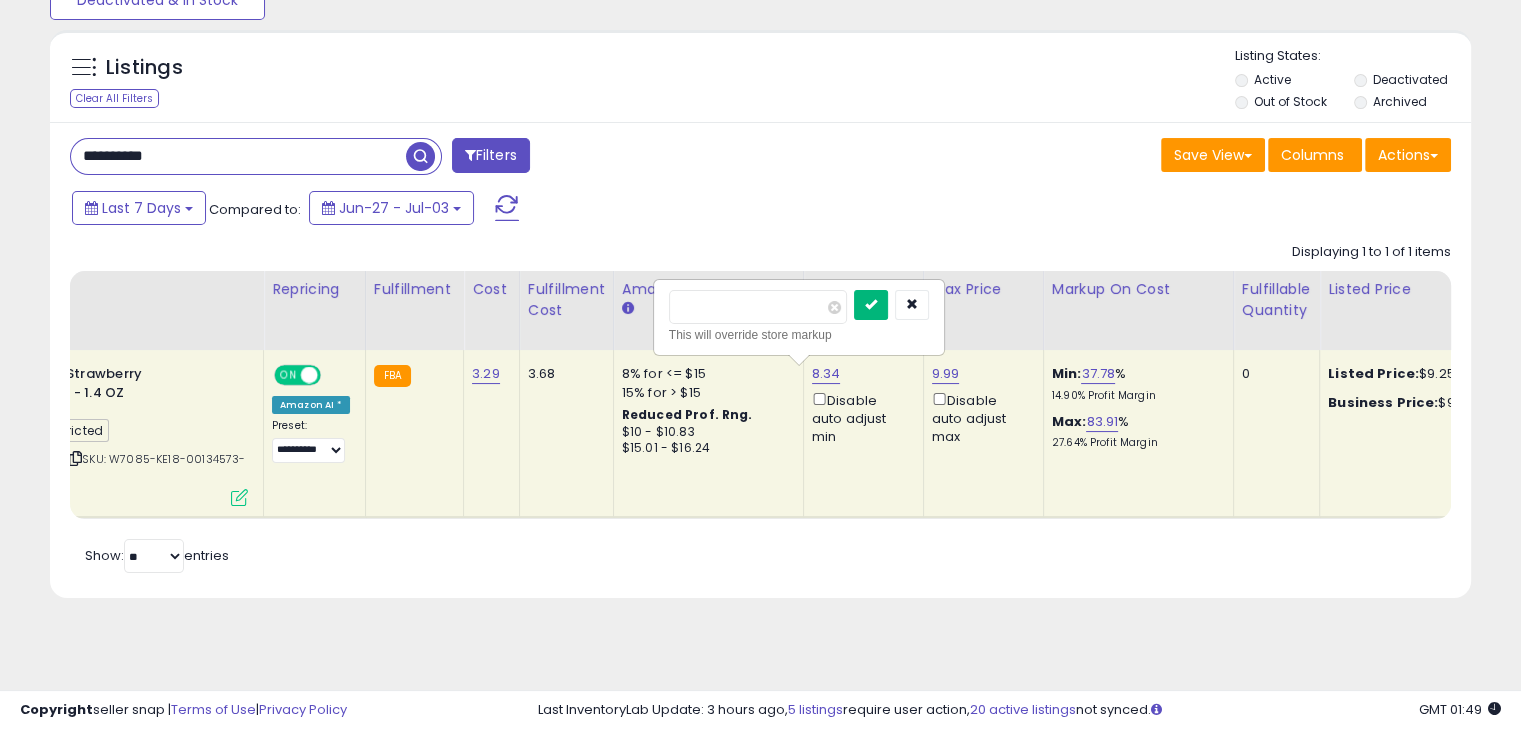 click at bounding box center (871, 304) 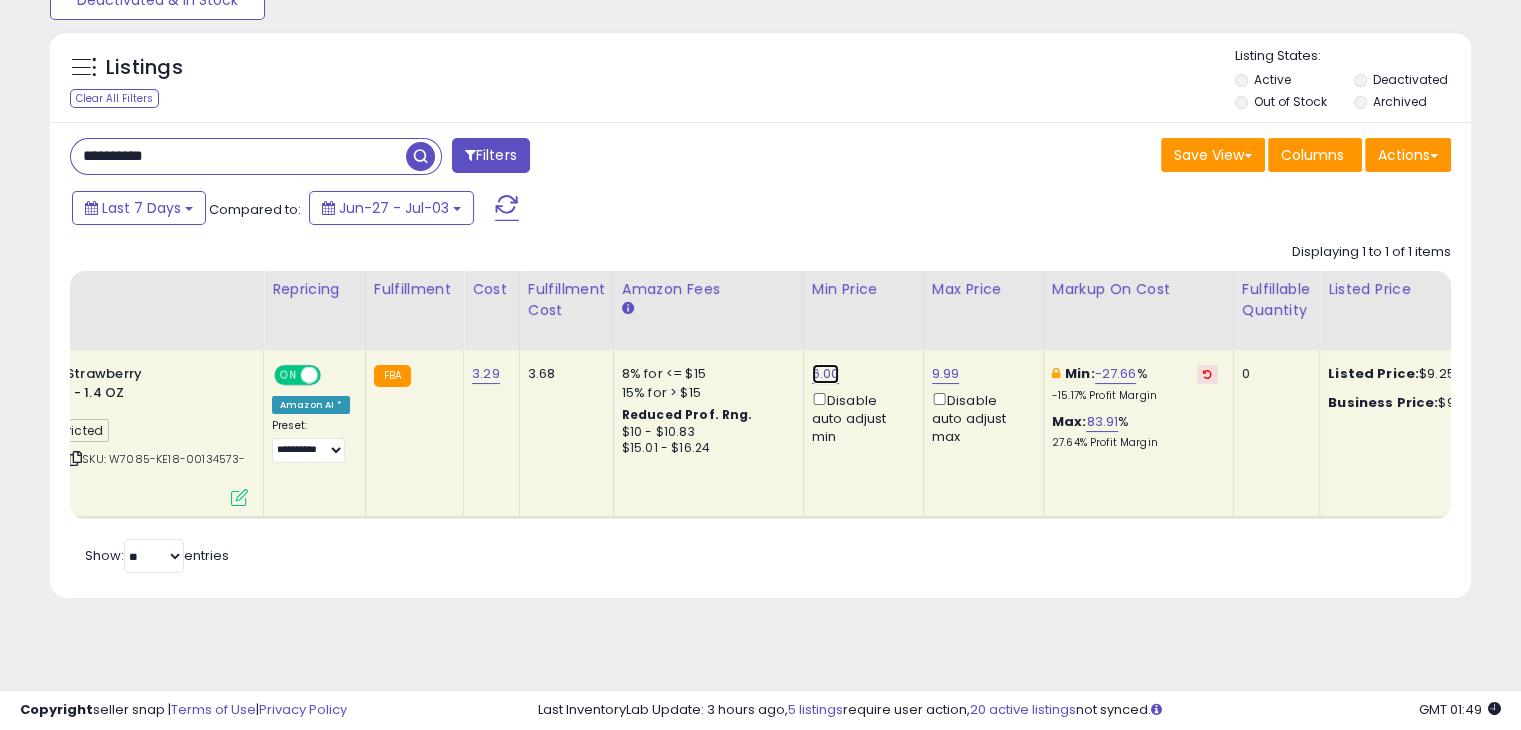 click on "6.00" at bounding box center [826, 374] 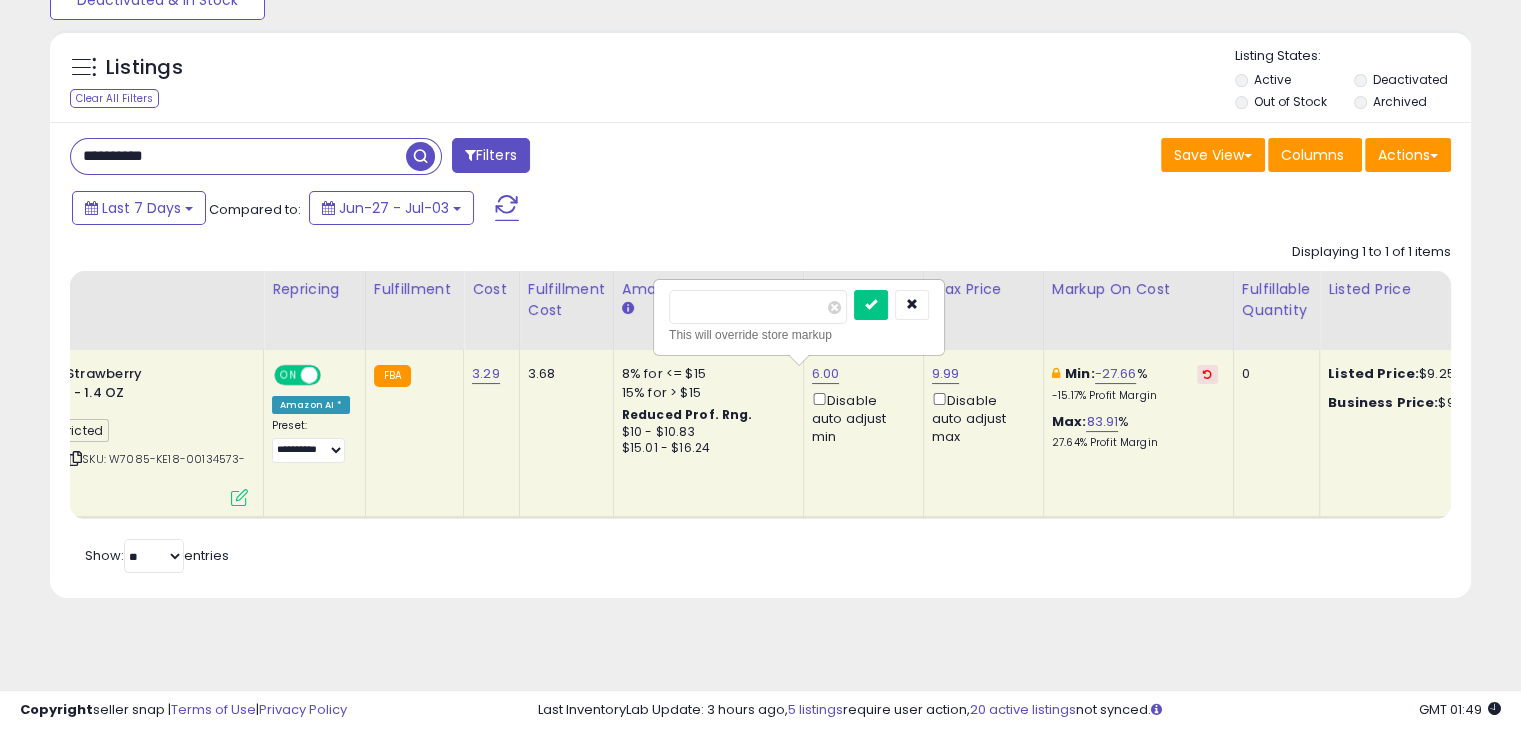 drag, startPoint x: 726, startPoint y: 309, endPoint x: 629, endPoint y: 300, distance: 97.41663 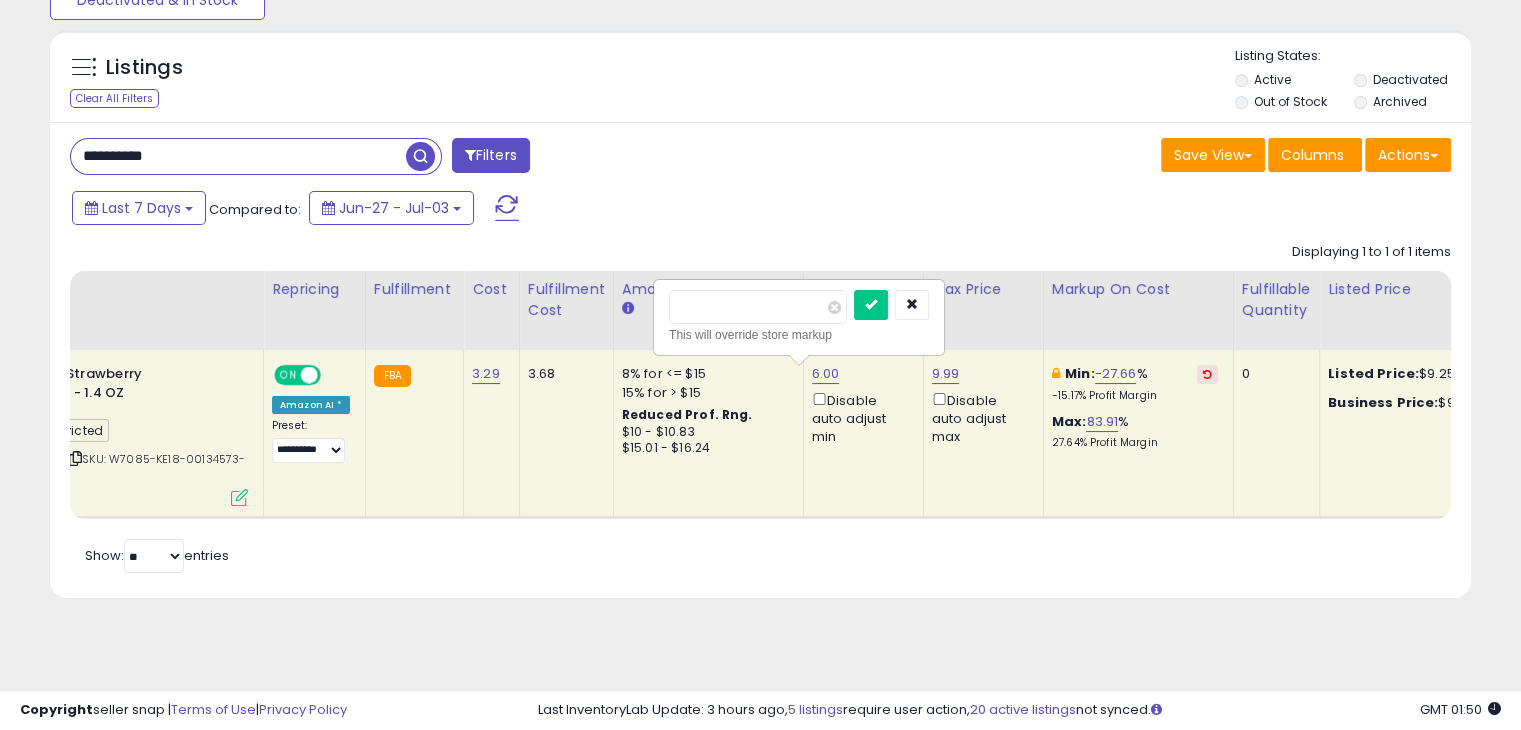 click at bounding box center [871, 305] 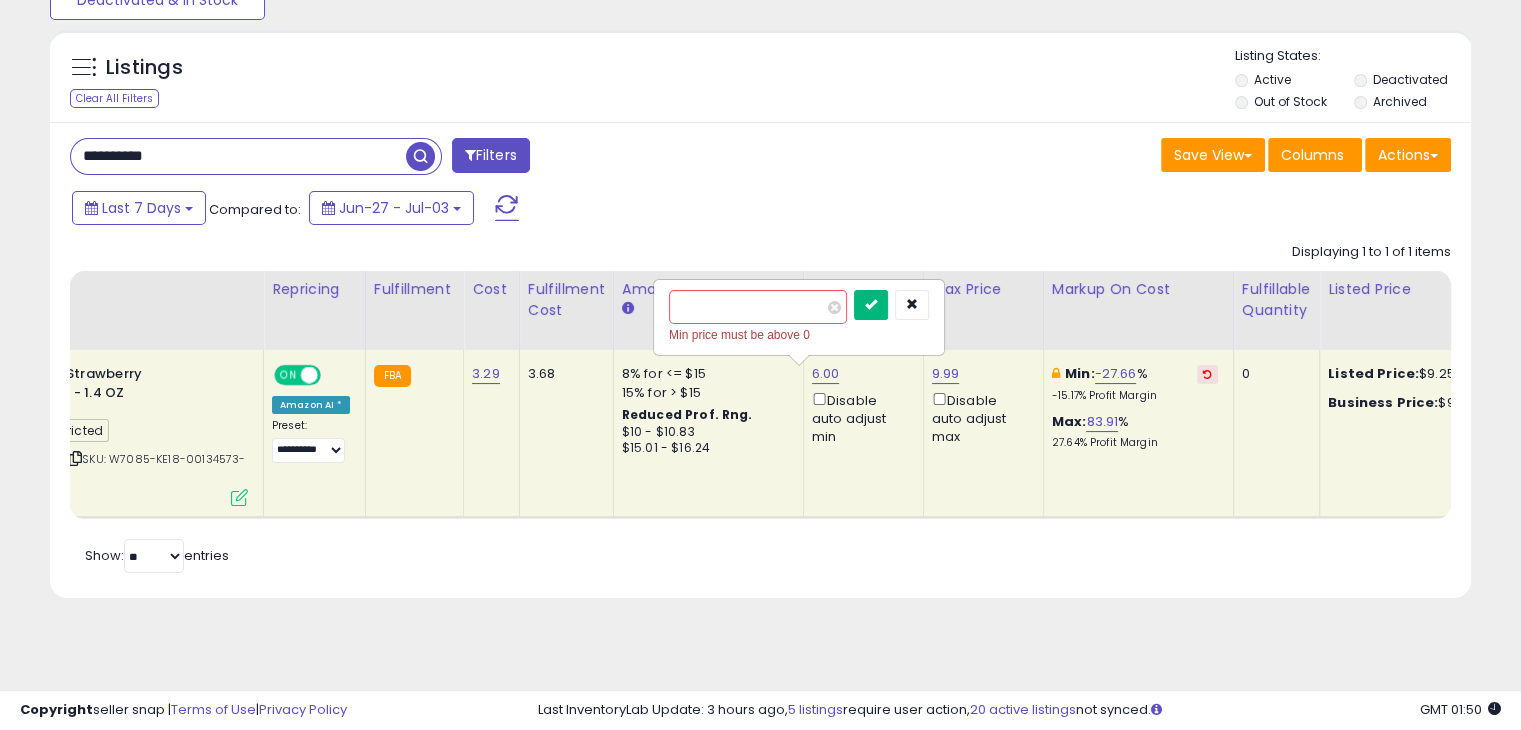 type on "***" 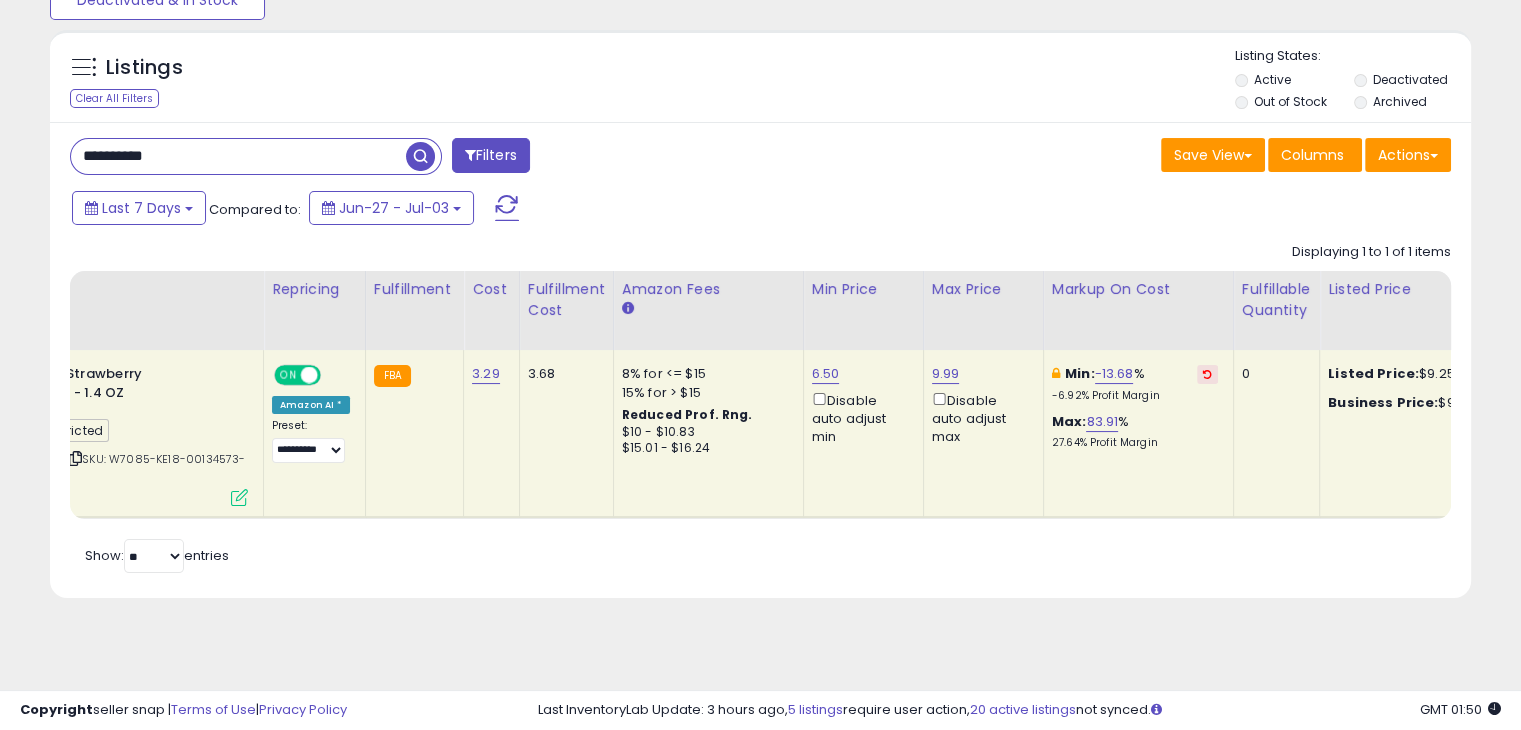click on "6.50  Disable auto adjust min" at bounding box center (860, 405) 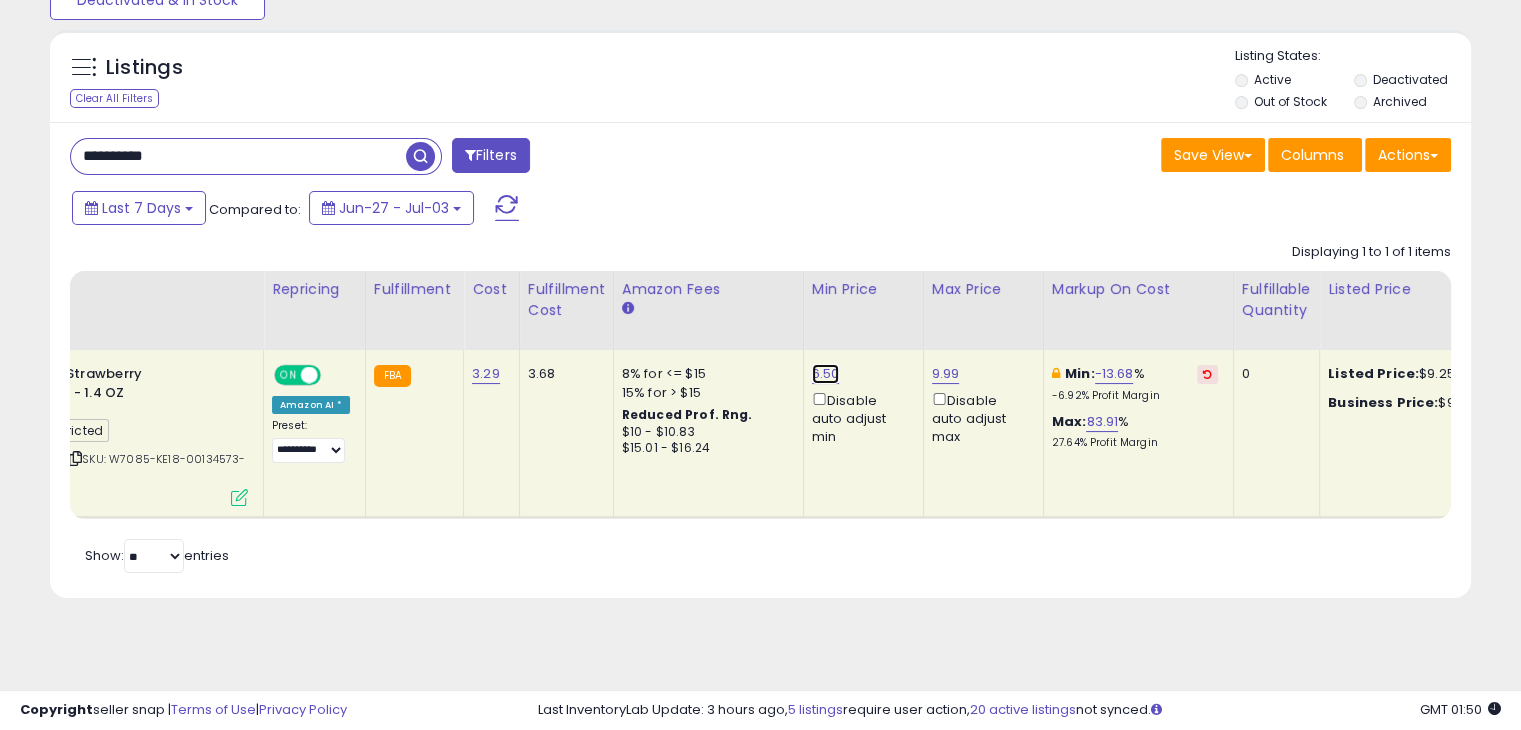 click on "6.50" at bounding box center [826, 374] 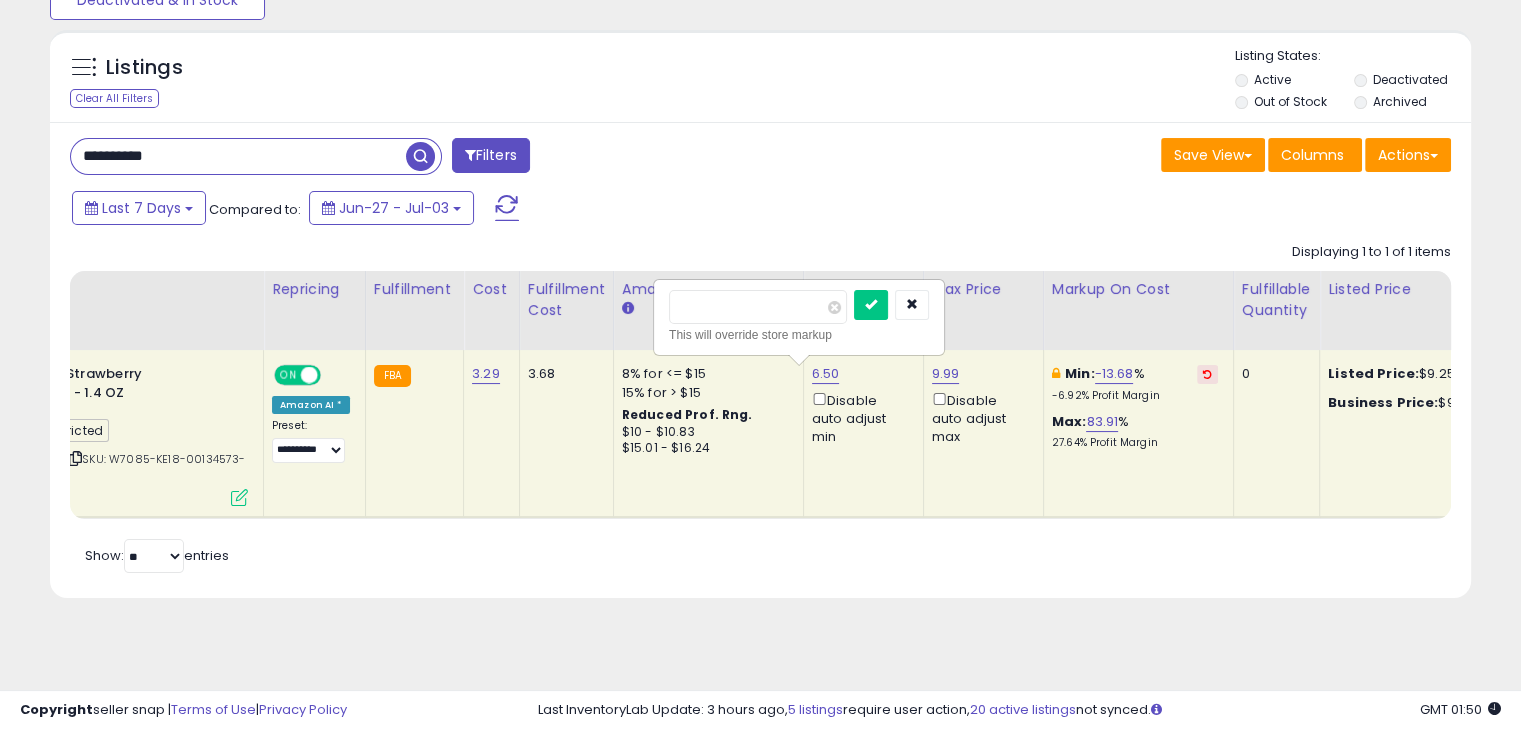 drag, startPoint x: 715, startPoint y: 312, endPoint x: 645, endPoint y: 303, distance: 70.5762 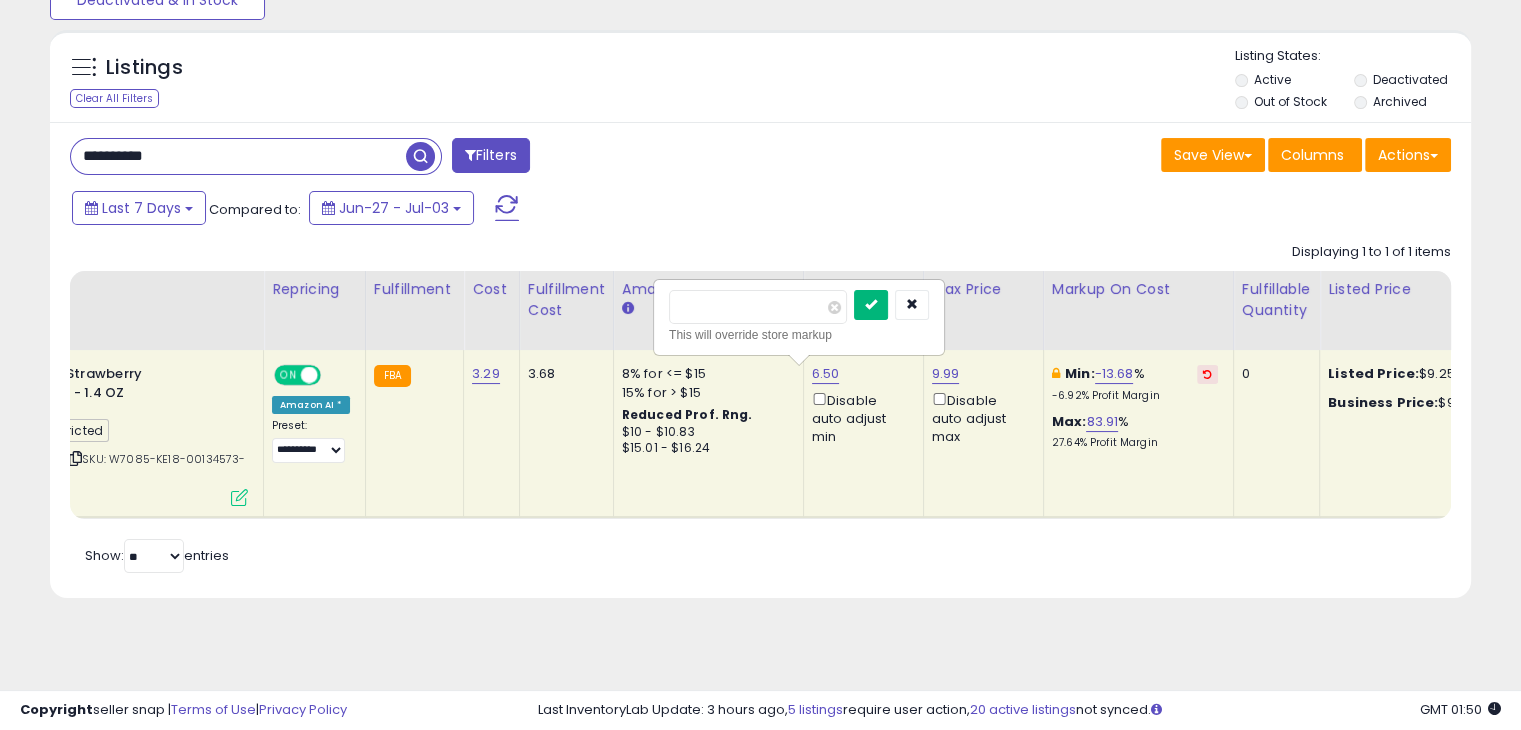 click at bounding box center [871, 305] 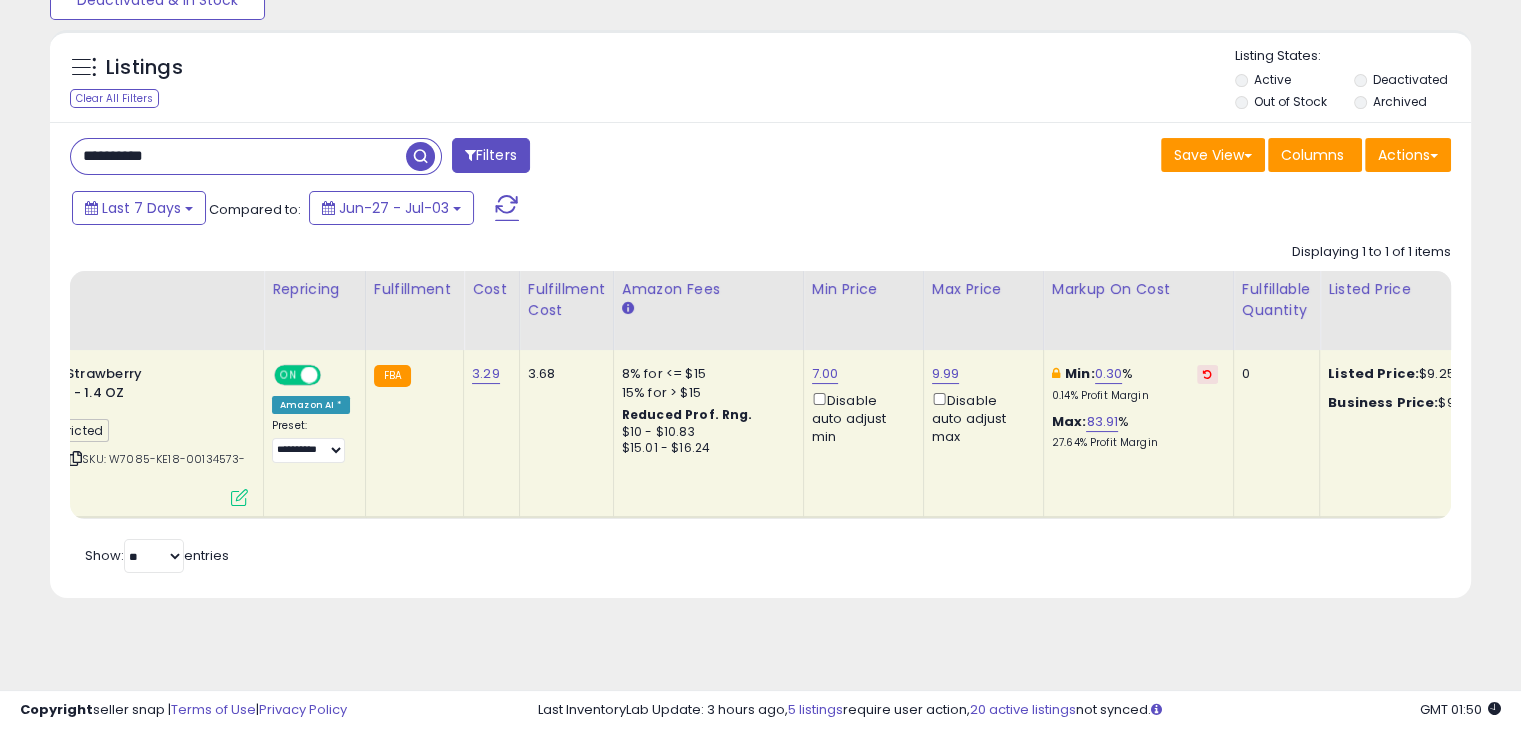 click on "7.00 Disable auto adjust min" 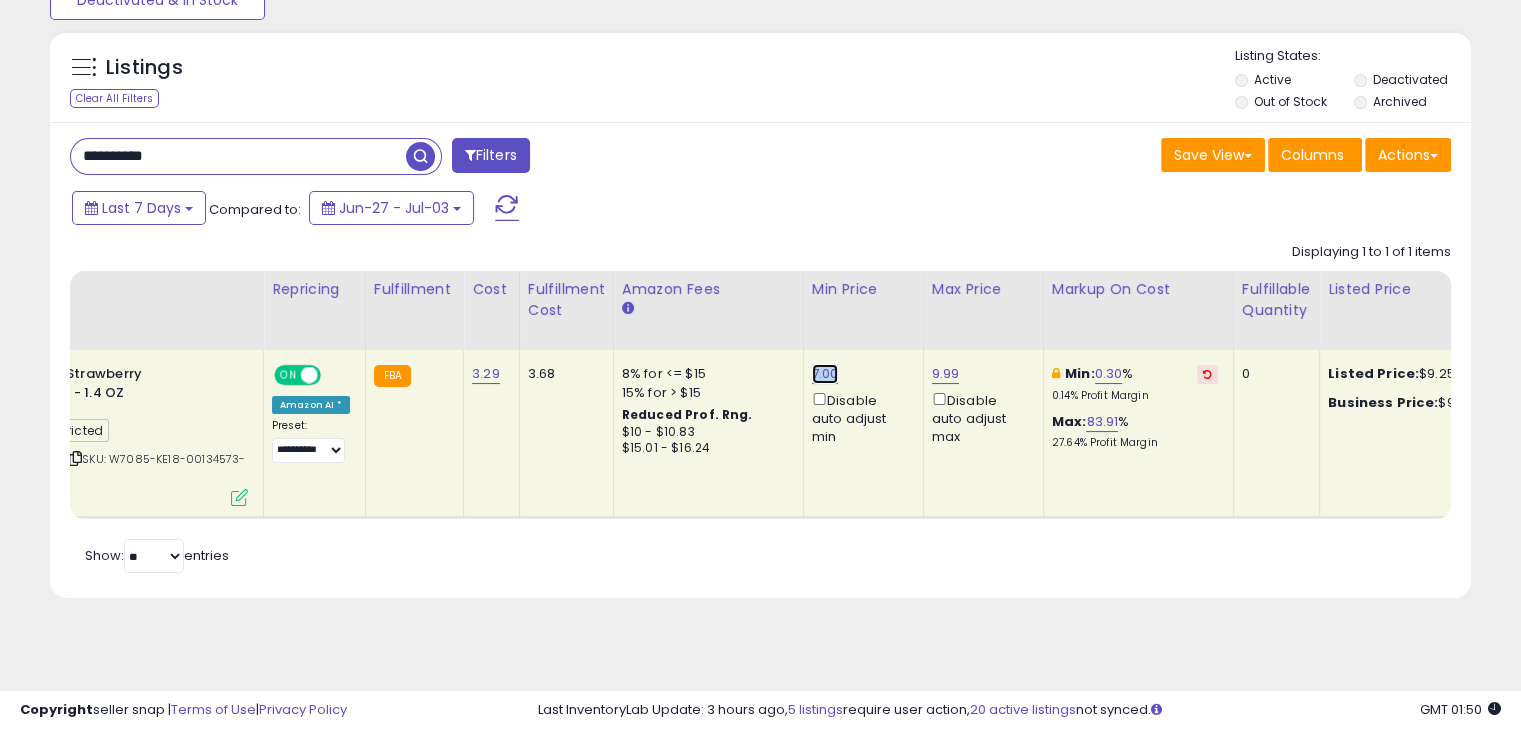 click on "7.00" at bounding box center [825, 374] 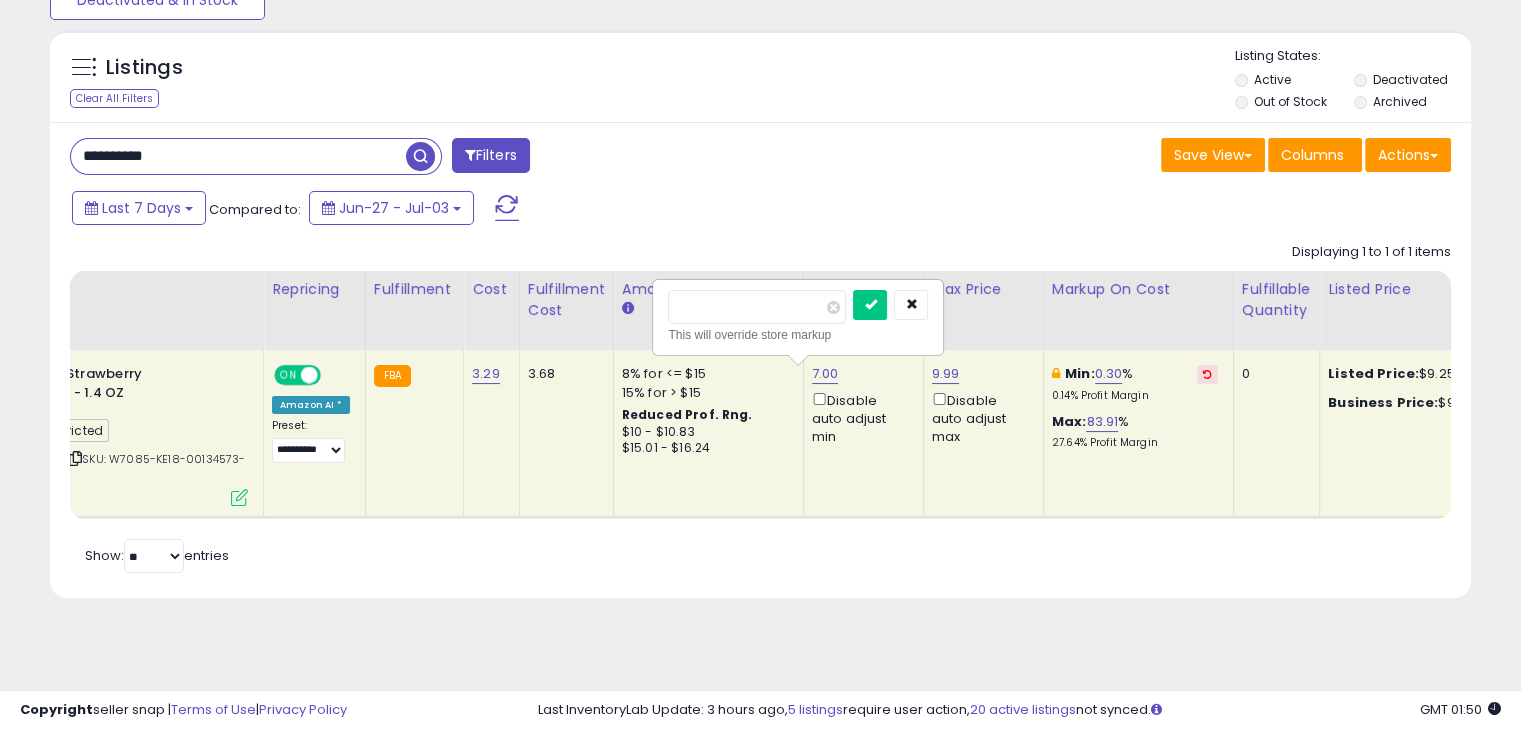 type on "*" 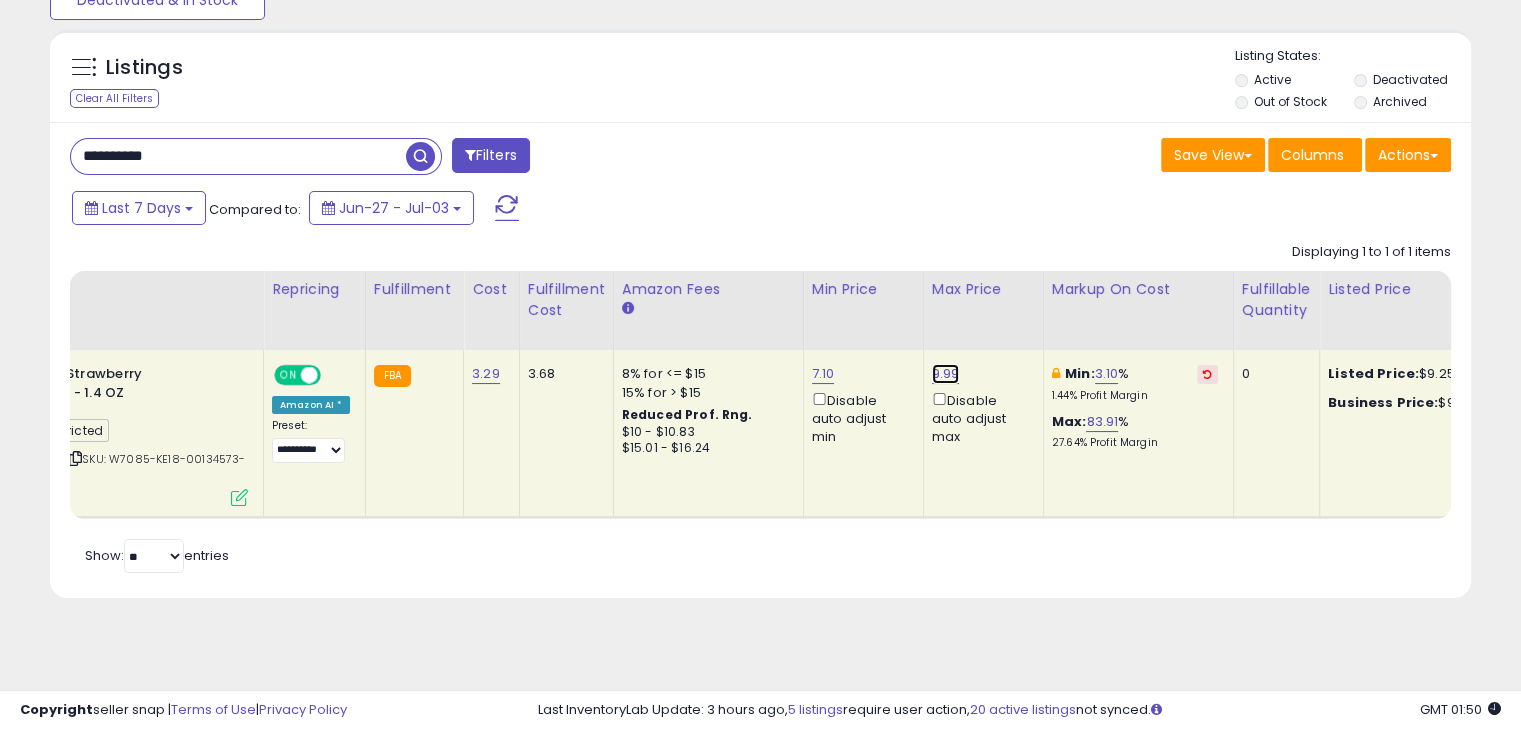 click on "9.99" at bounding box center [946, 374] 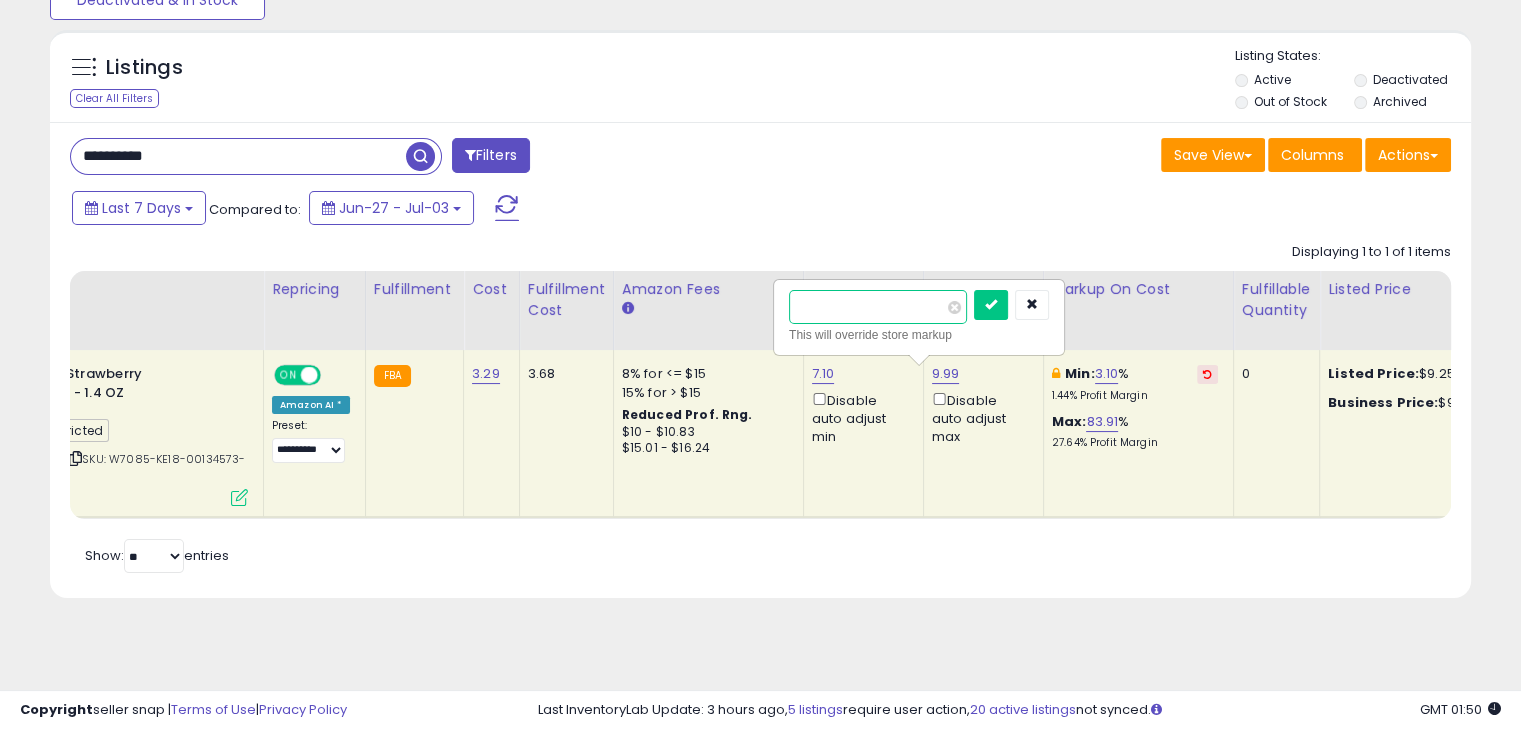 type on "*" 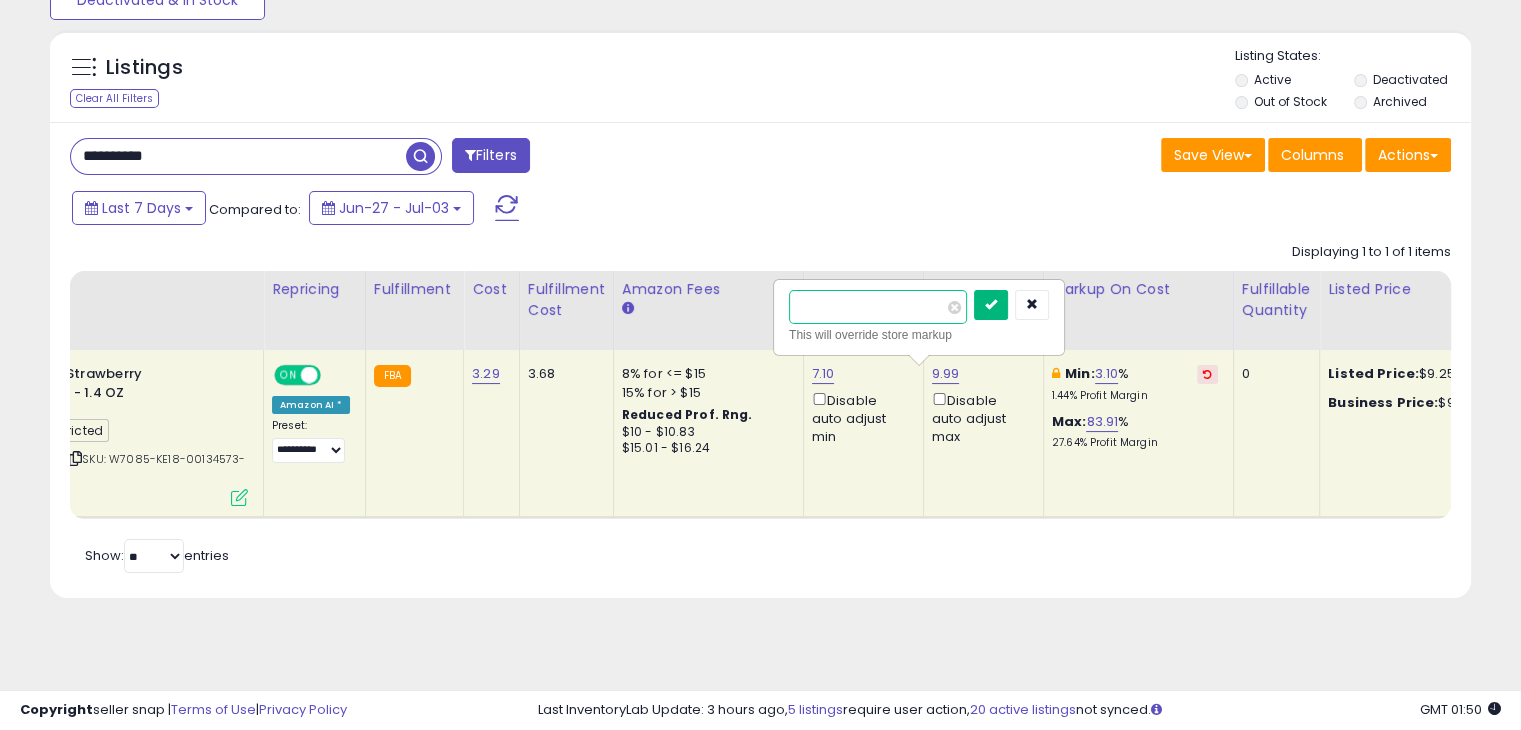 type on "*" 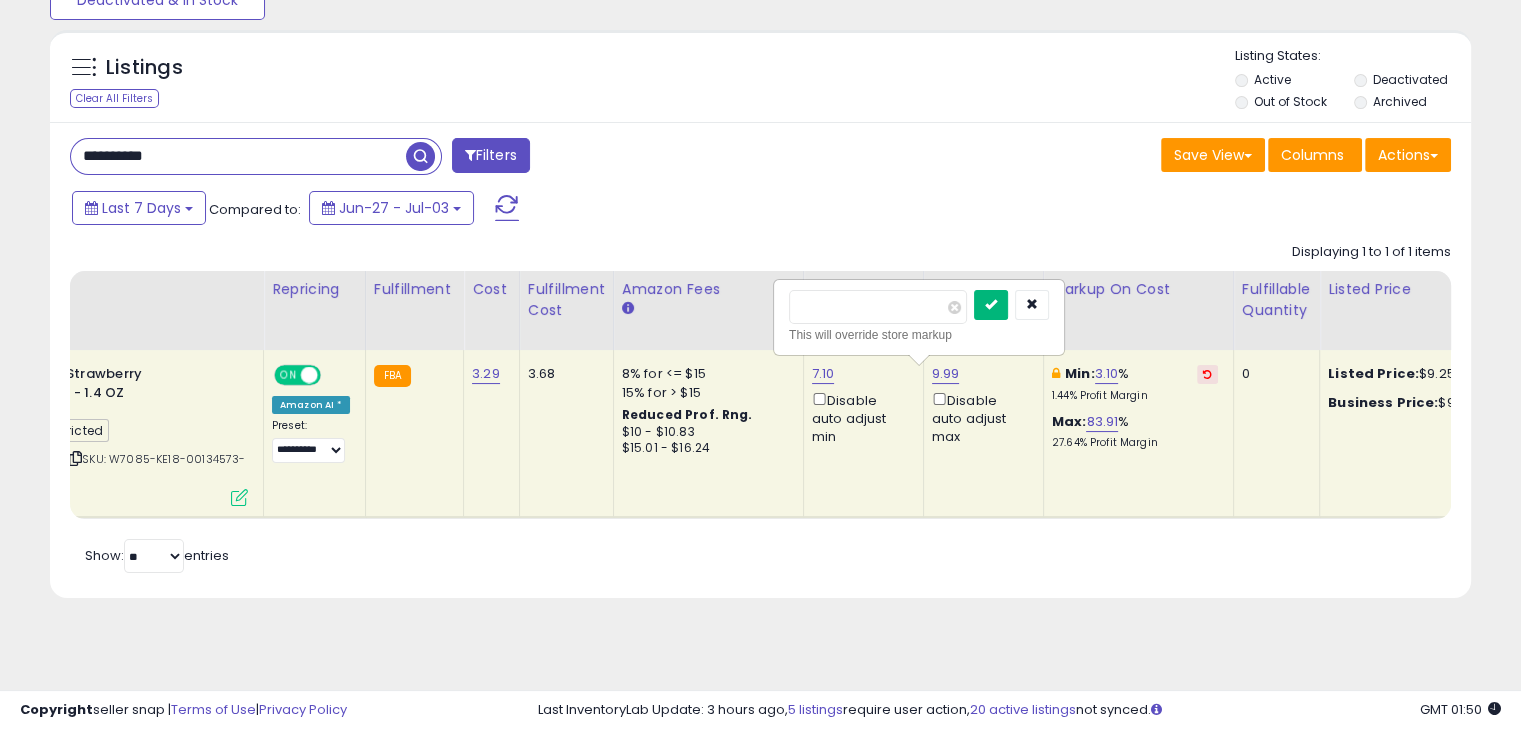 click at bounding box center (991, 305) 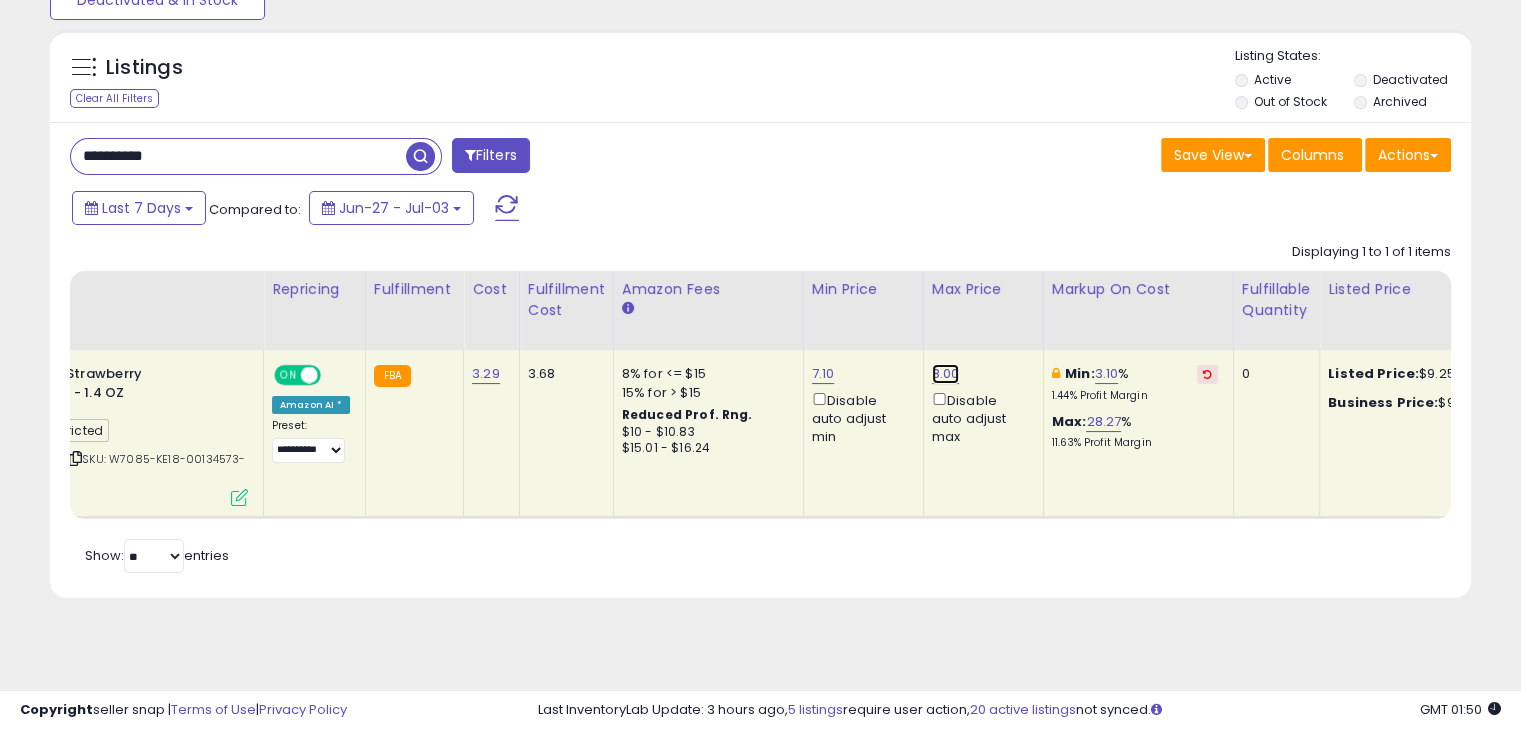 click on "8.00" at bounding box center [946, 374] 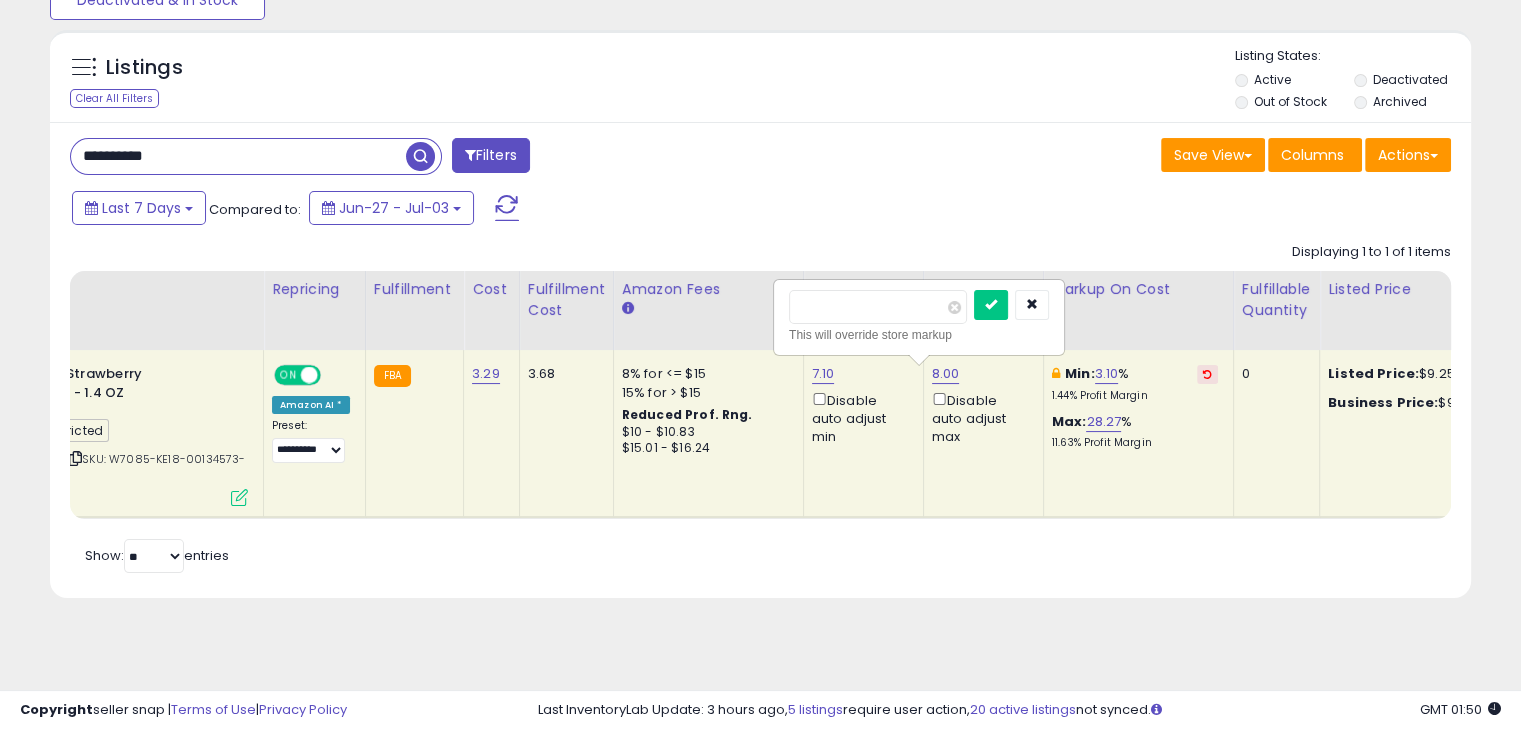 drag, startPoint x: 848, startPoint y: 305, endPoint x: 784, endPoint y: 284, distance: 67.357254 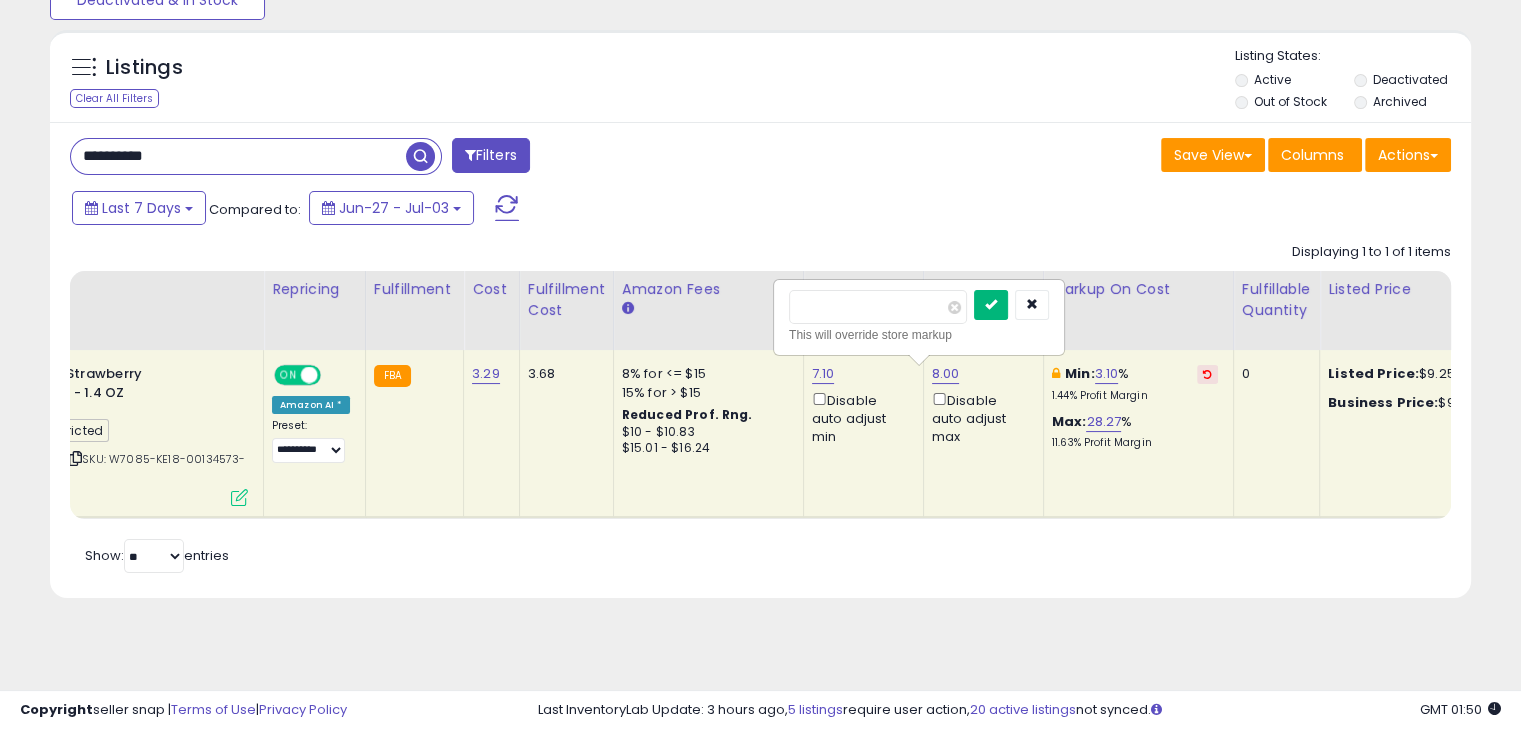 type on "***" 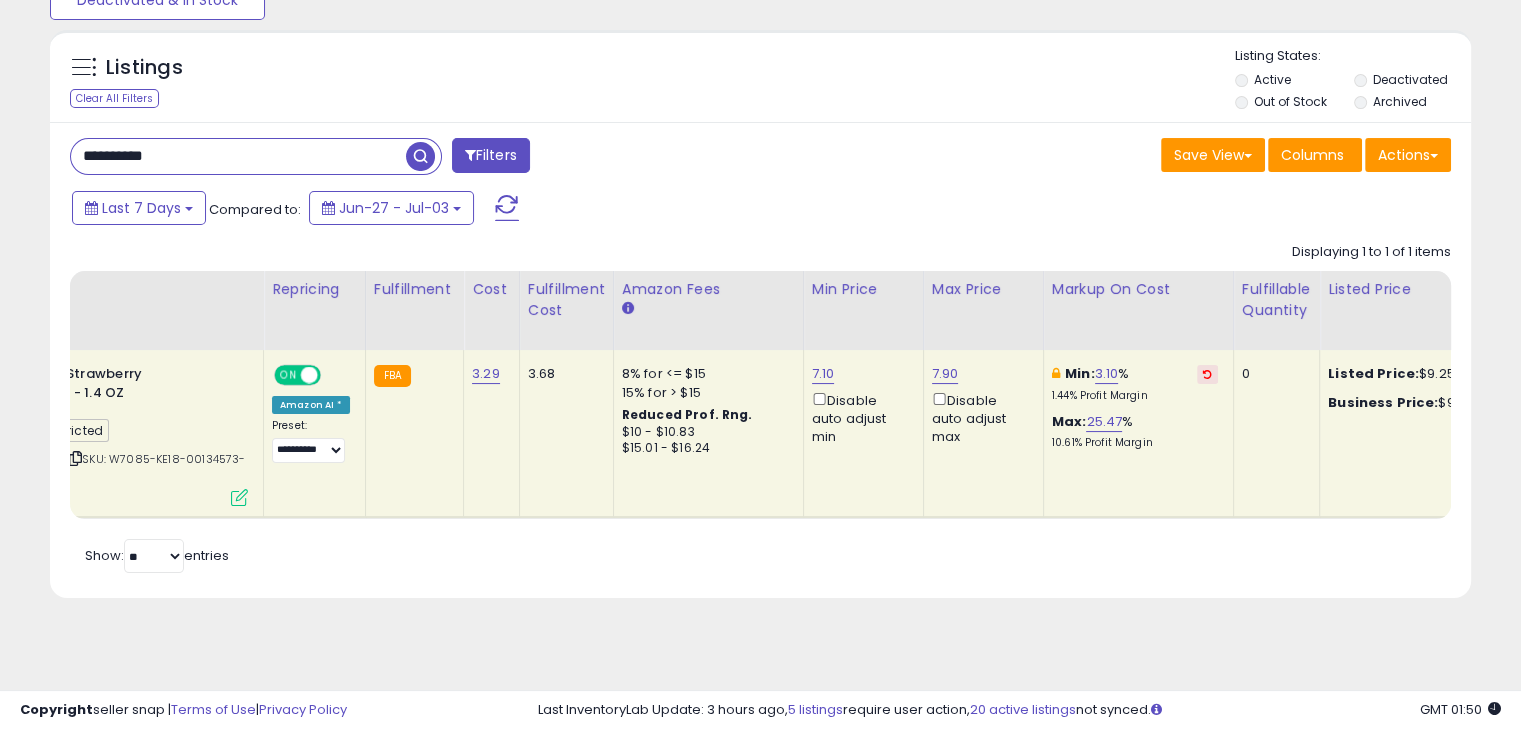 click at bounding box center (309, 375) 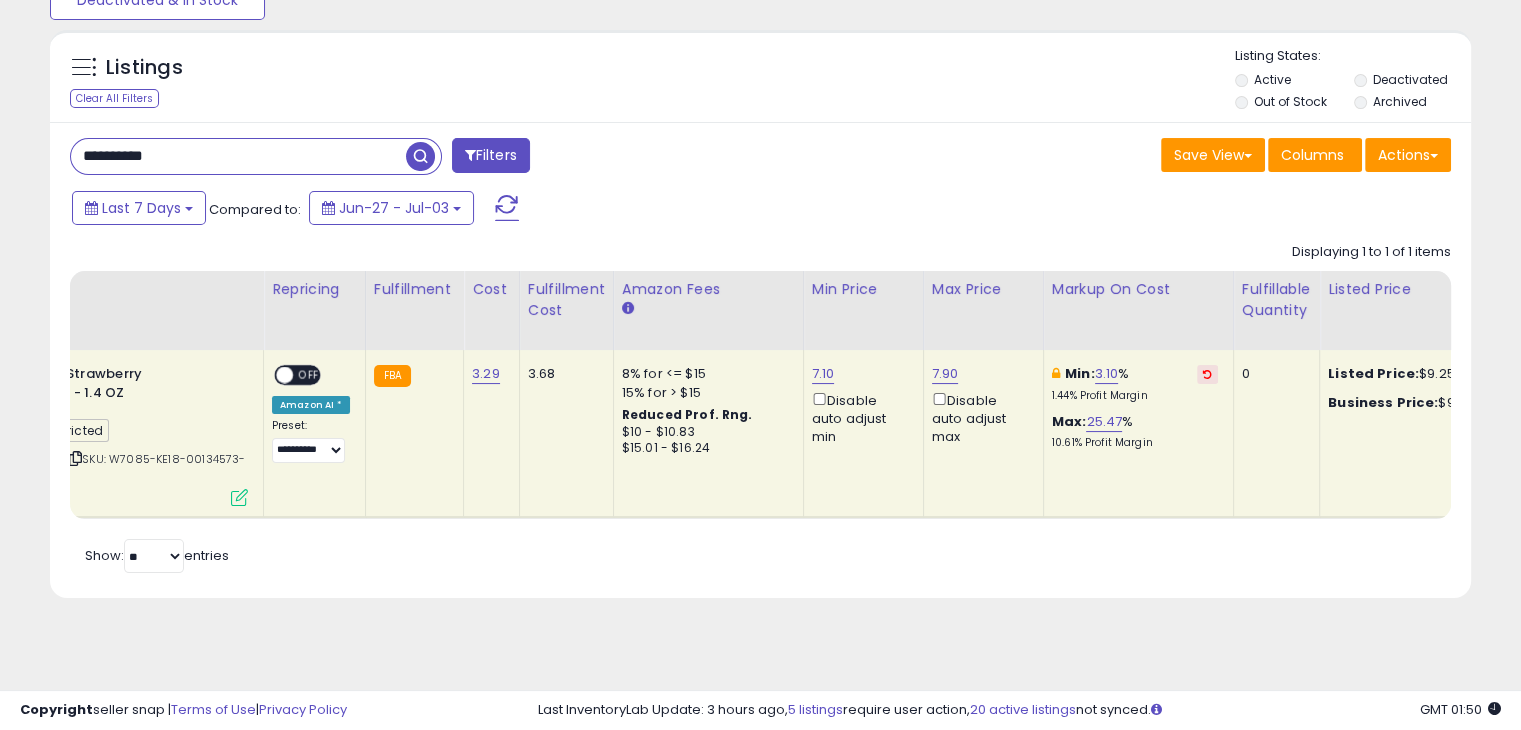 scroll, scrollTop: 0, scrollLeft: 0, axis: both 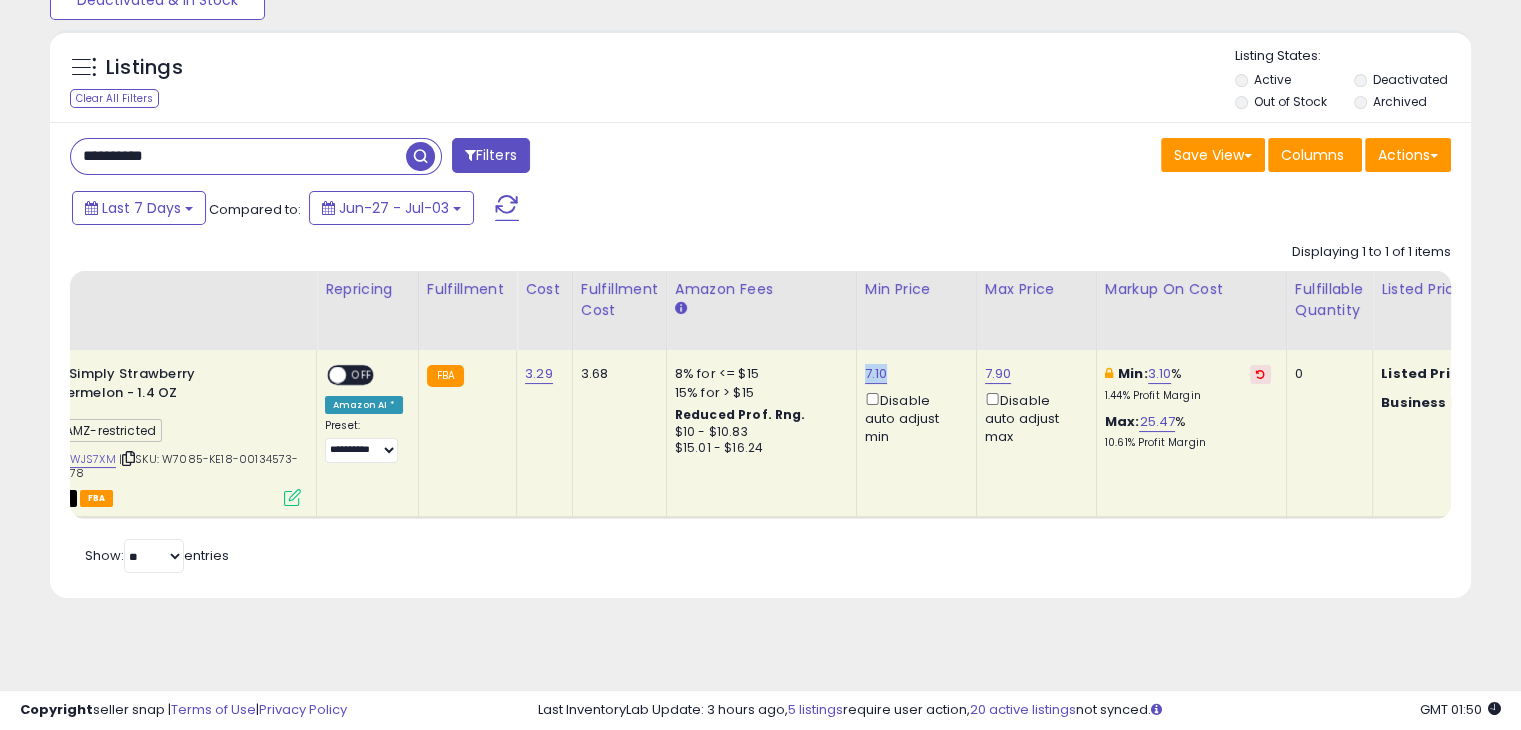 drag, startPoint x: 874, startPoint y: 372, endPoint x: 850, endPoint y: 375, distance: 24.186773 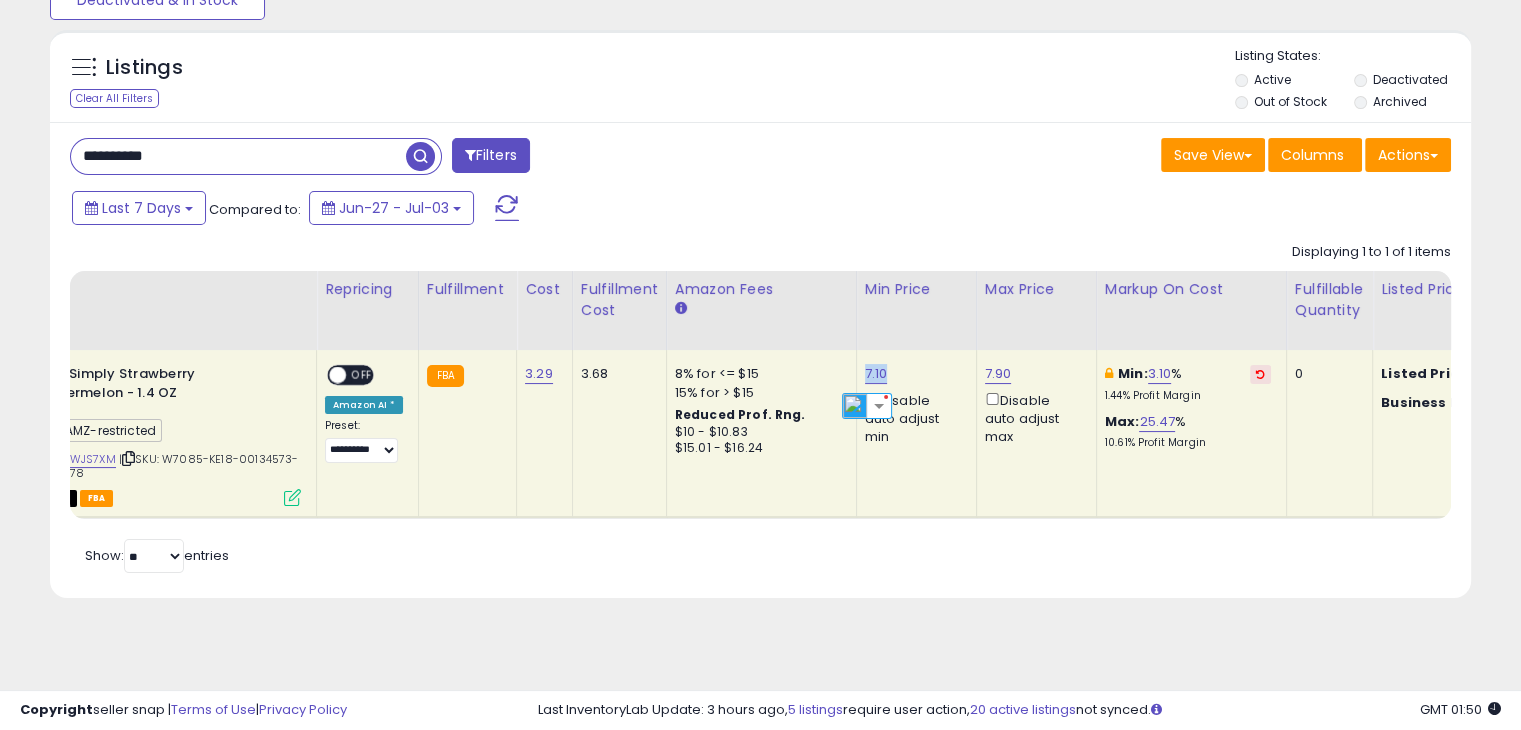 copy on "7.10" 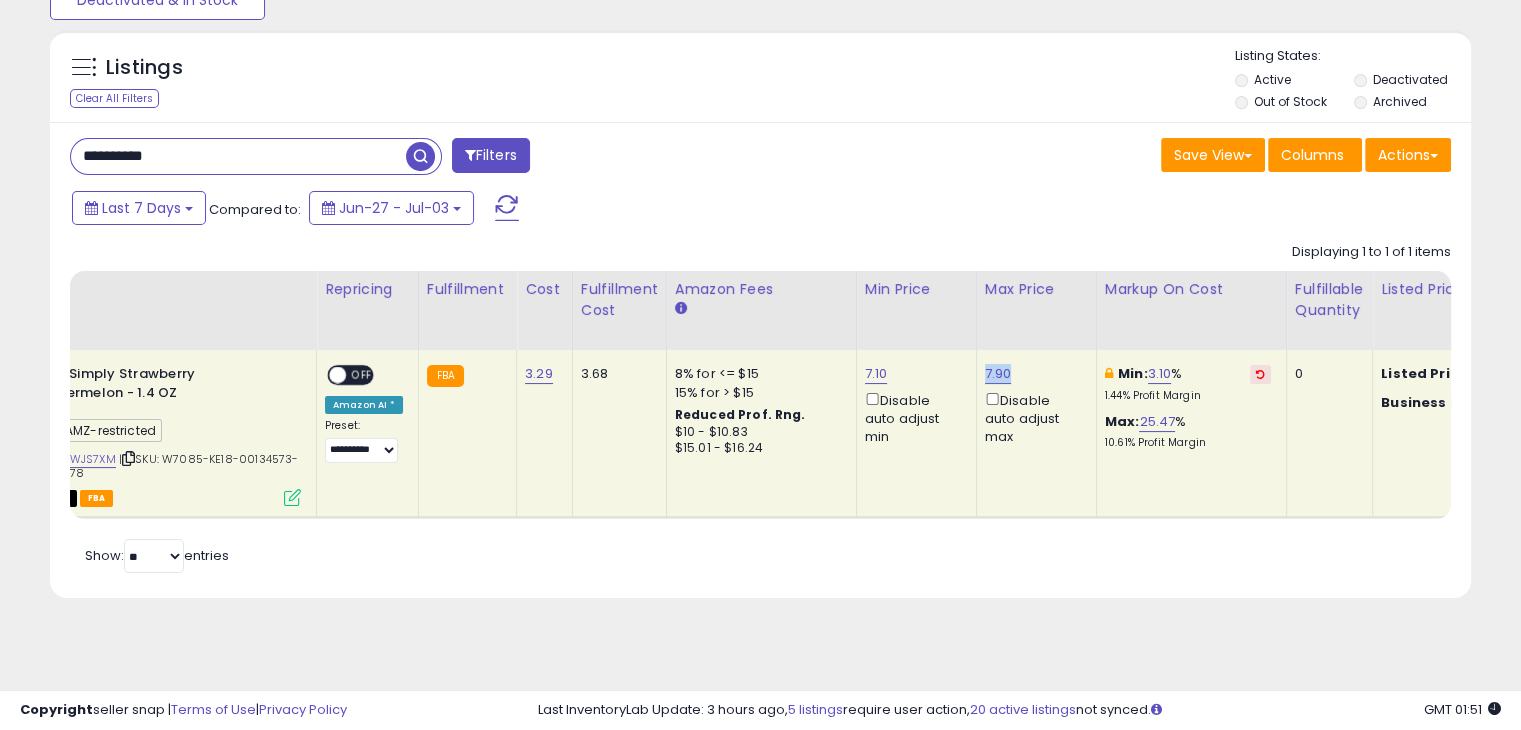 drag, startPoint x: 1007, startPoint y: 370, endPoint x: 983, endPoint y: 373, distance: 24.186773 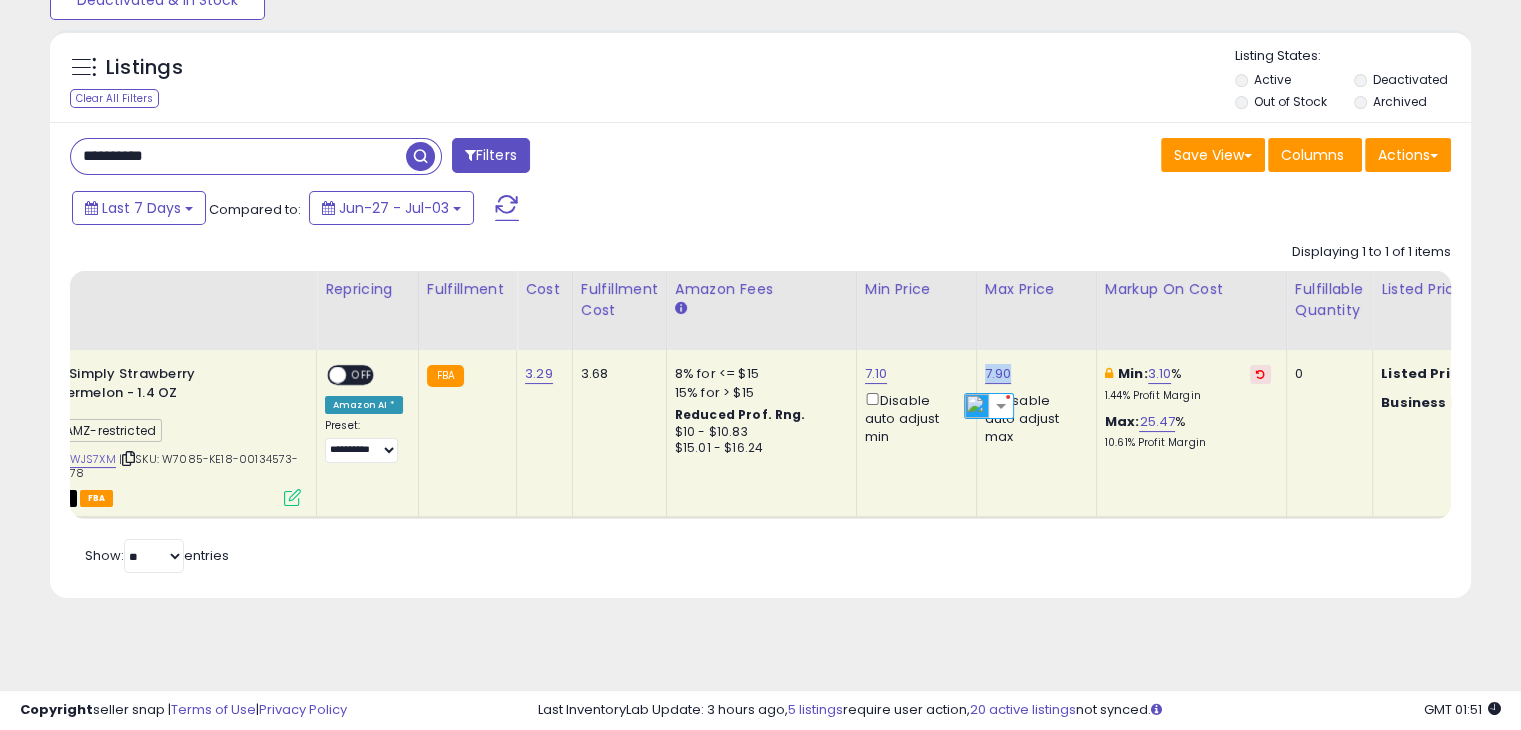 copy on "7.90" 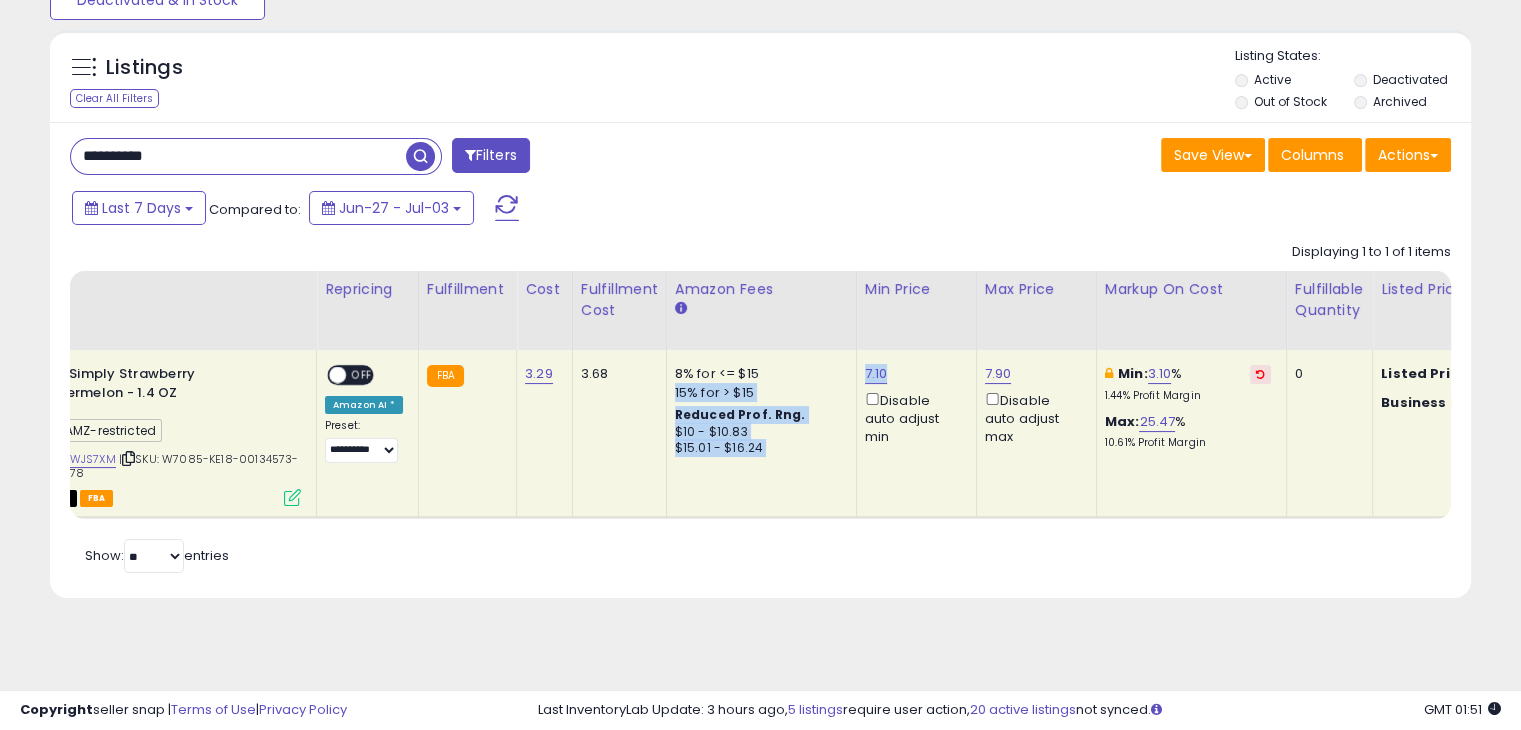 drag, startPoint x: 883, startPoint y: 367, endPoint x: 844, endPoint y: 364, distance: 39.115215 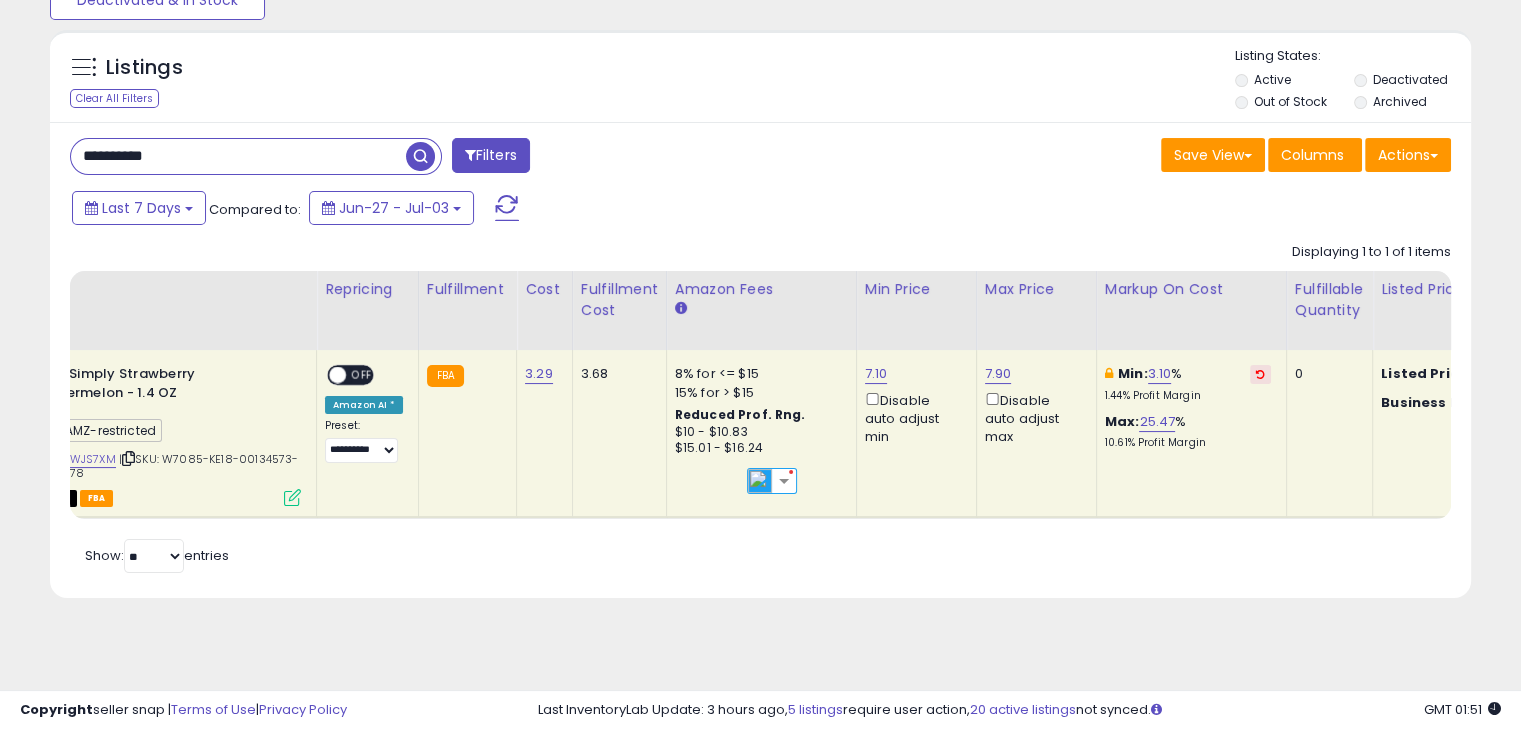 click on "7.10  Disable auto adjust min" 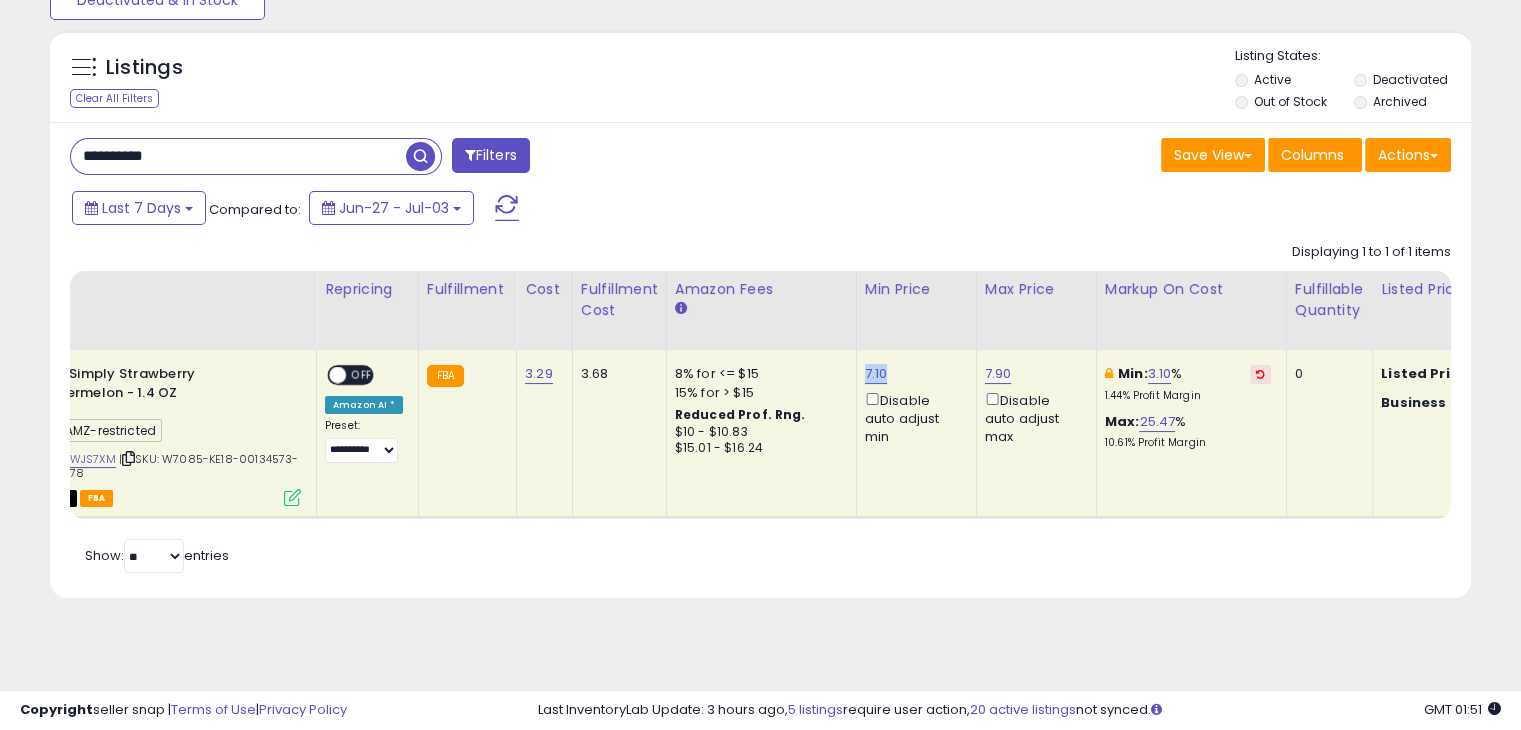 drag, startPoint x: 890, startPoint y: 373, endPoint x: 840, endPoint y: 366, distance: 50.48762 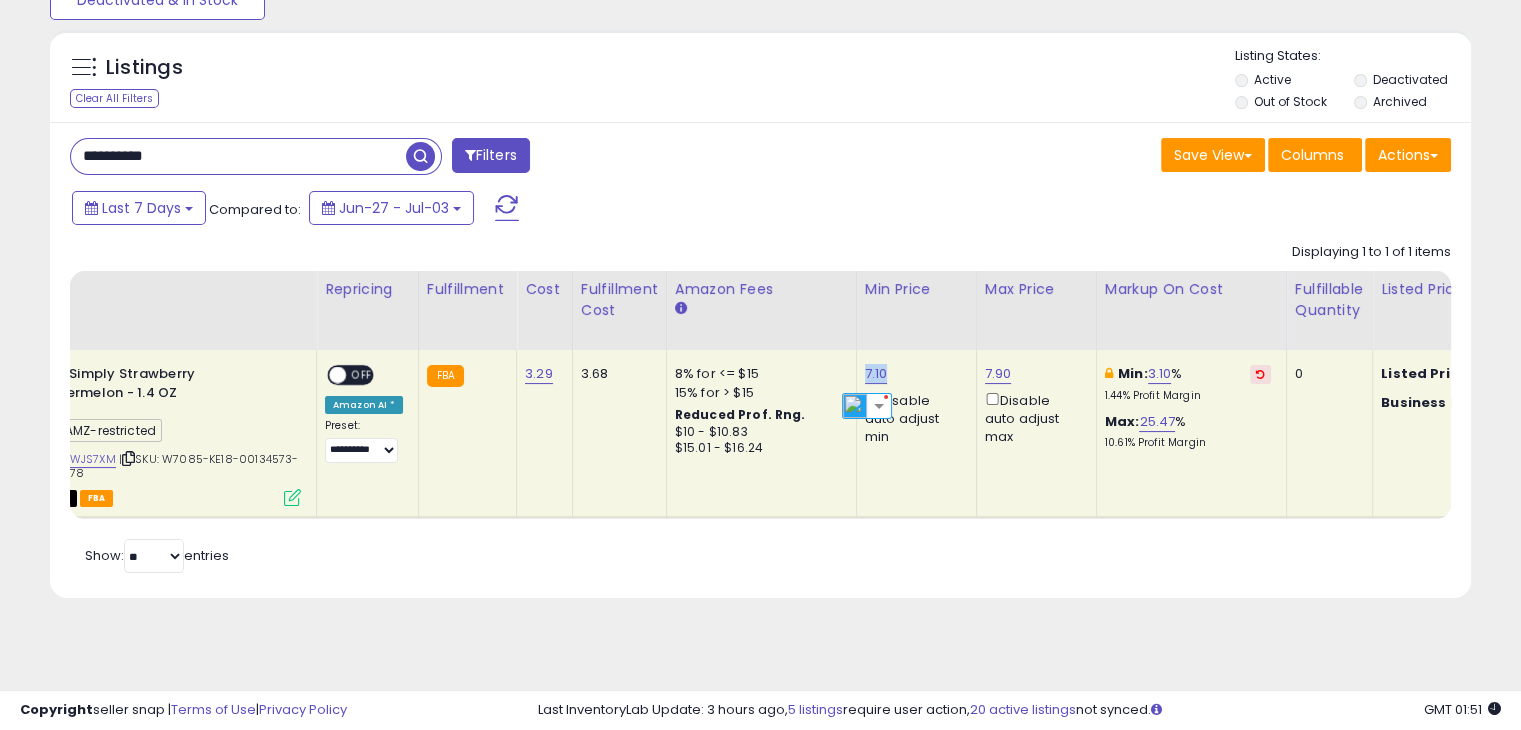 copy on "7.10" 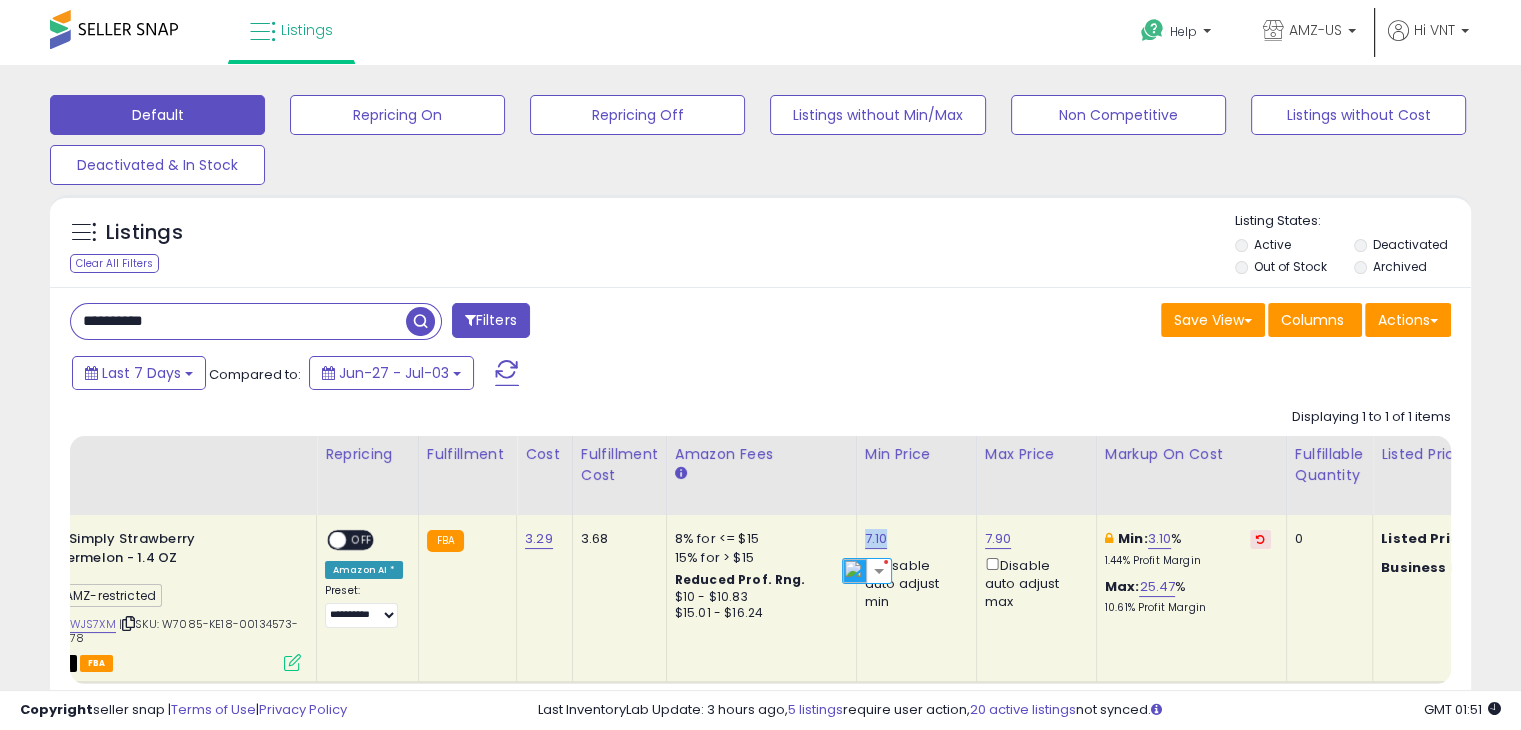 scroll, scrollTop: 165, scrollLeft: 0, axis: vertical 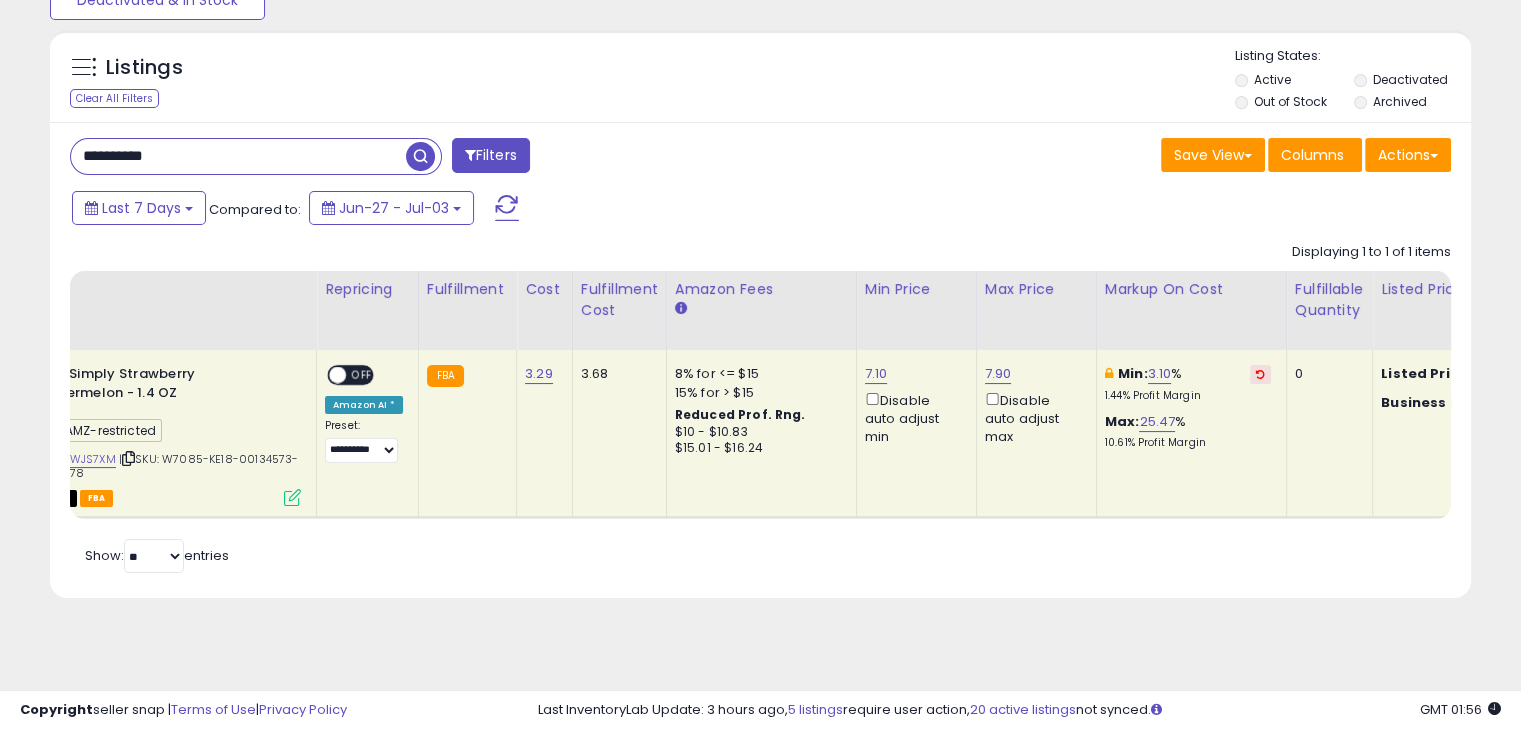 drag, startPoint x: 463, startPoint y: 536, endPoint x: 440, endPoint y: 523, distance: 26.41969 